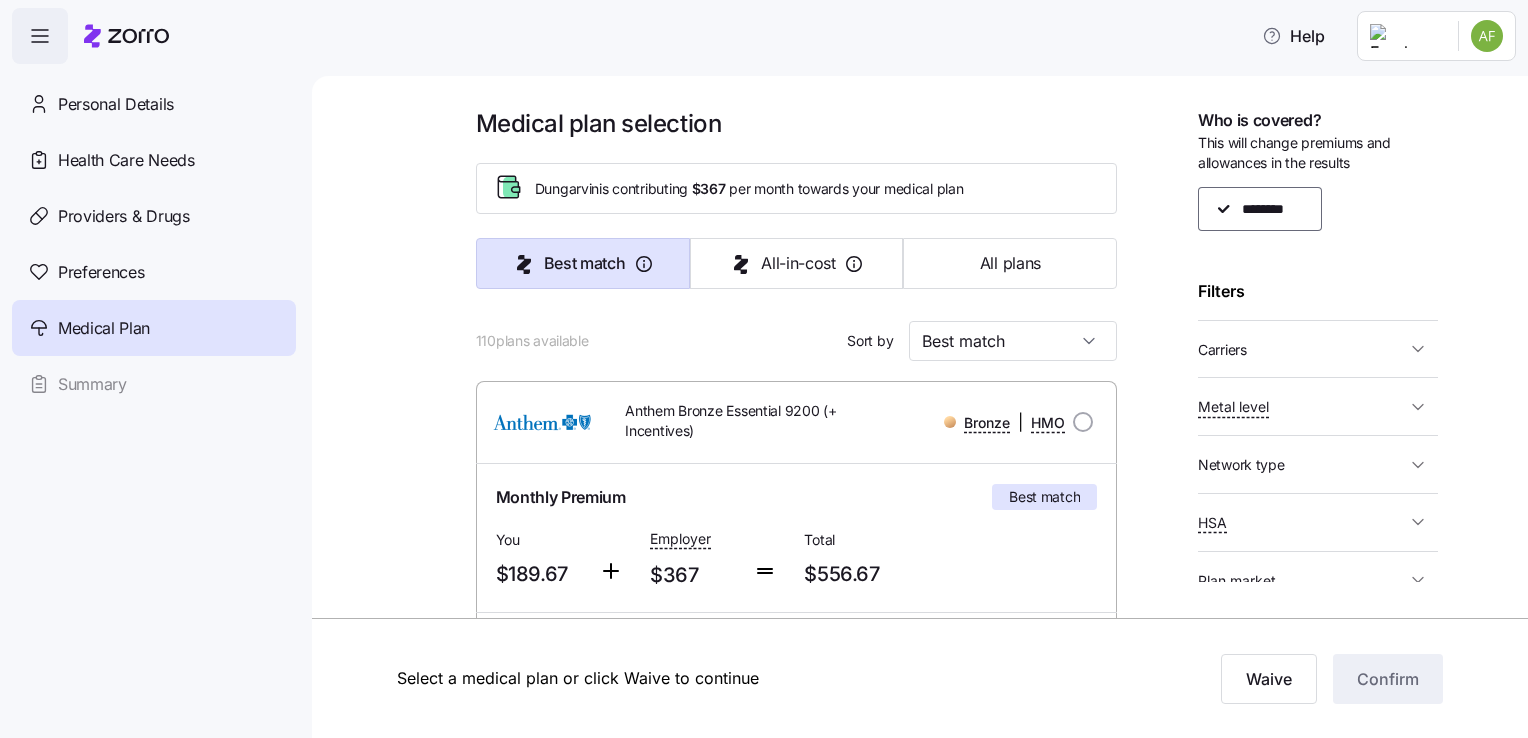 scroll, scrollTop: 0, scrollLeft: 0, axis: both 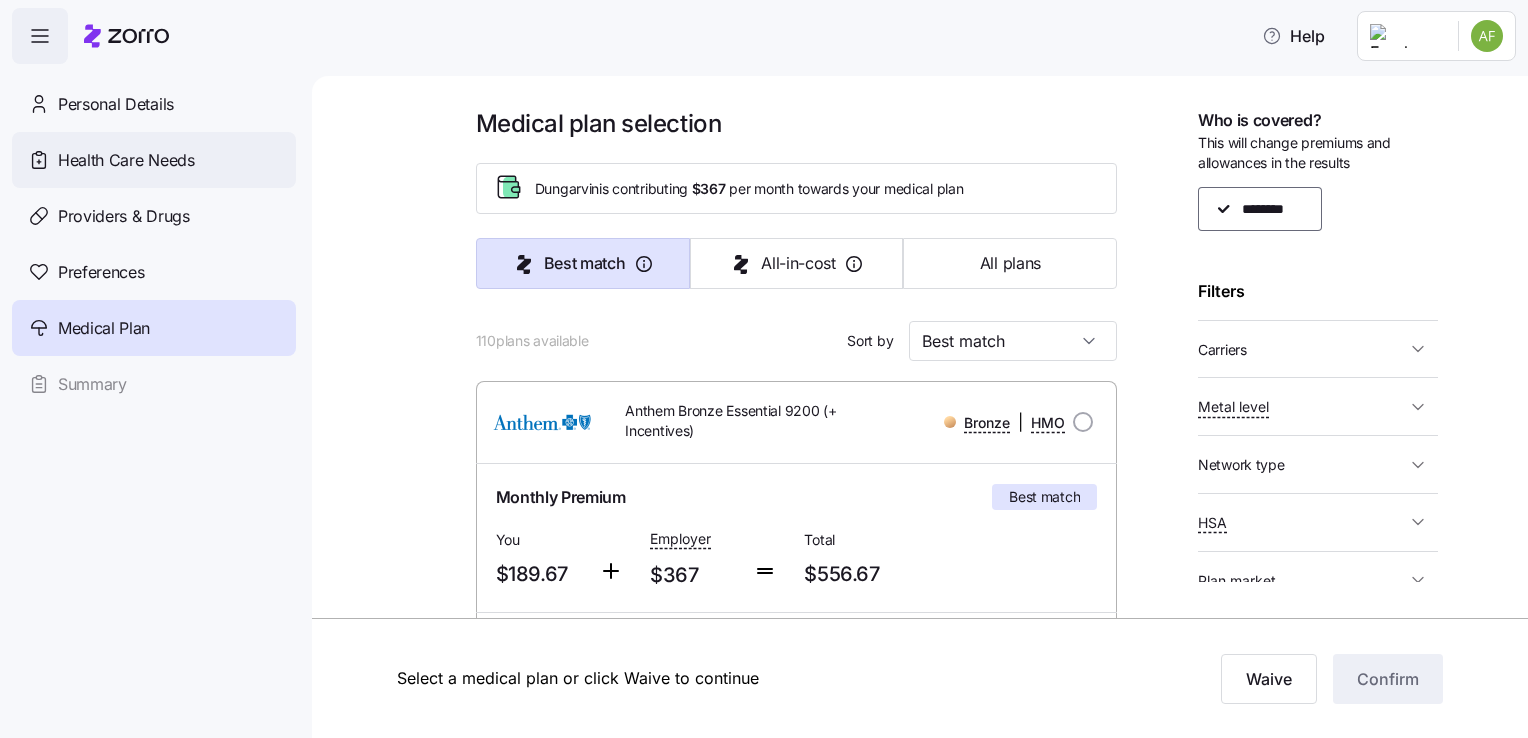 click on "Health Care Needs" at bounding box center (126, 160) 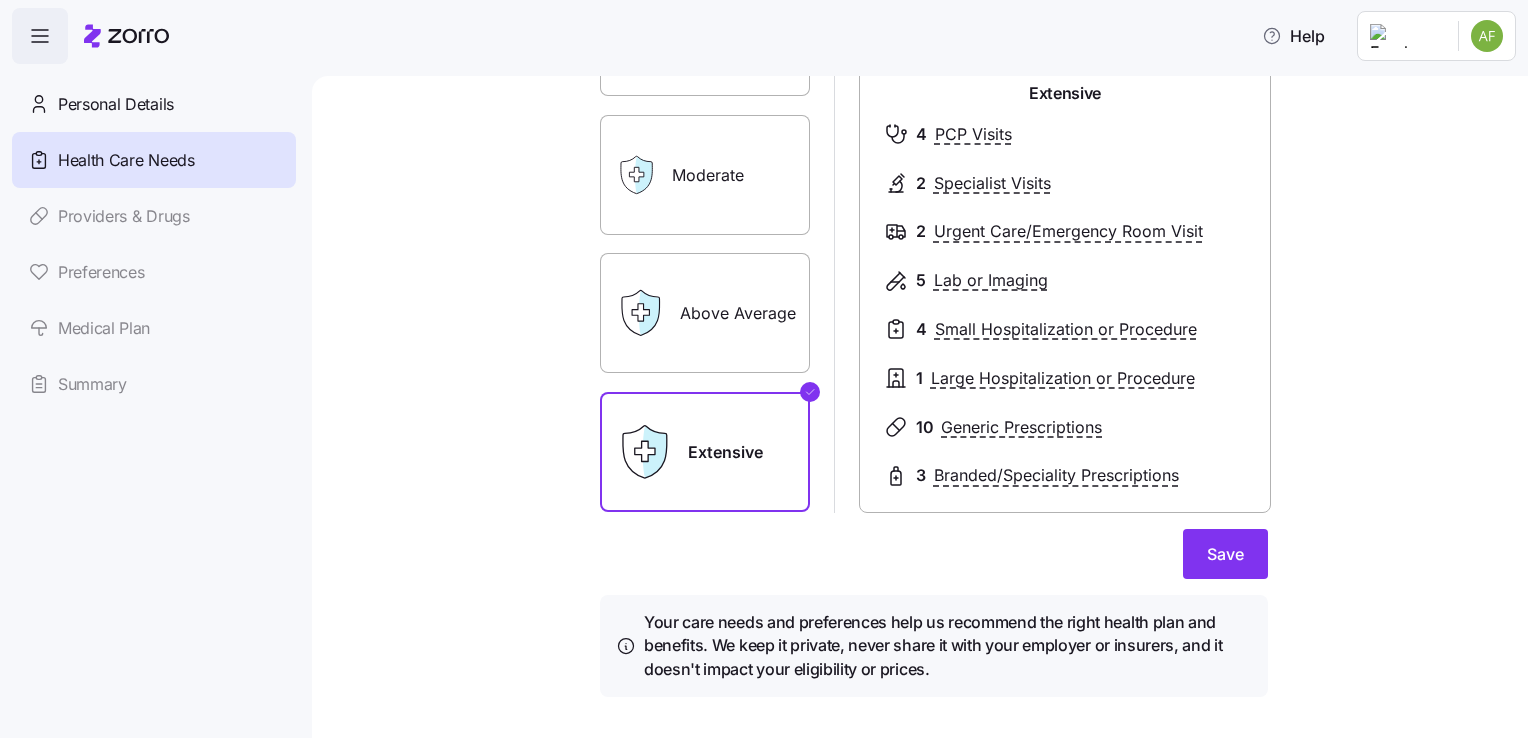 scroll, scrollTop: 270, scrollLeft: 0, axis: vertical 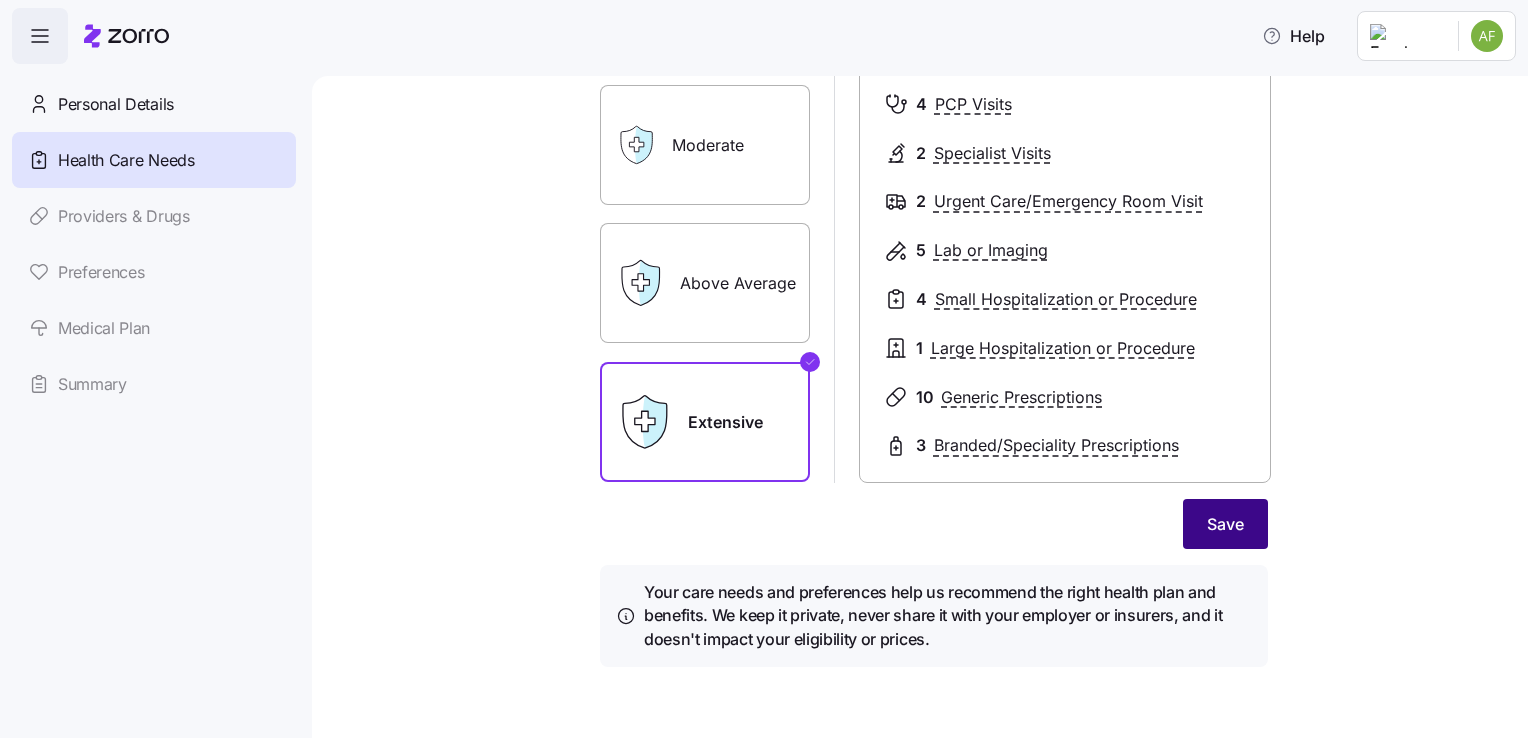 click on "Save" at bounding box center (1225, 524) 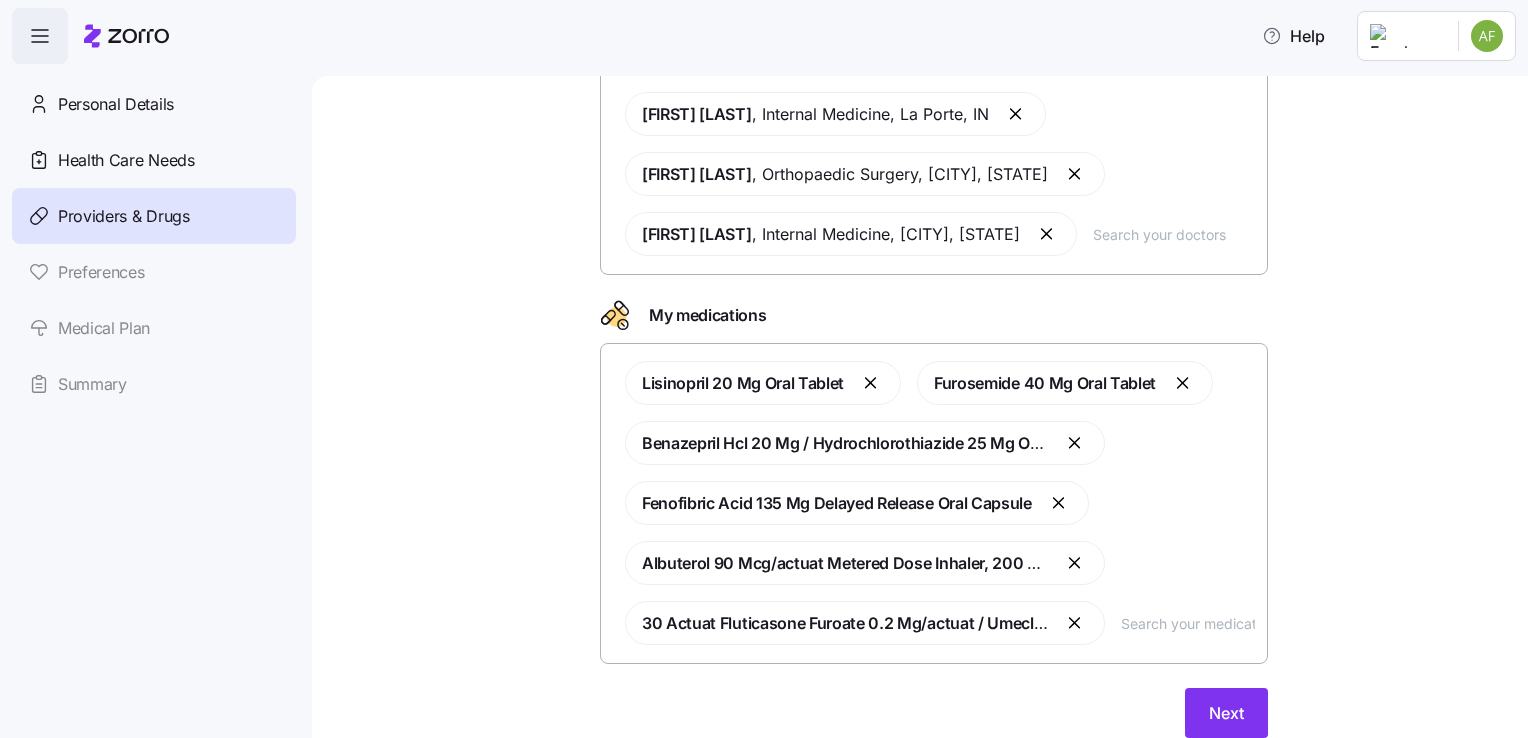 scroll, scrollTop: 296, scrollLeft: 0, axis: vertical 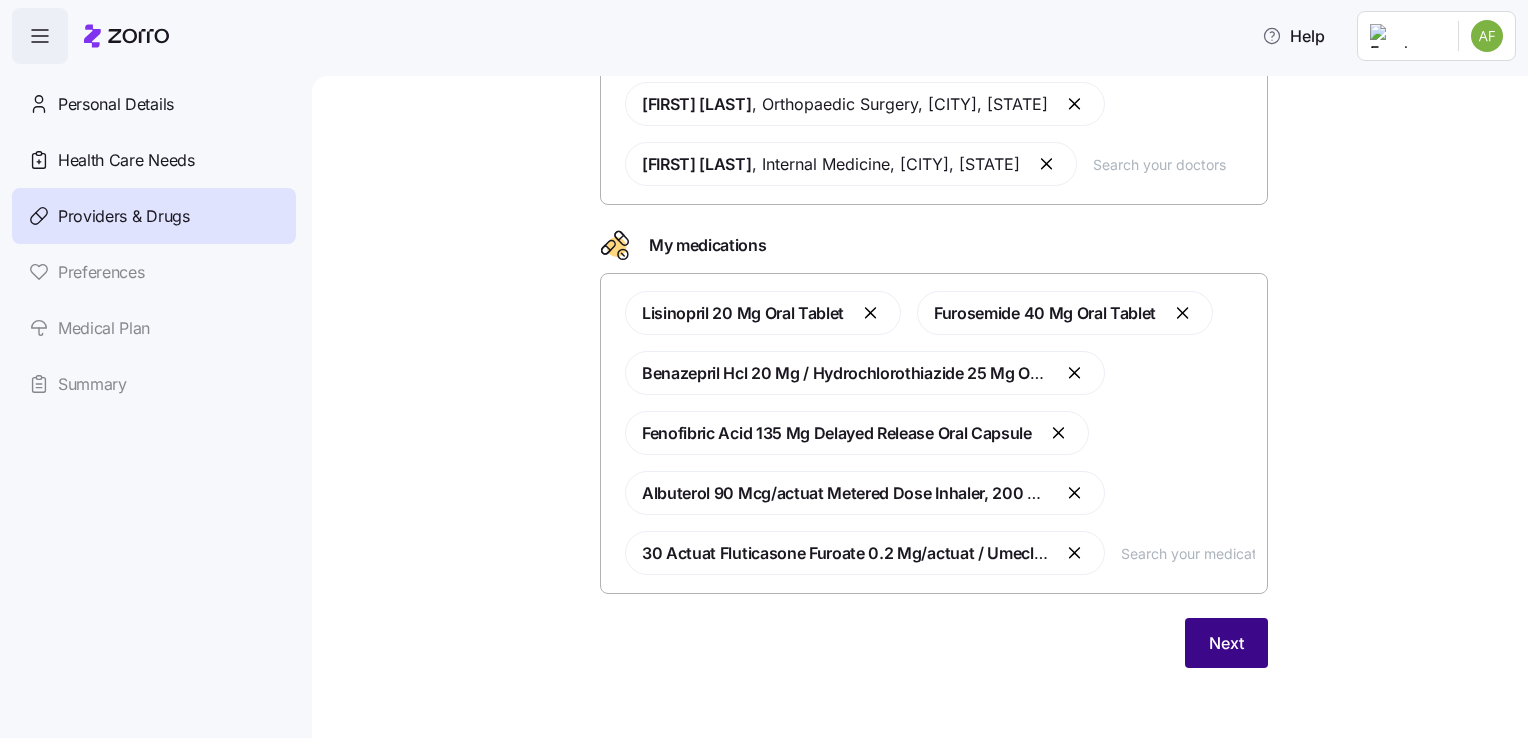 click on "Next" at bounding box center [1226, 643] 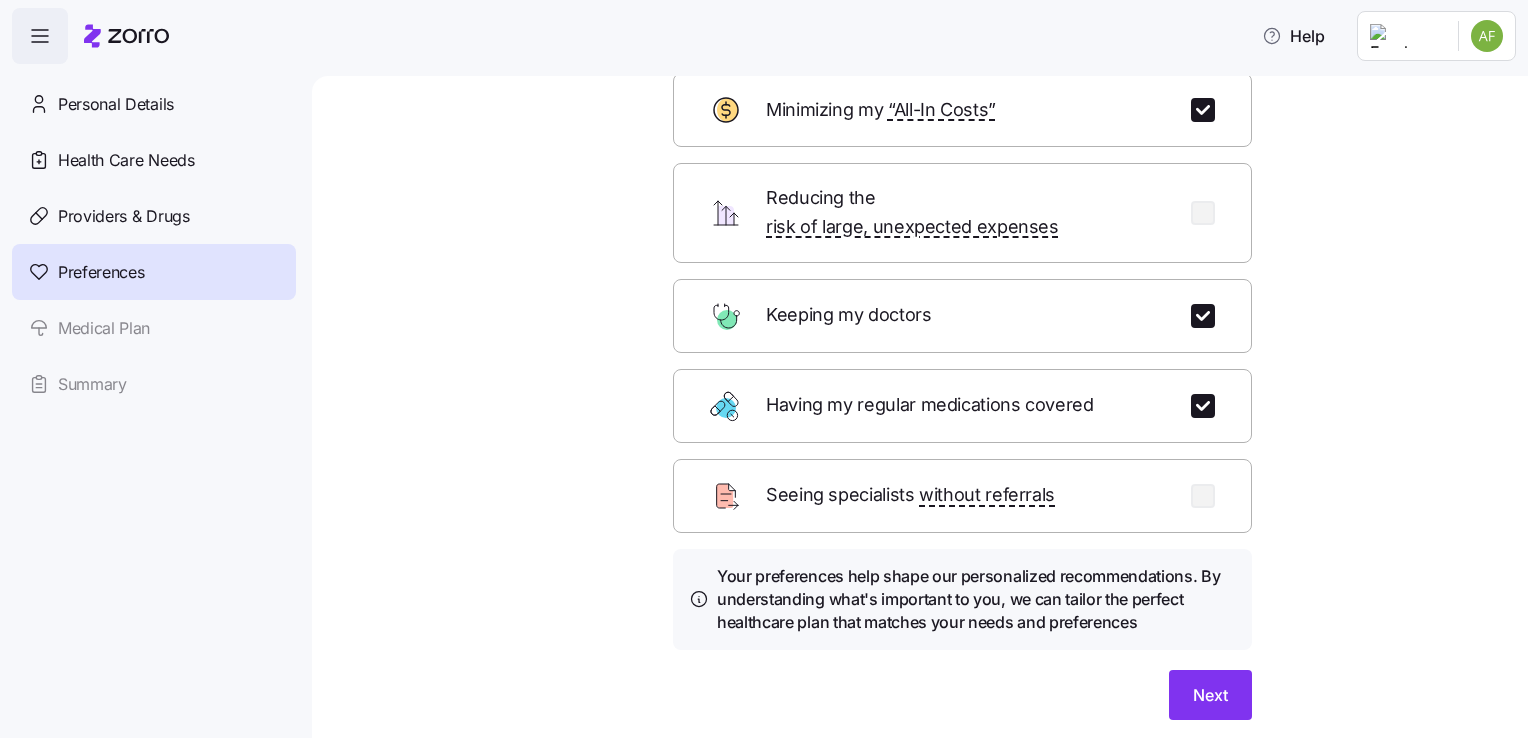 scroll, scrollTop: 173, scrollLeft: 0, axis: vertical 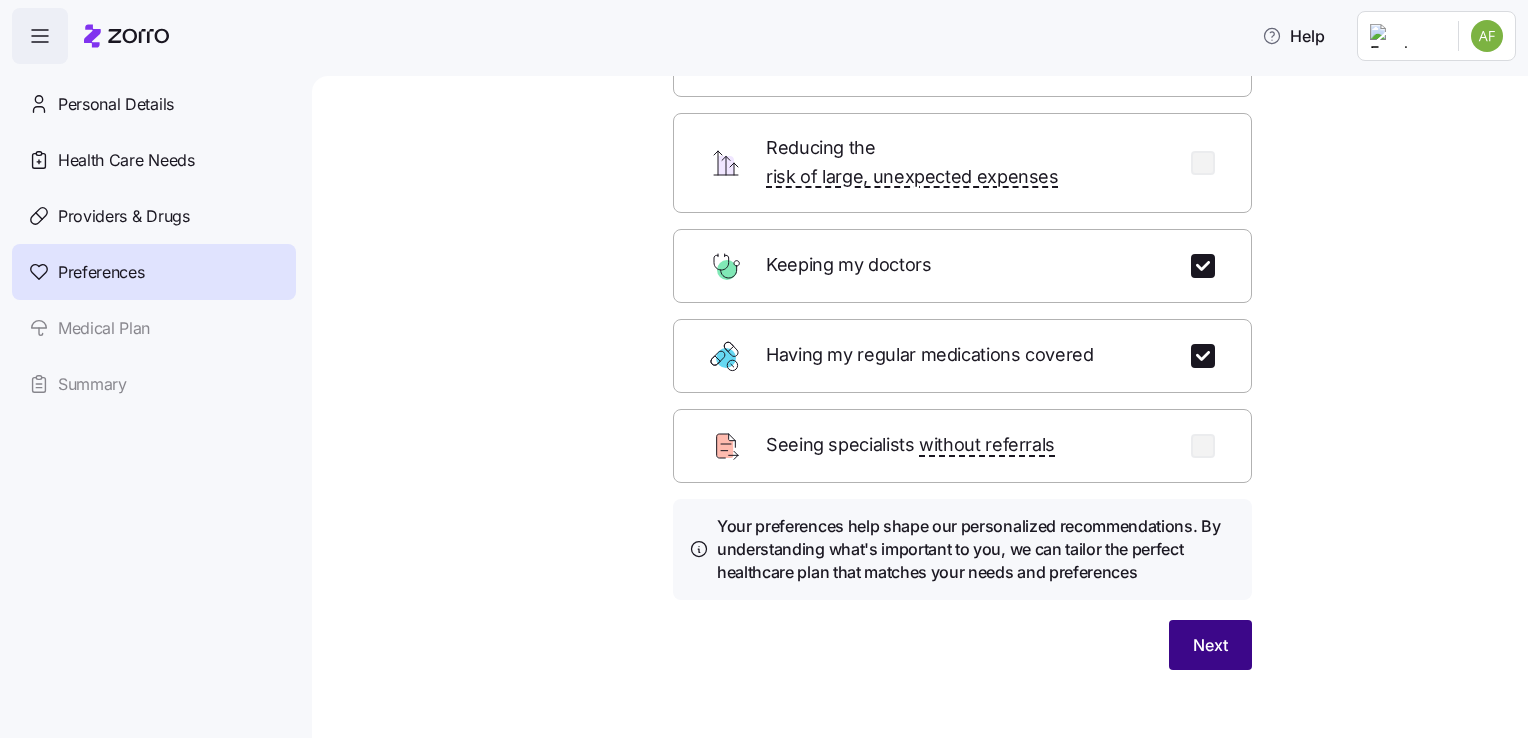 click on "Next" at bounding box center [1210, 645] 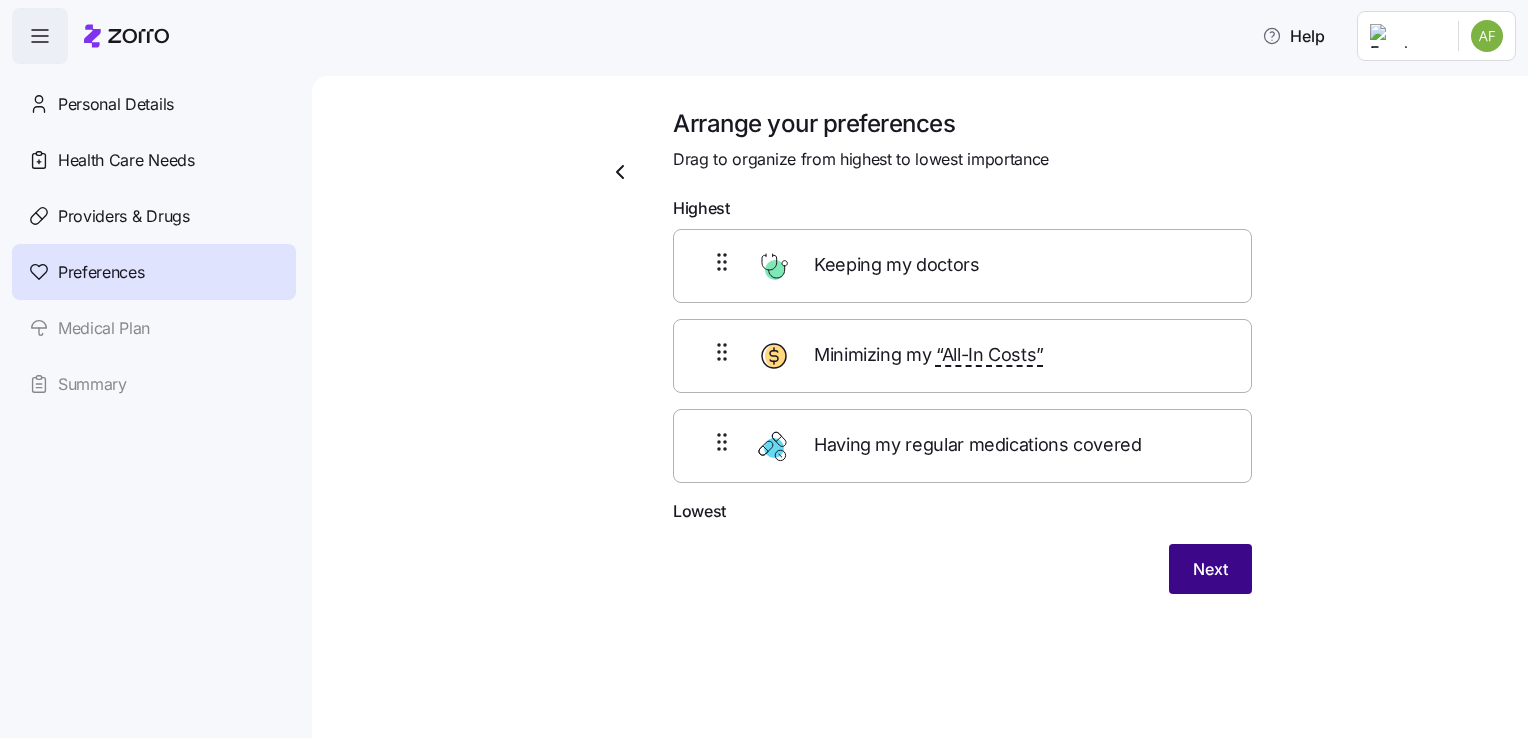click on "Next" at bounding box center [1210, 569] 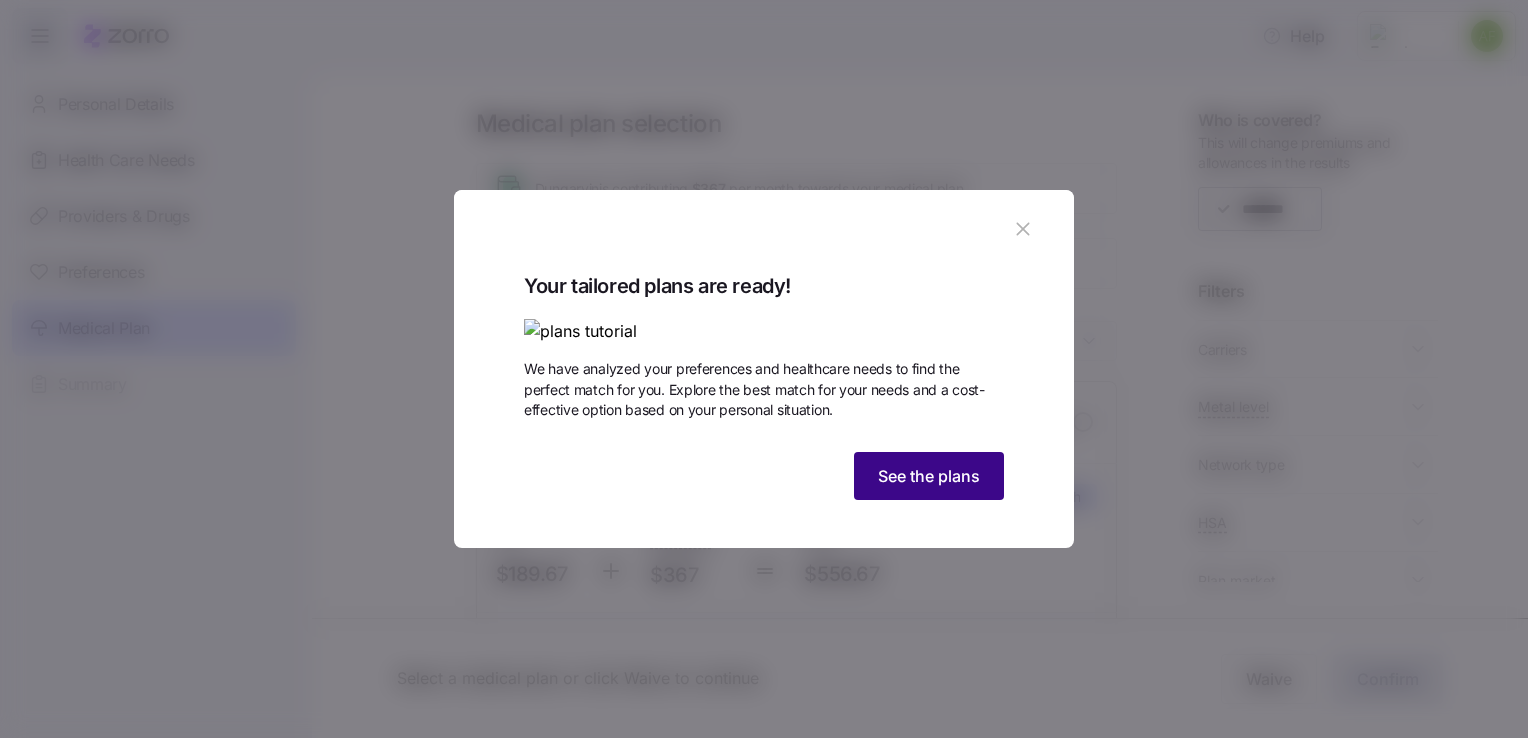 click on "See the plans" at bounding box center (929, 476) 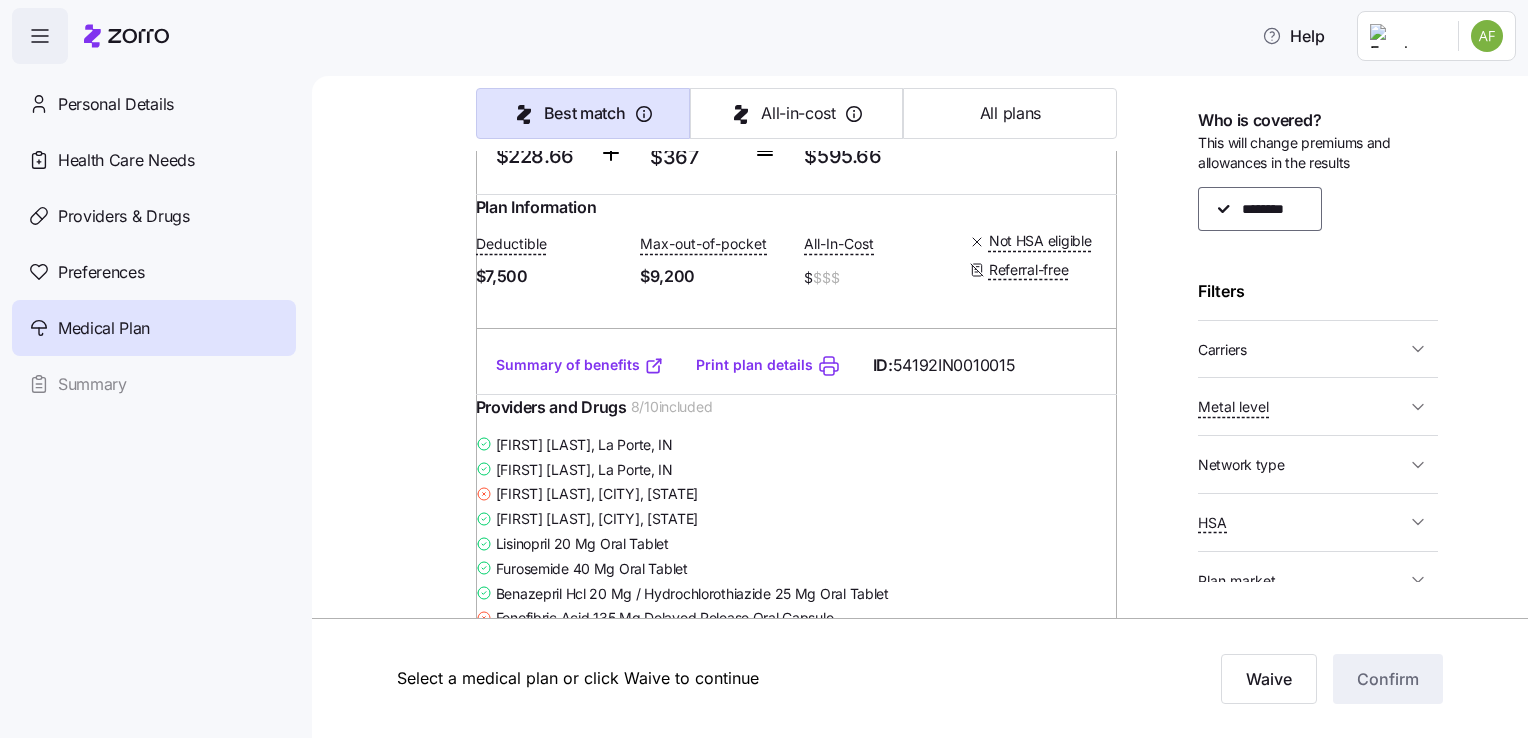 scroll, scrollTop: 6571, scrollLeft: 0, axis: vertical 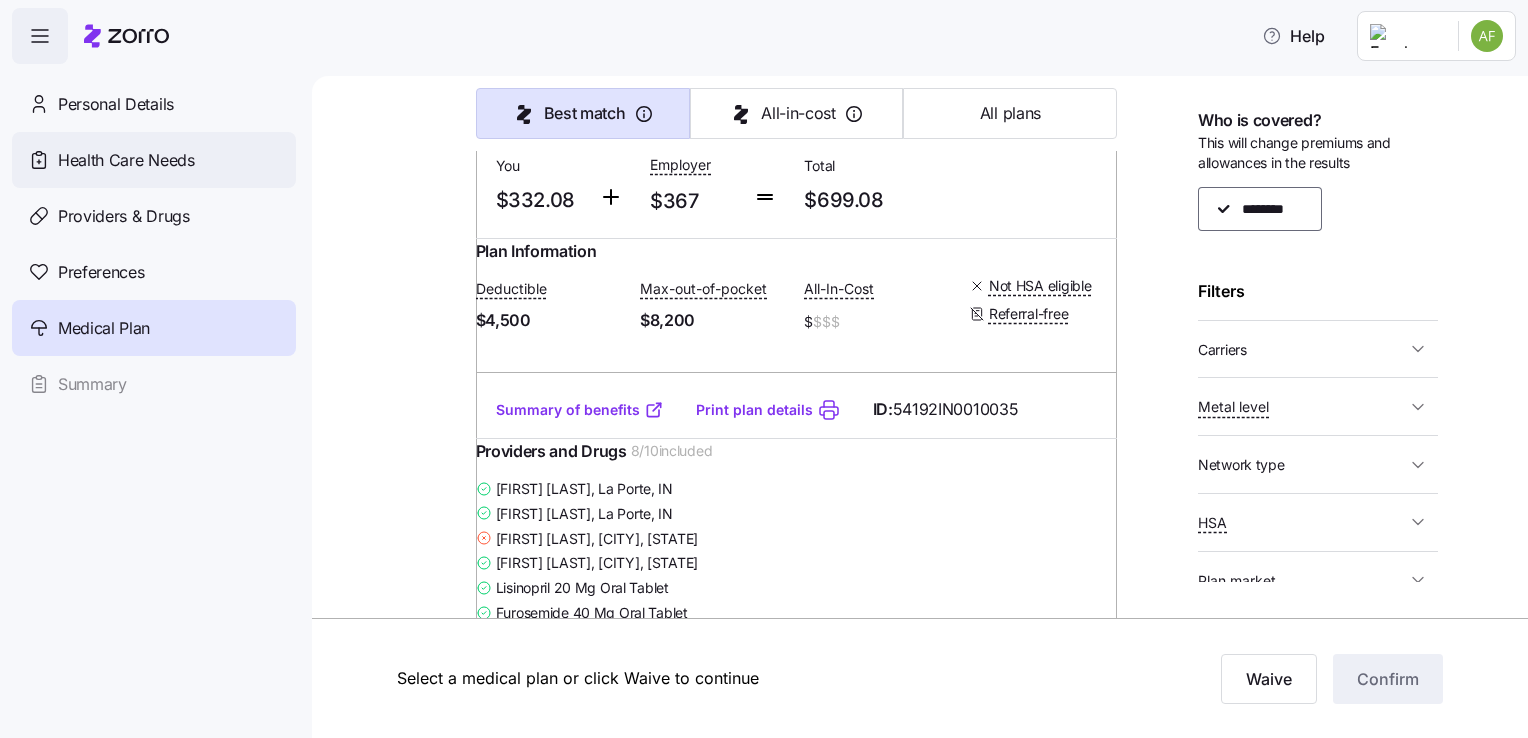 click on "Health Care Needs" at bounding box center (126, 160) 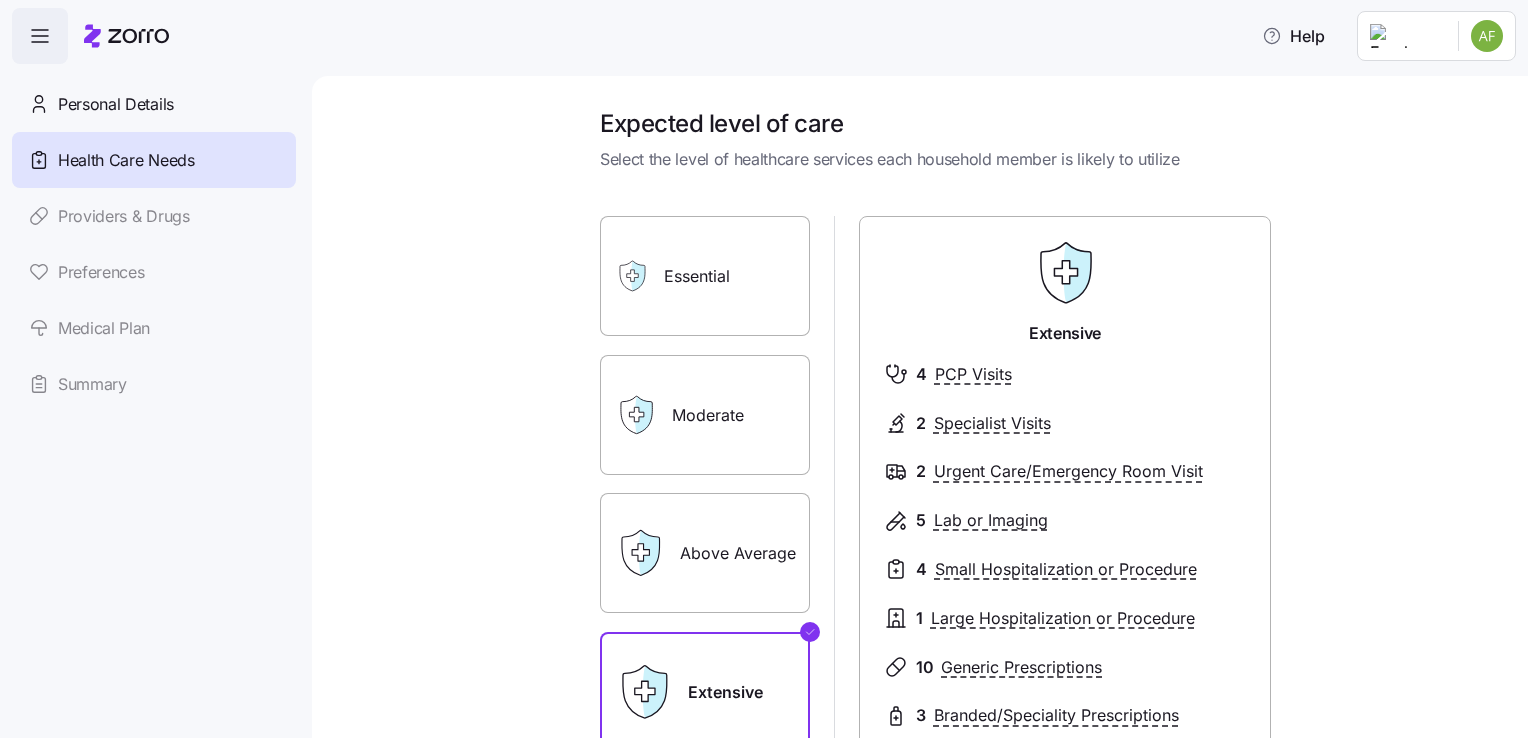 click on "Above Average" at bounding box center [705, 553] 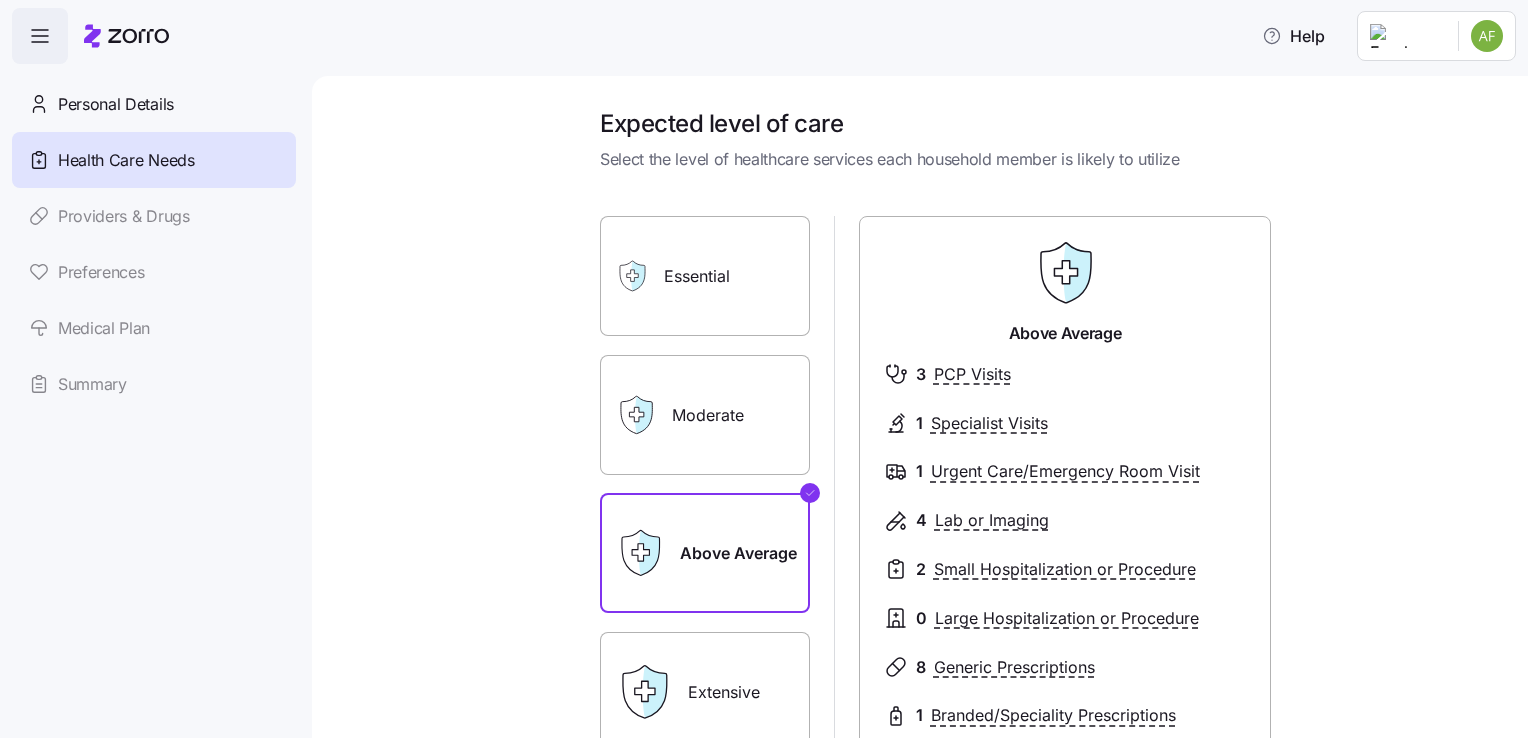 scroll, scrollTop: 270, scrollLeft: 0, axis: vertical 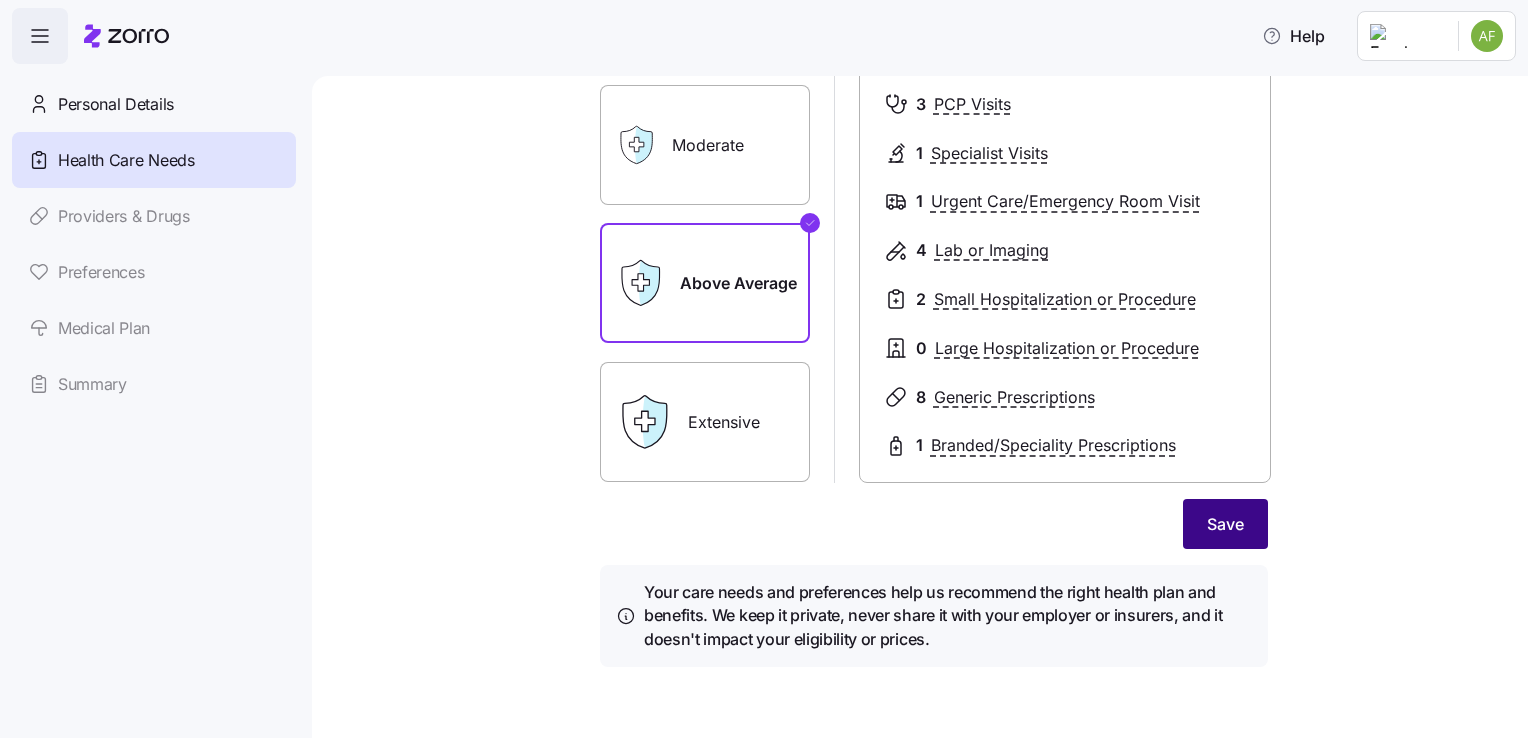 click on "Save" at bounding box center [1225, 524] 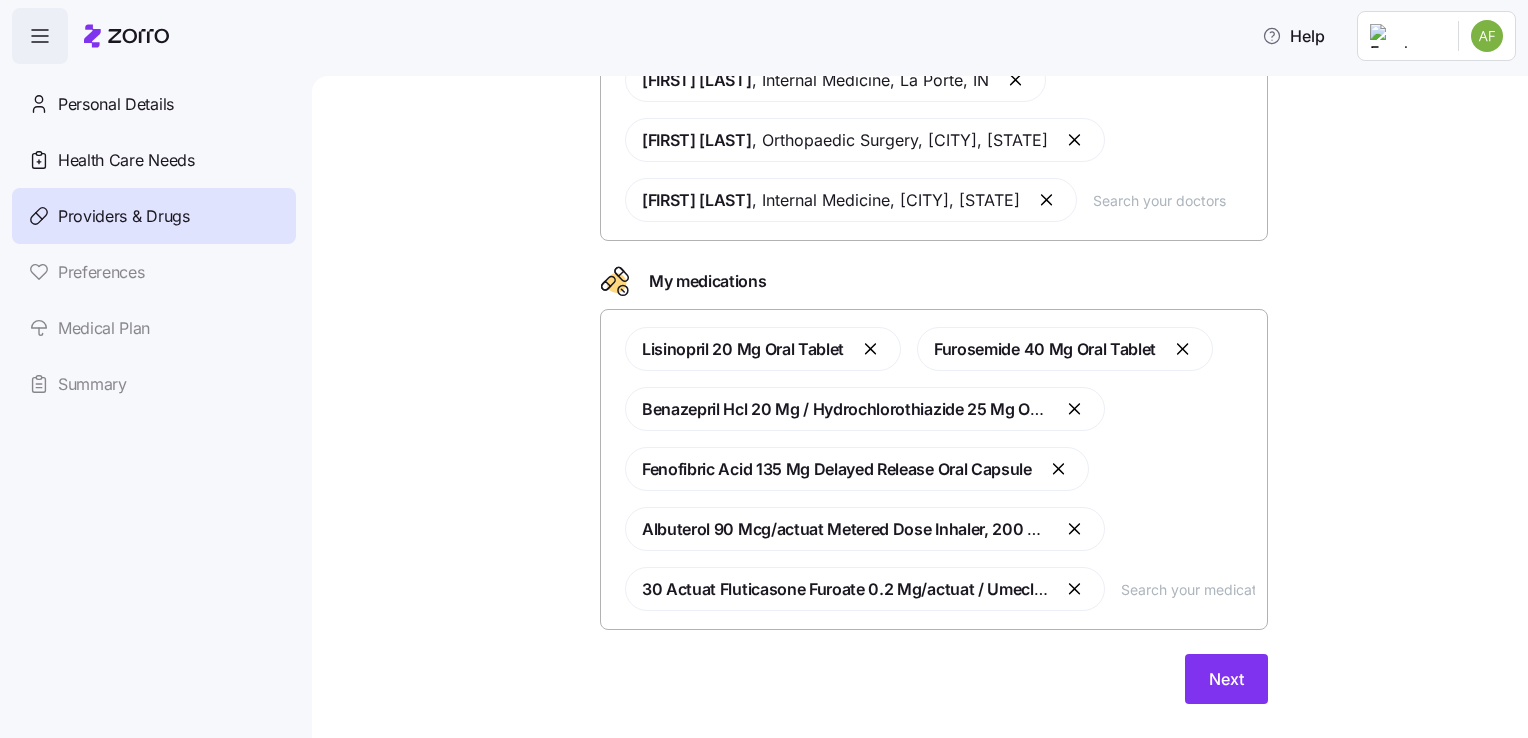 scroll, scrollTop: 296, scrollLeft: 0, axis: vertical 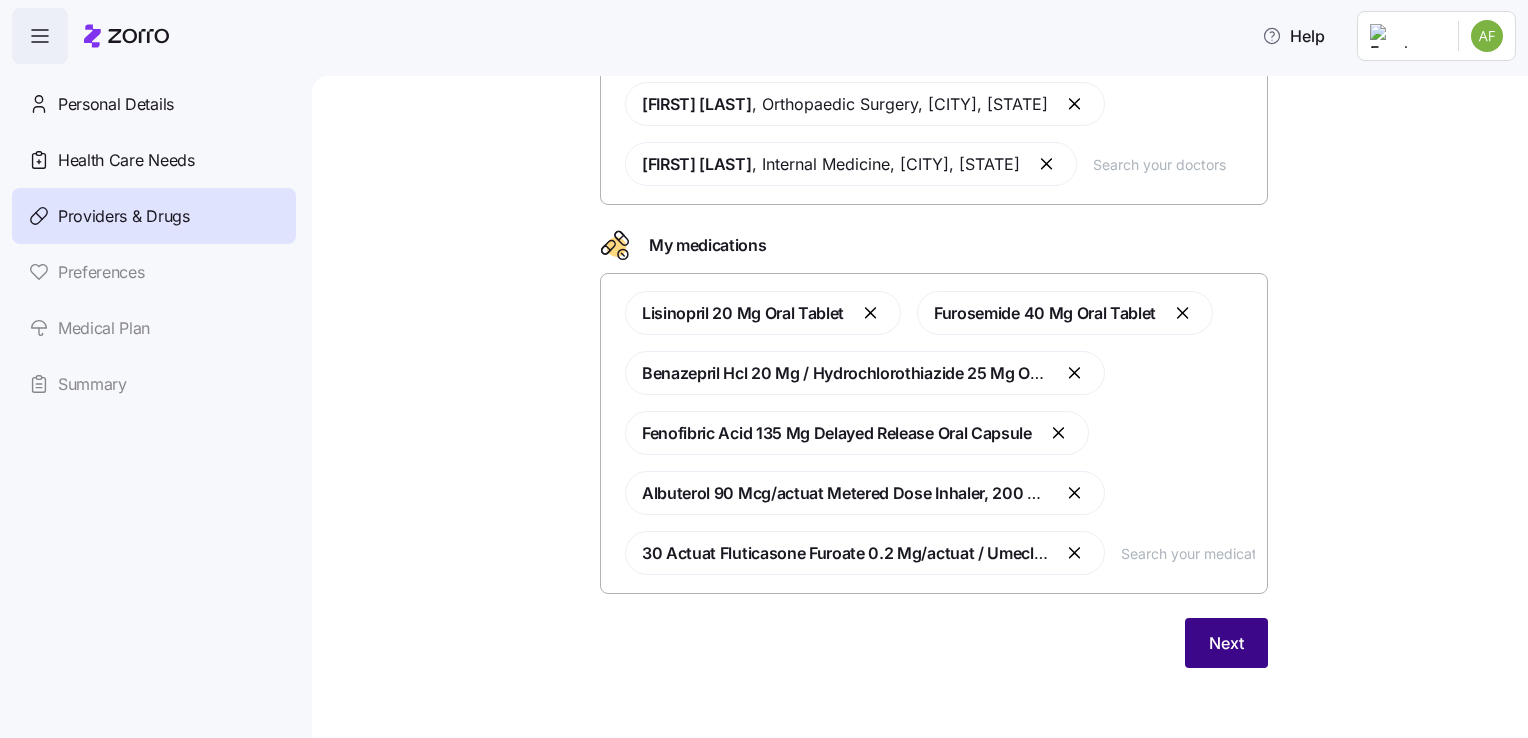 click on "Next" at bounding box center [1226, 643] 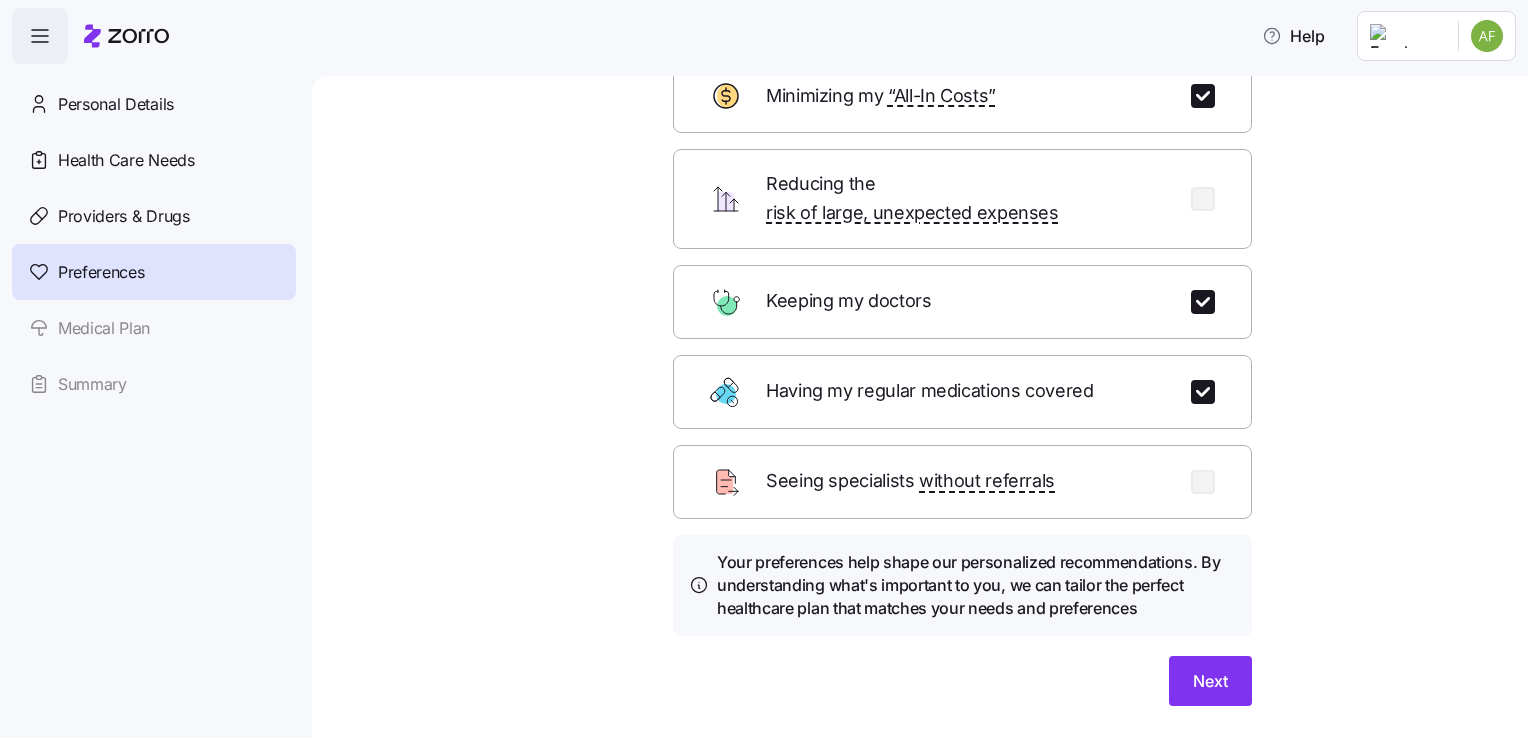 scroll, scrollTop: 140, scrollLeft: 0, axis: vertical 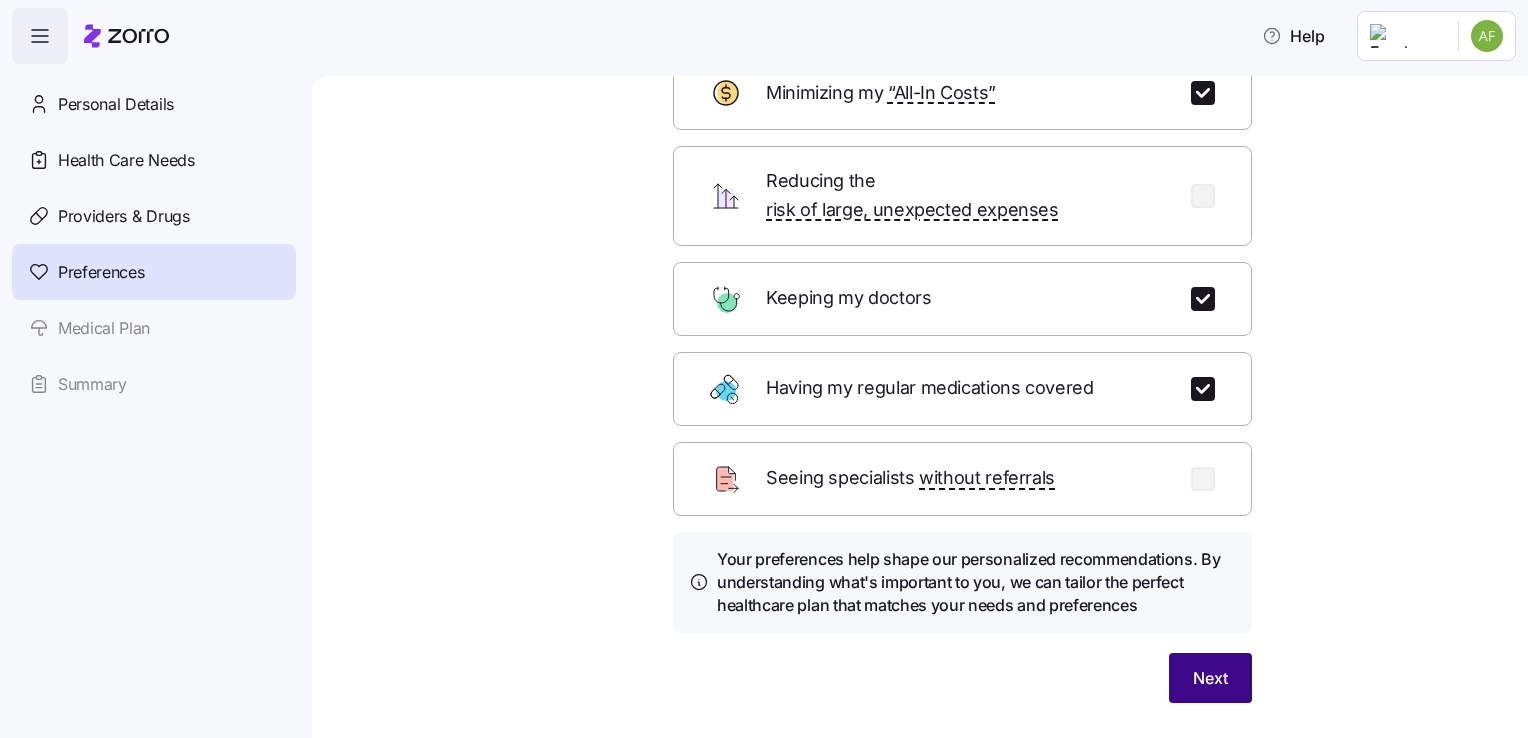 click on "Next" at bounding box center (1210, 678) 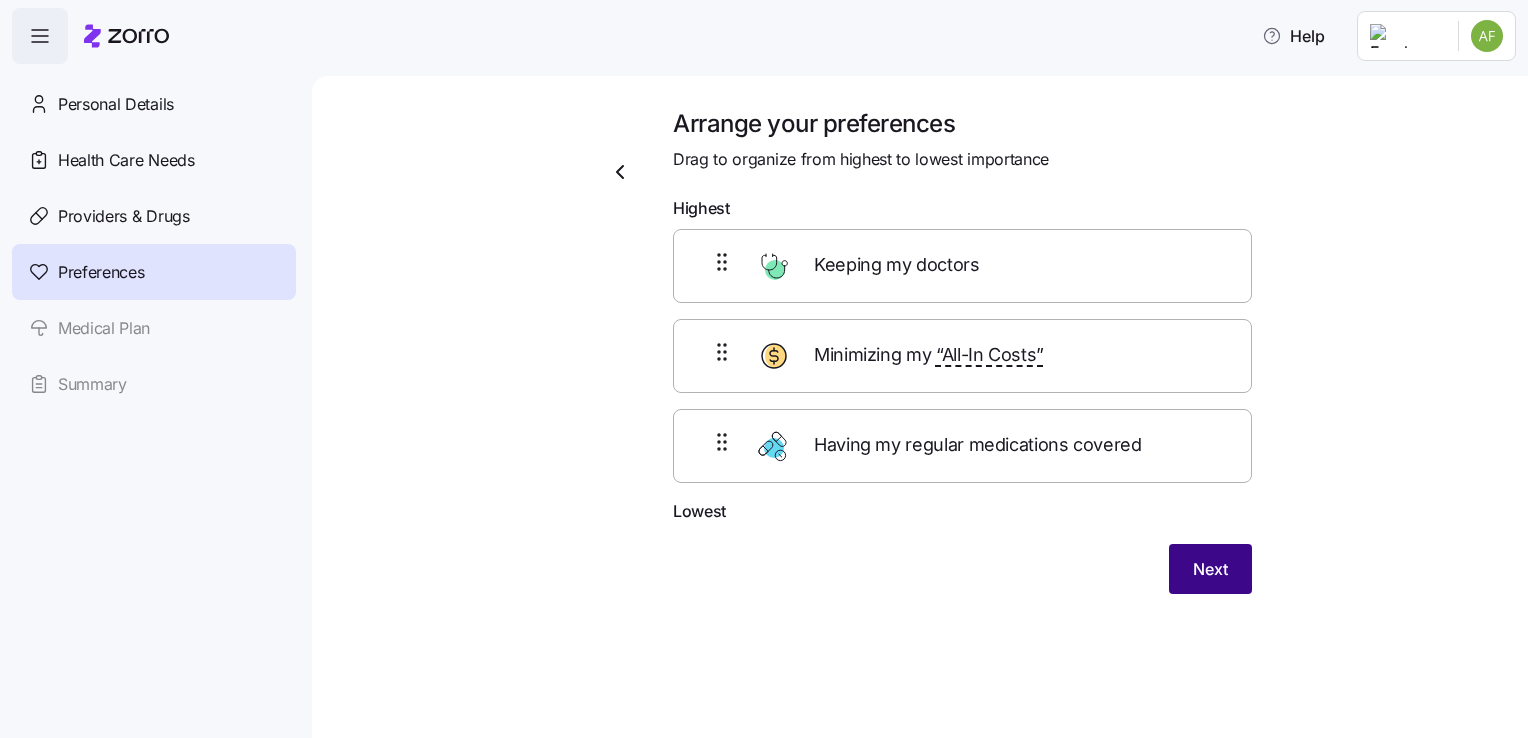 click on "Next" at bounding box center (1210, 569) 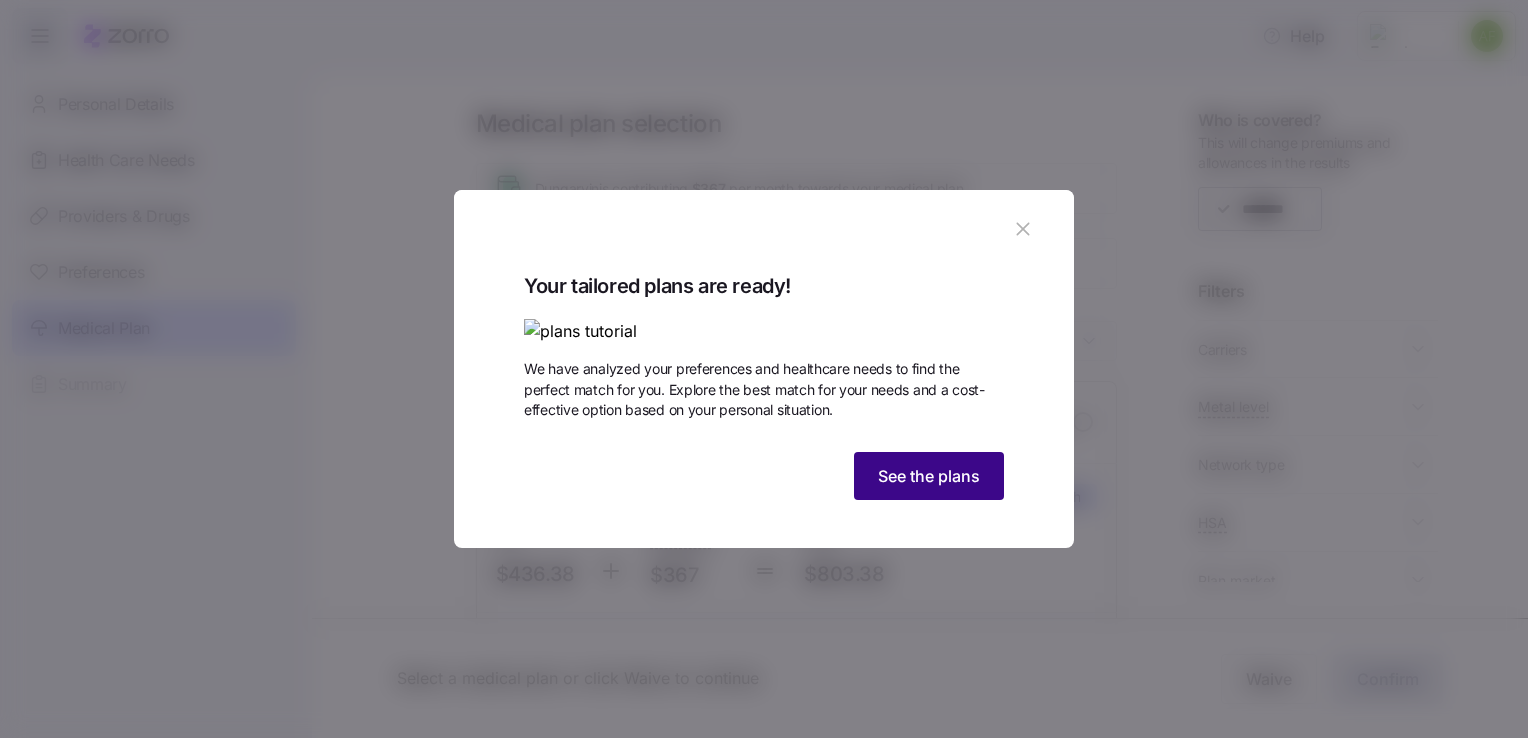 click on "See the plans" at bounding box center (929, 476) 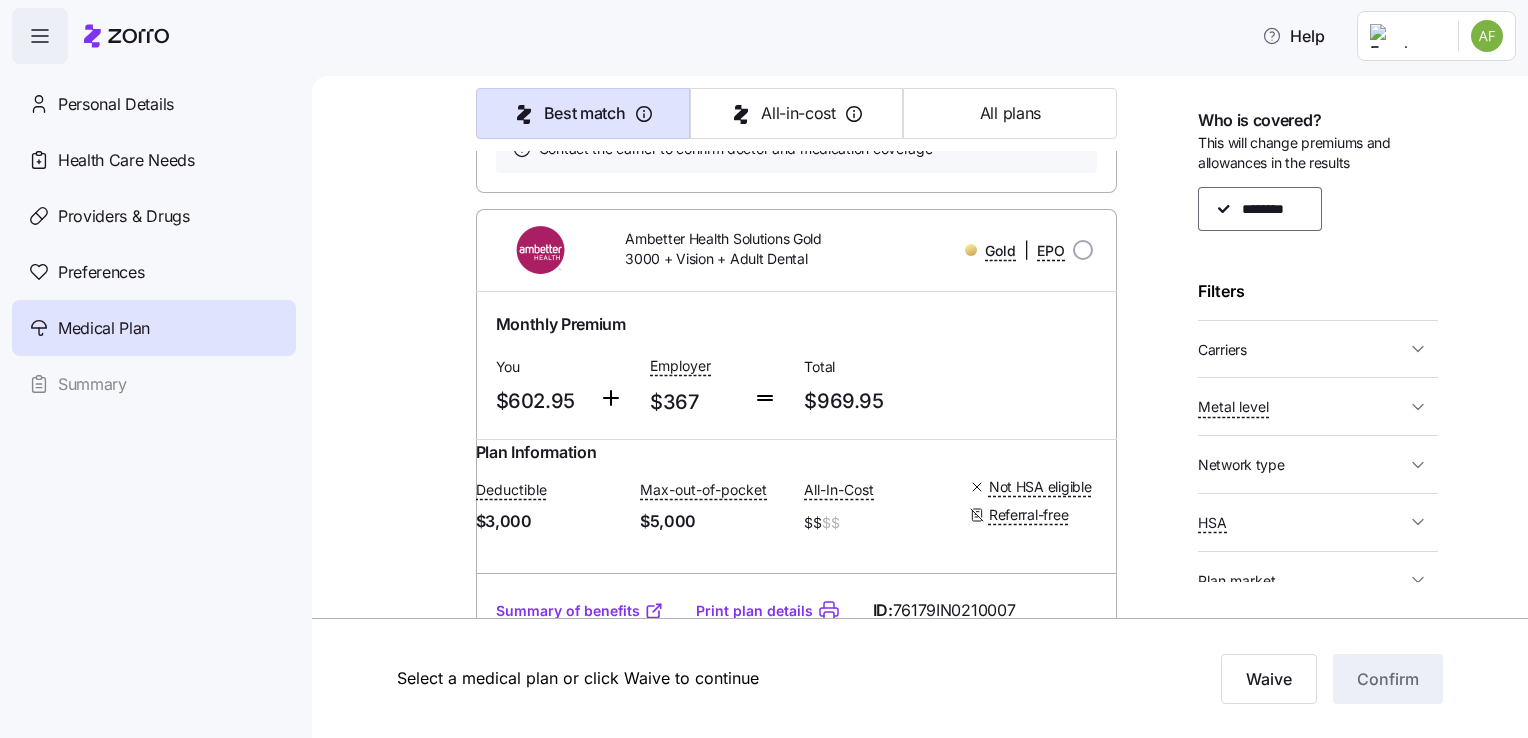 scroll, scrollTop: 7998, scrollLeft: 0, axis: vertical 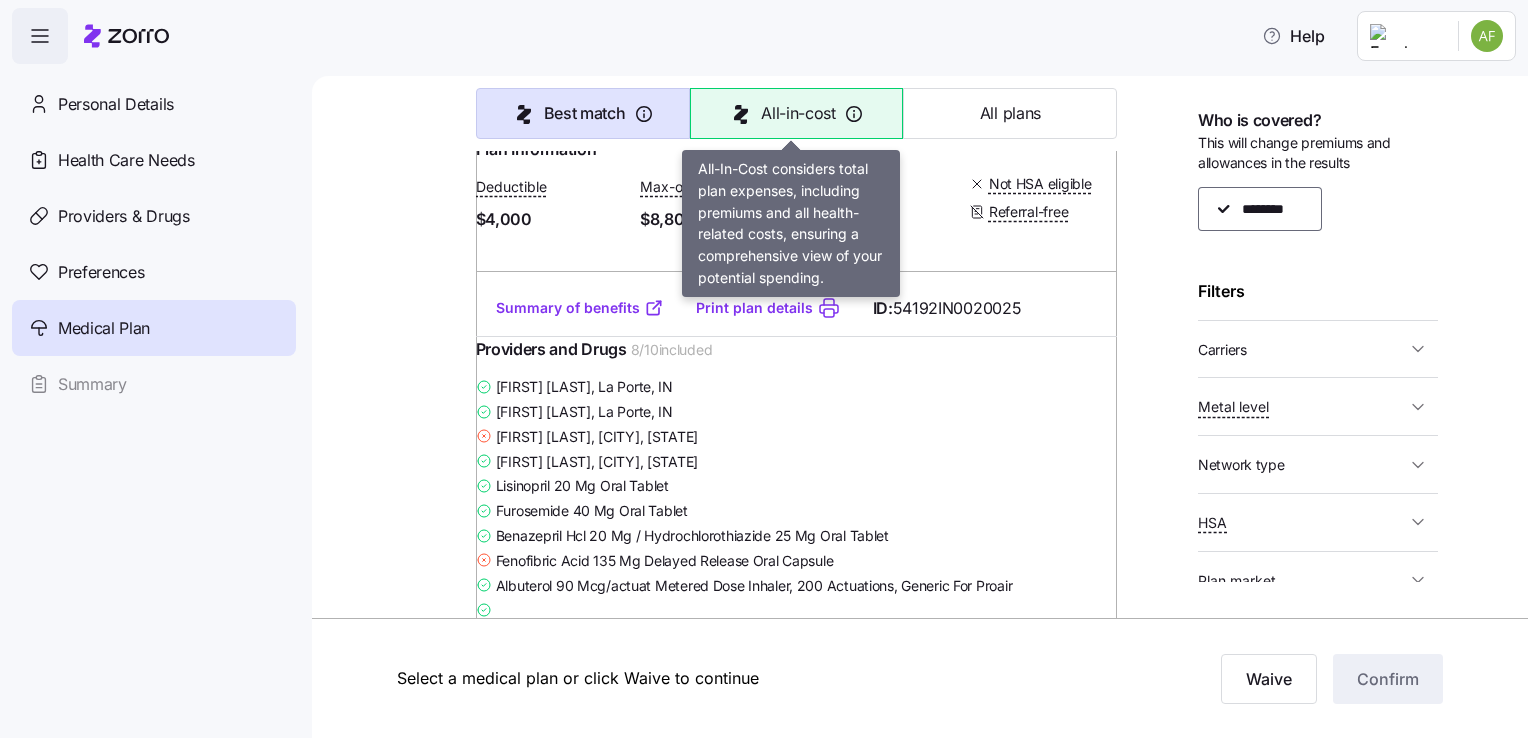 click on "All-in-cost" at bounding box center (798, 113) 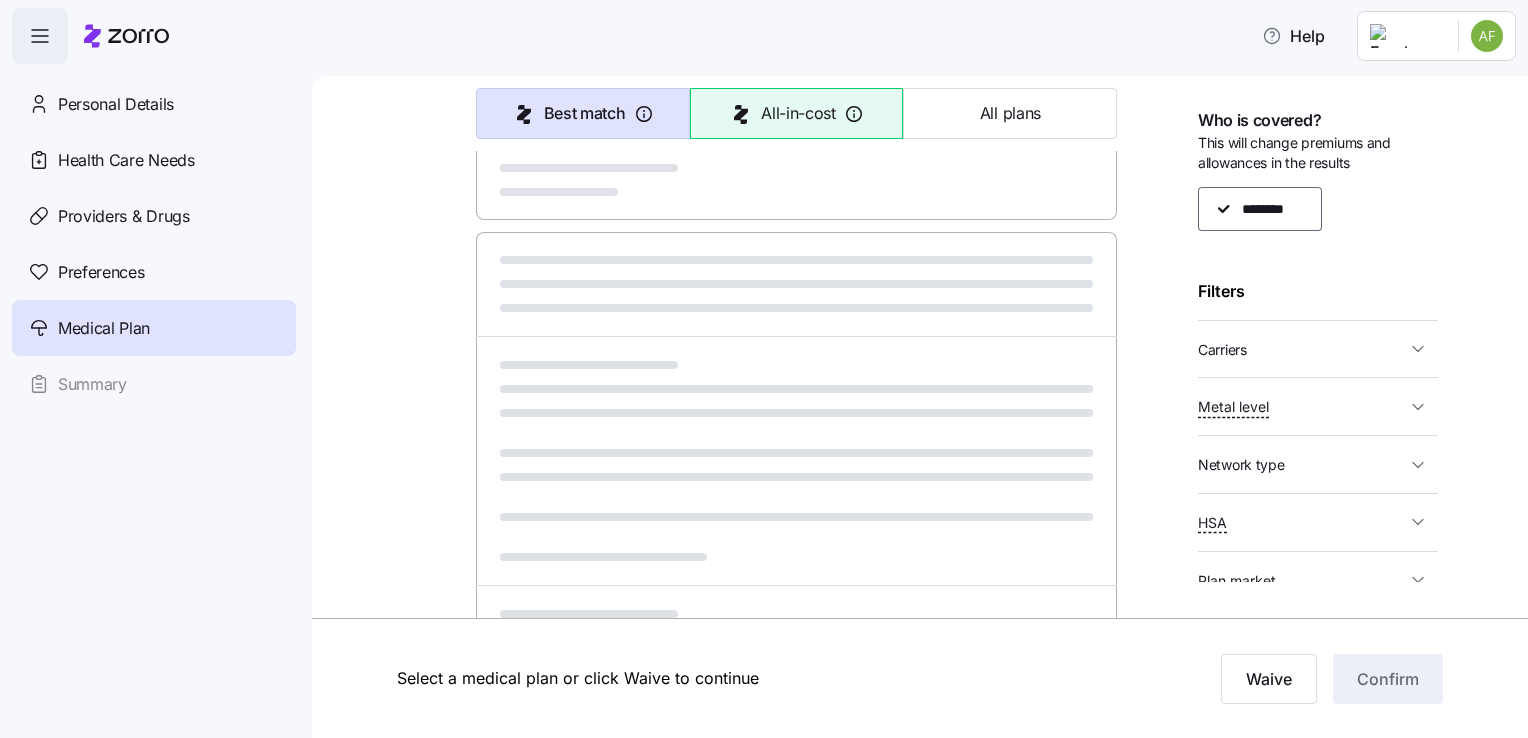 scroll, scrollTop: 1038, scrollLeft: 0, axis: vertical 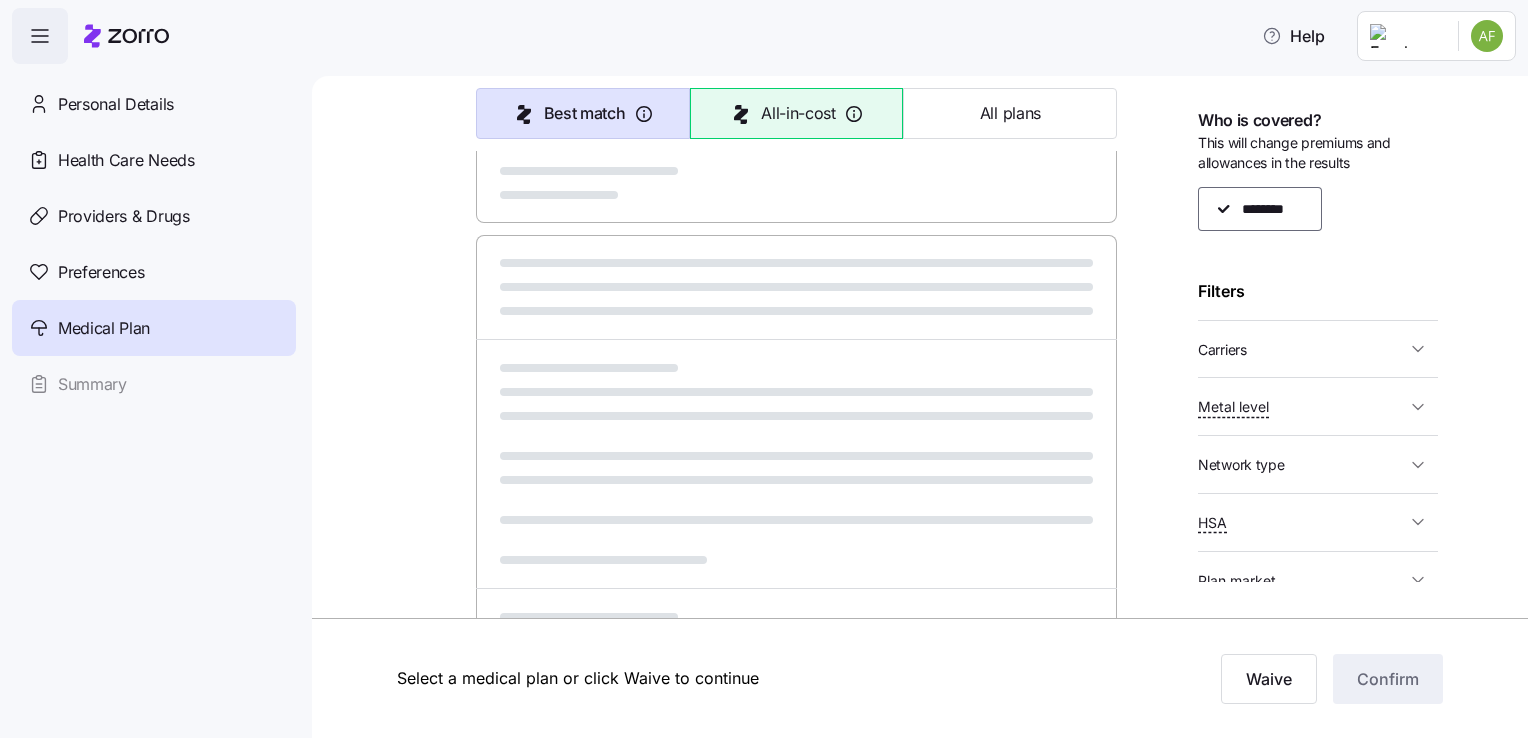 type on "All-in-cost" 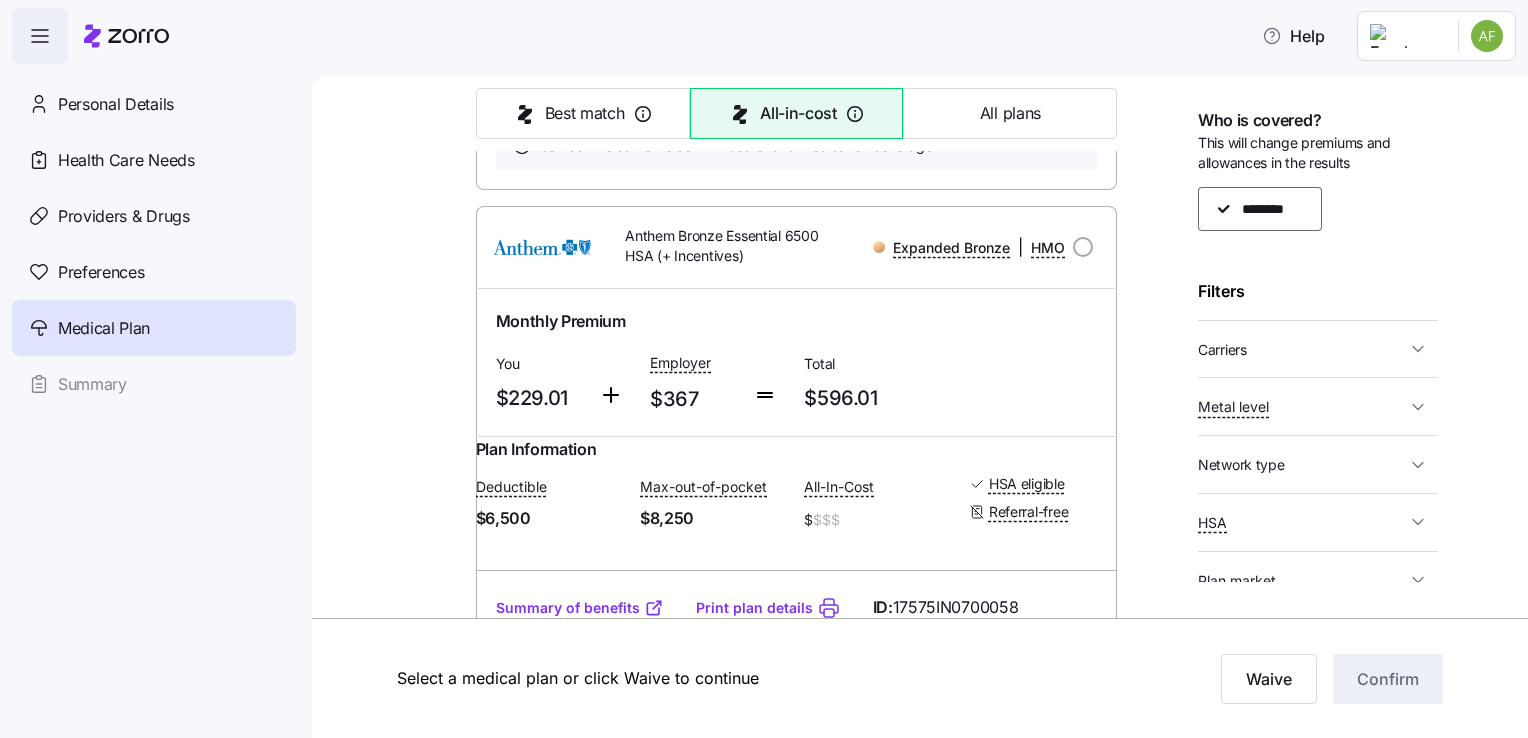 scroll, scrollTop: 32450, scrollLeft: 0, axis: vertical 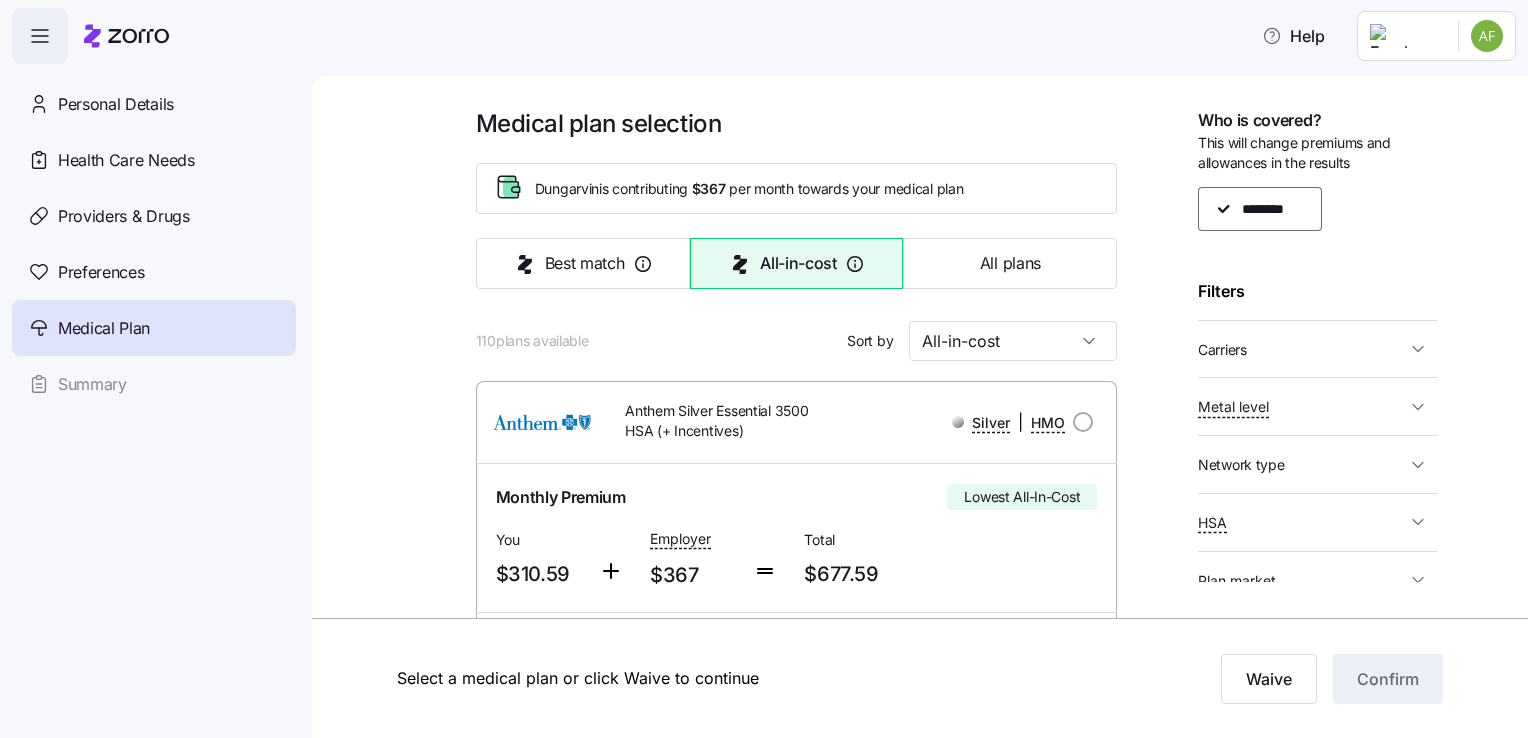 click on "Select a medical plan or click Waive to continue Waive Confirm" at bounding box center [764, 678] 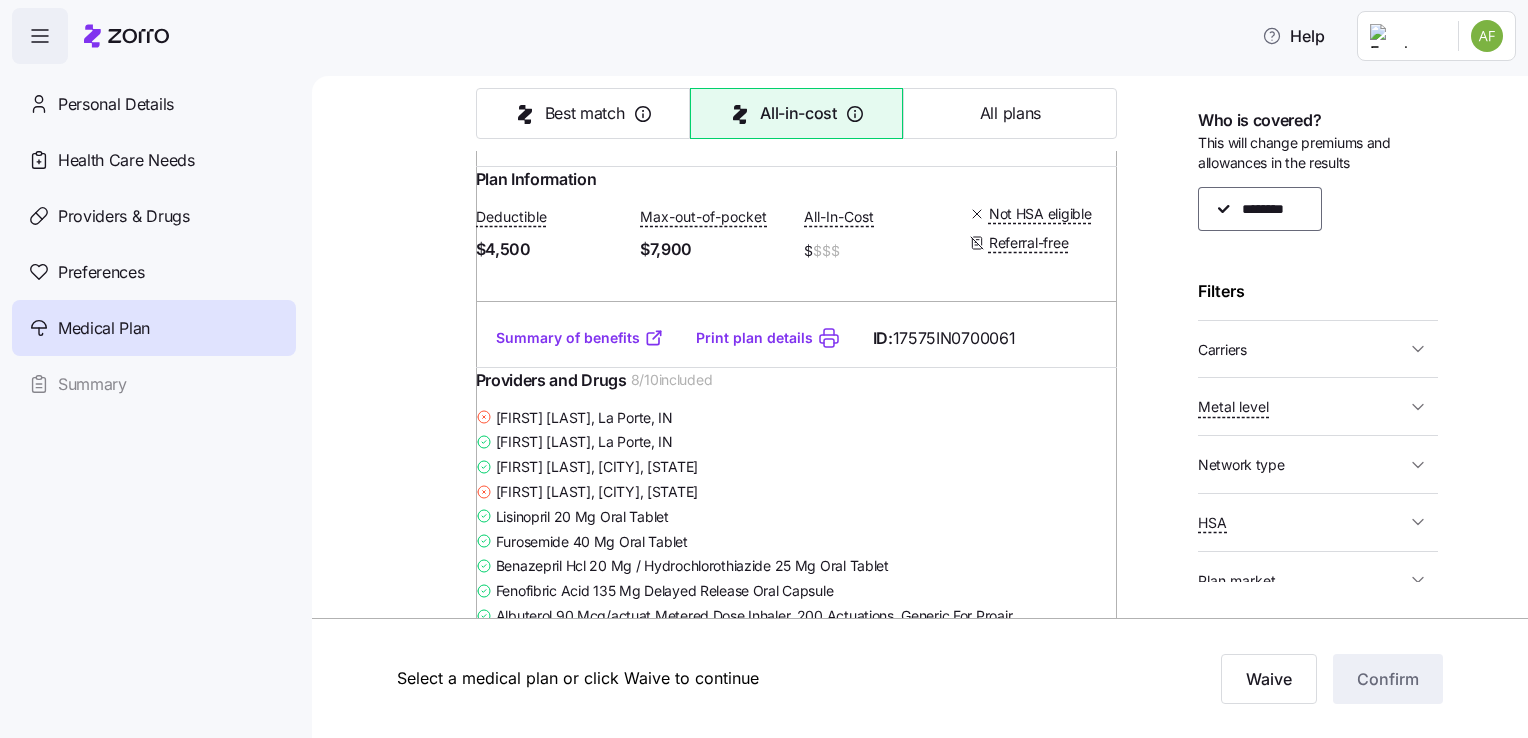 scroll, scrollTop: 4426, scrollLeft: 0, axis: vertical 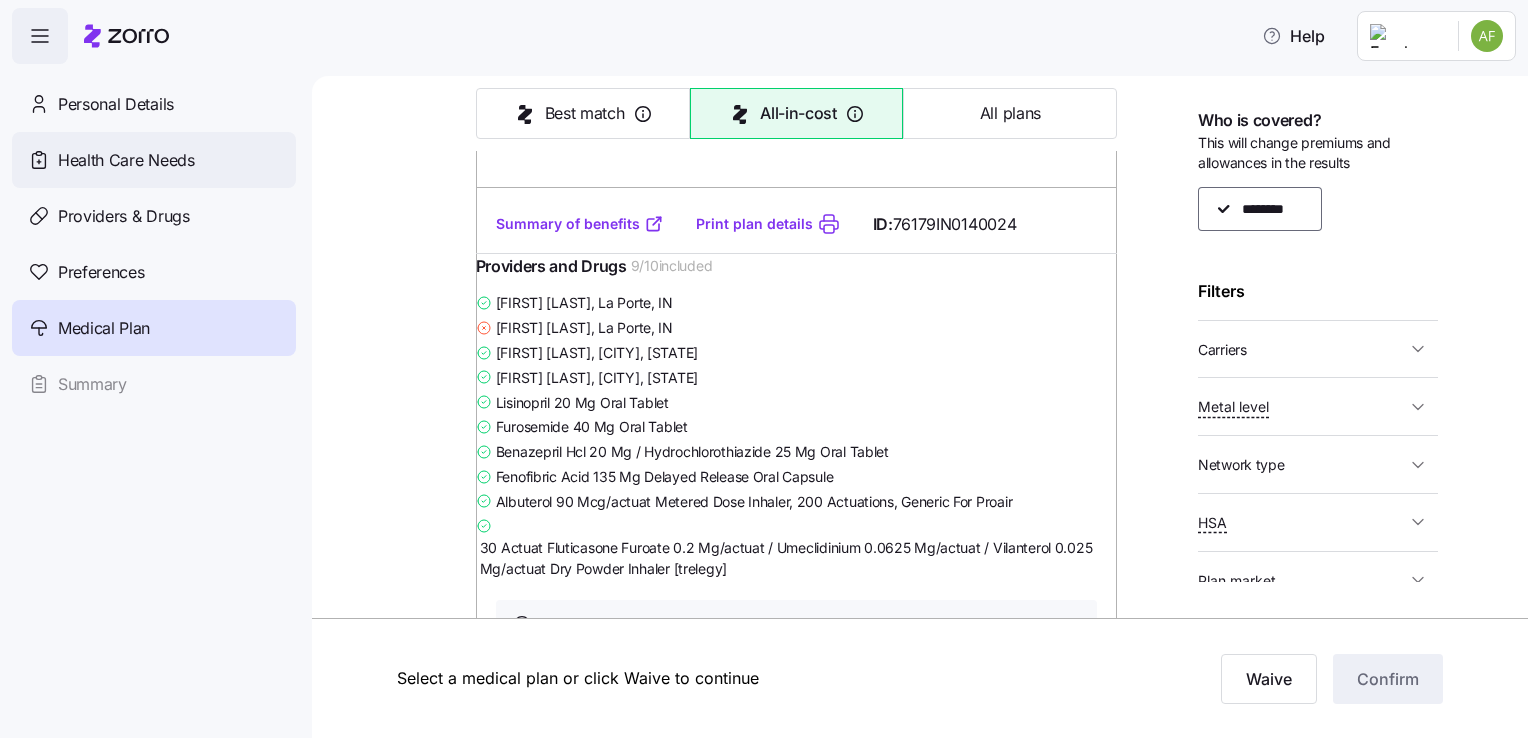 click on "Health Care Needs" at bounding box center (126, 160) 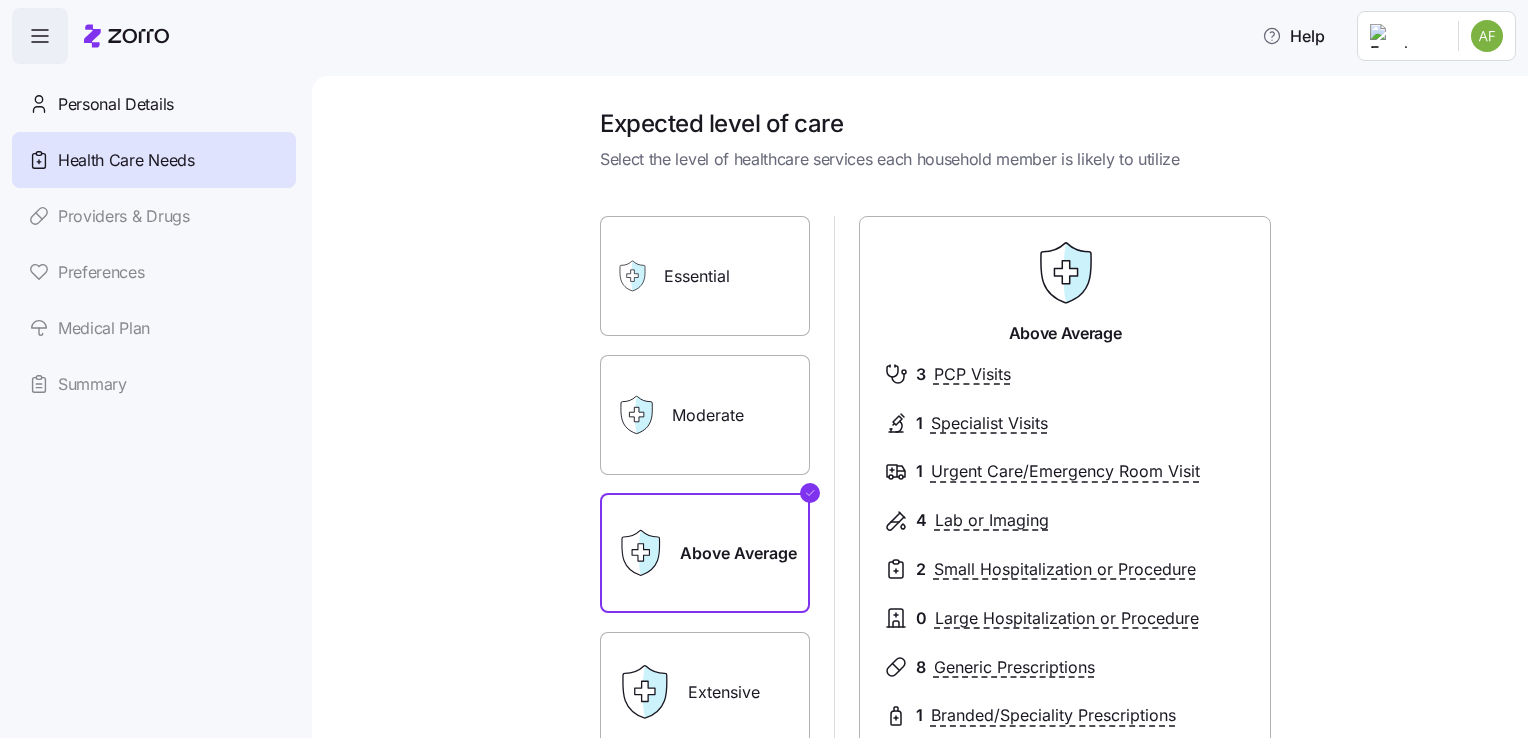 click on "Personal Details Health Care Needs Providers & Drugs Preferences Medical Plan Summary" at bounding box center [154, 244] 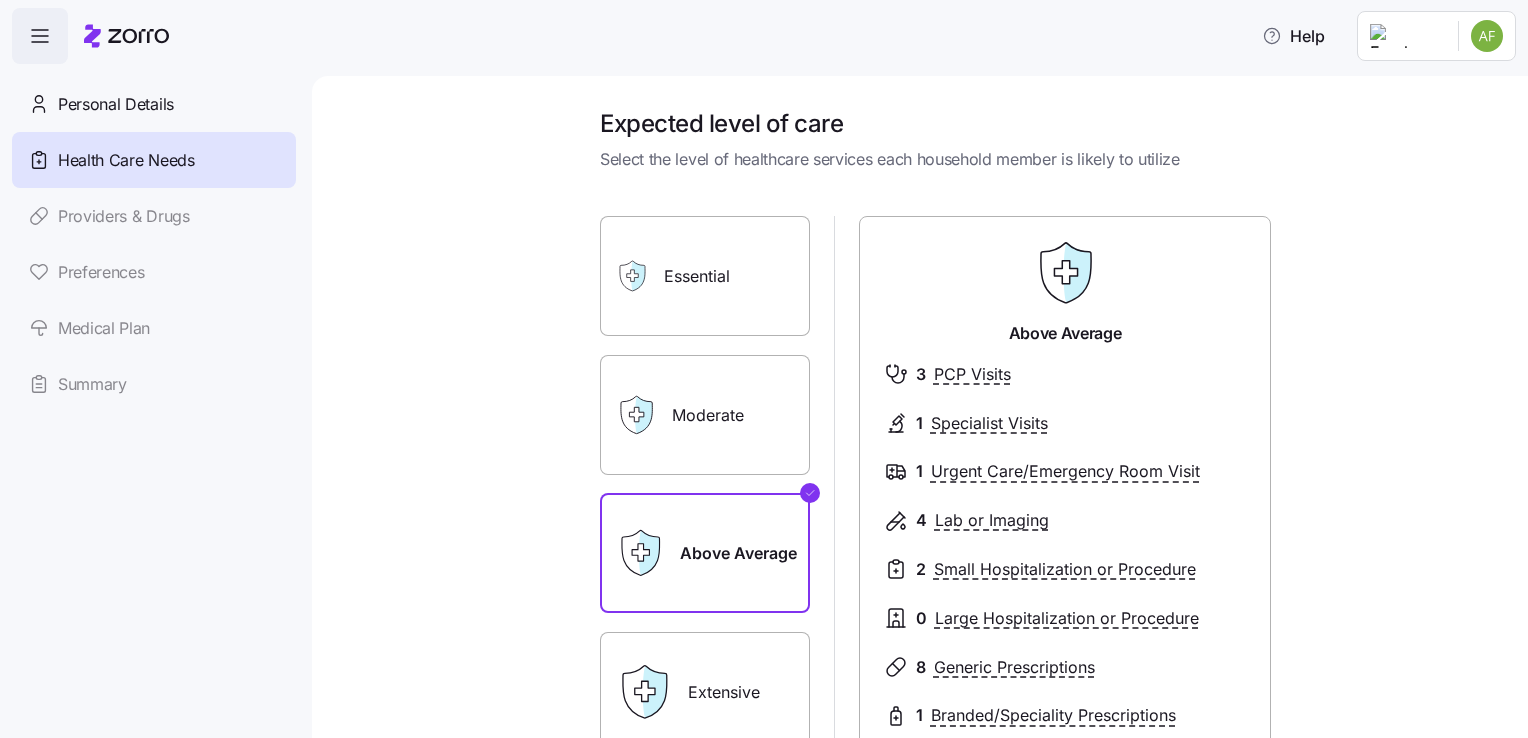 click on "Personal Details Health Care Needs Providers & Drugs Preferences Medical Plan Summary" at bounding box center (154, 244) 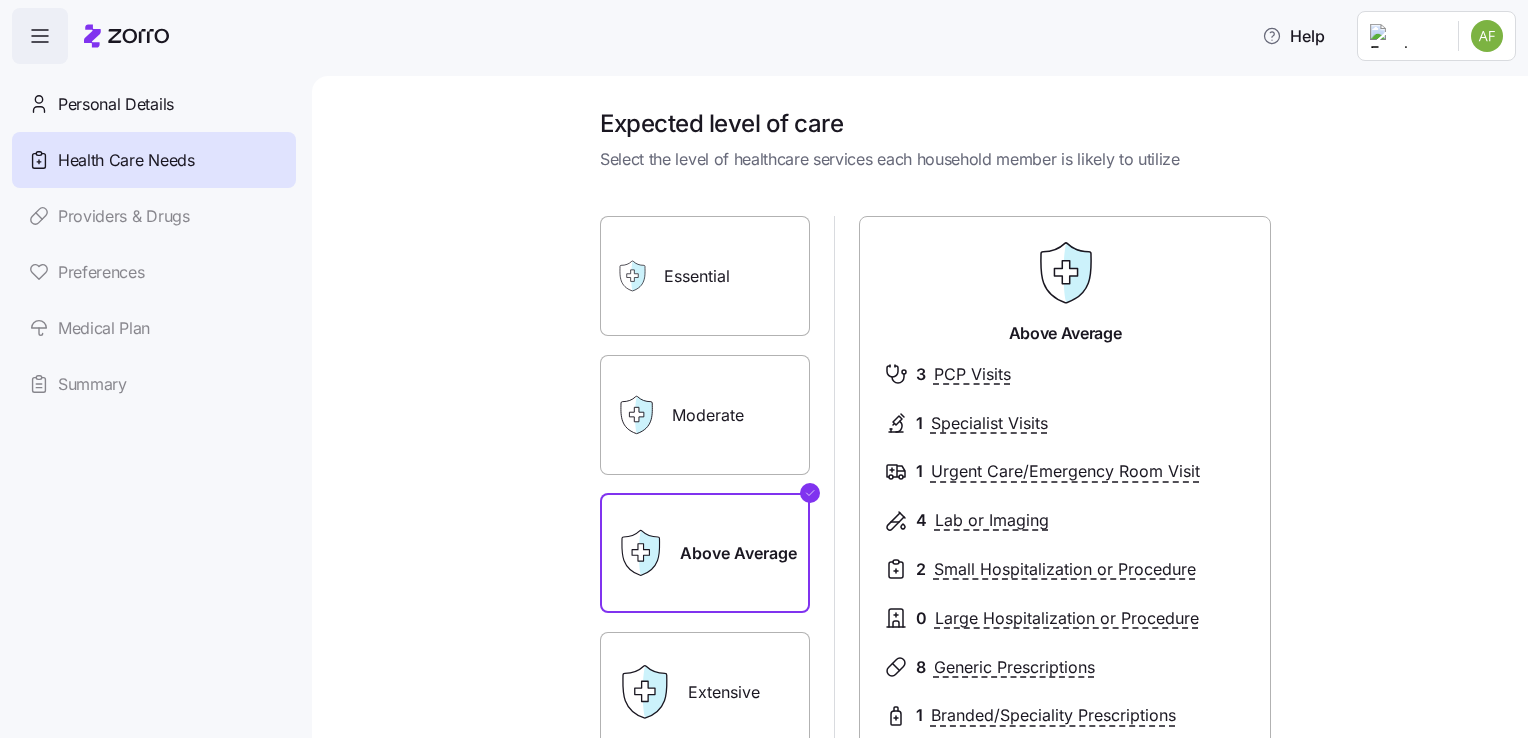 scroll, scrollTop: 270, scrollLeft: 0, axis: vertical 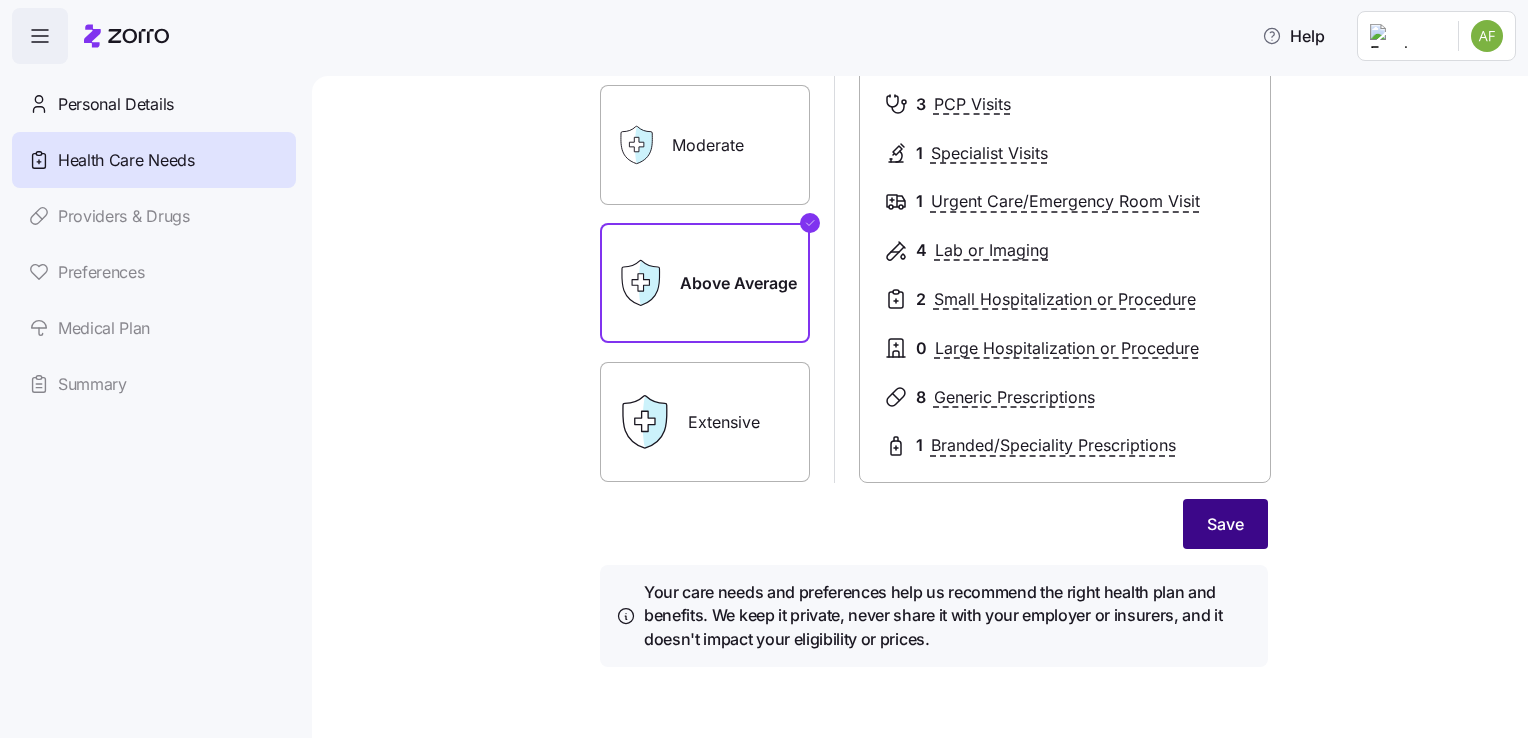 click on "Save" at bounding box center [1225, 524] 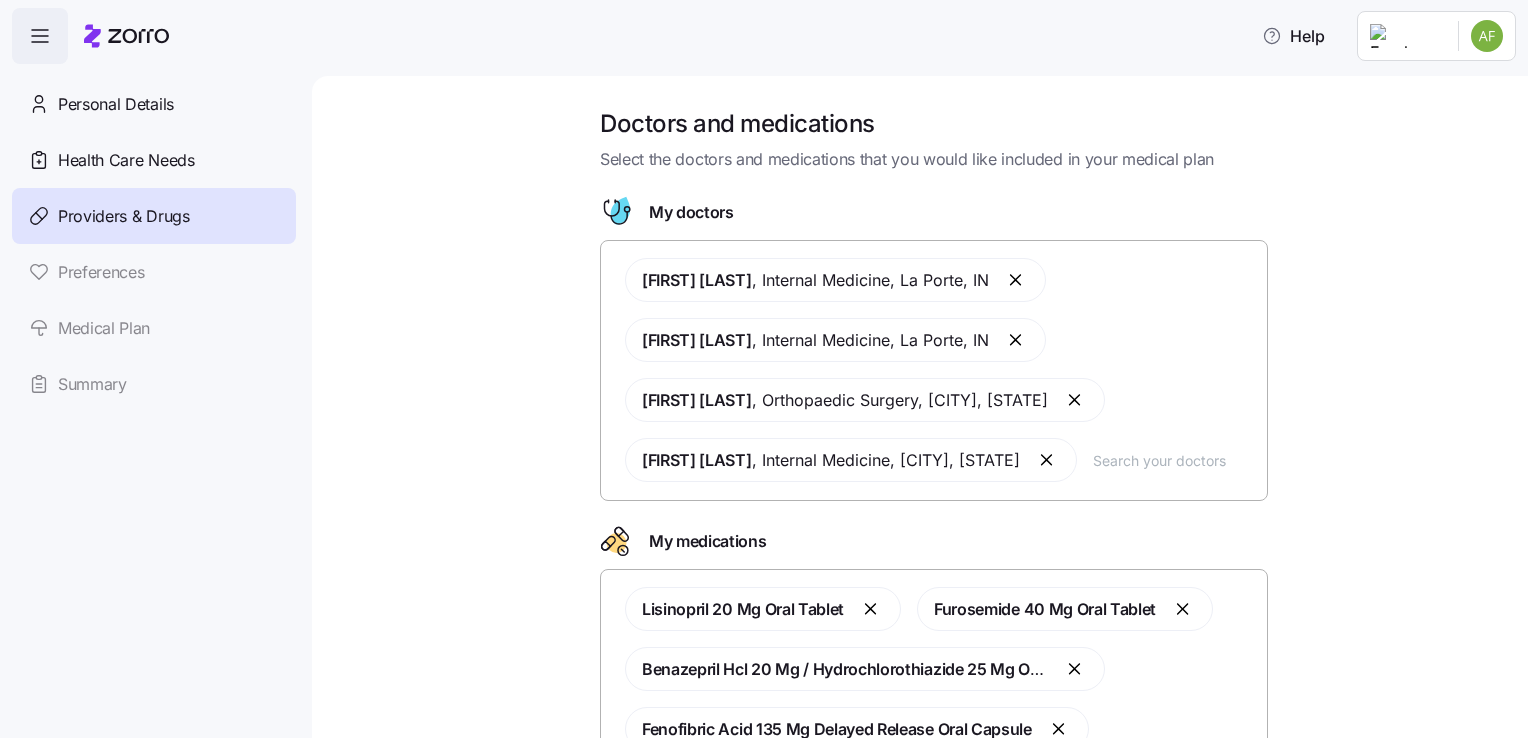 click on "Providers & Drugs" at bounding box center [124, 216] 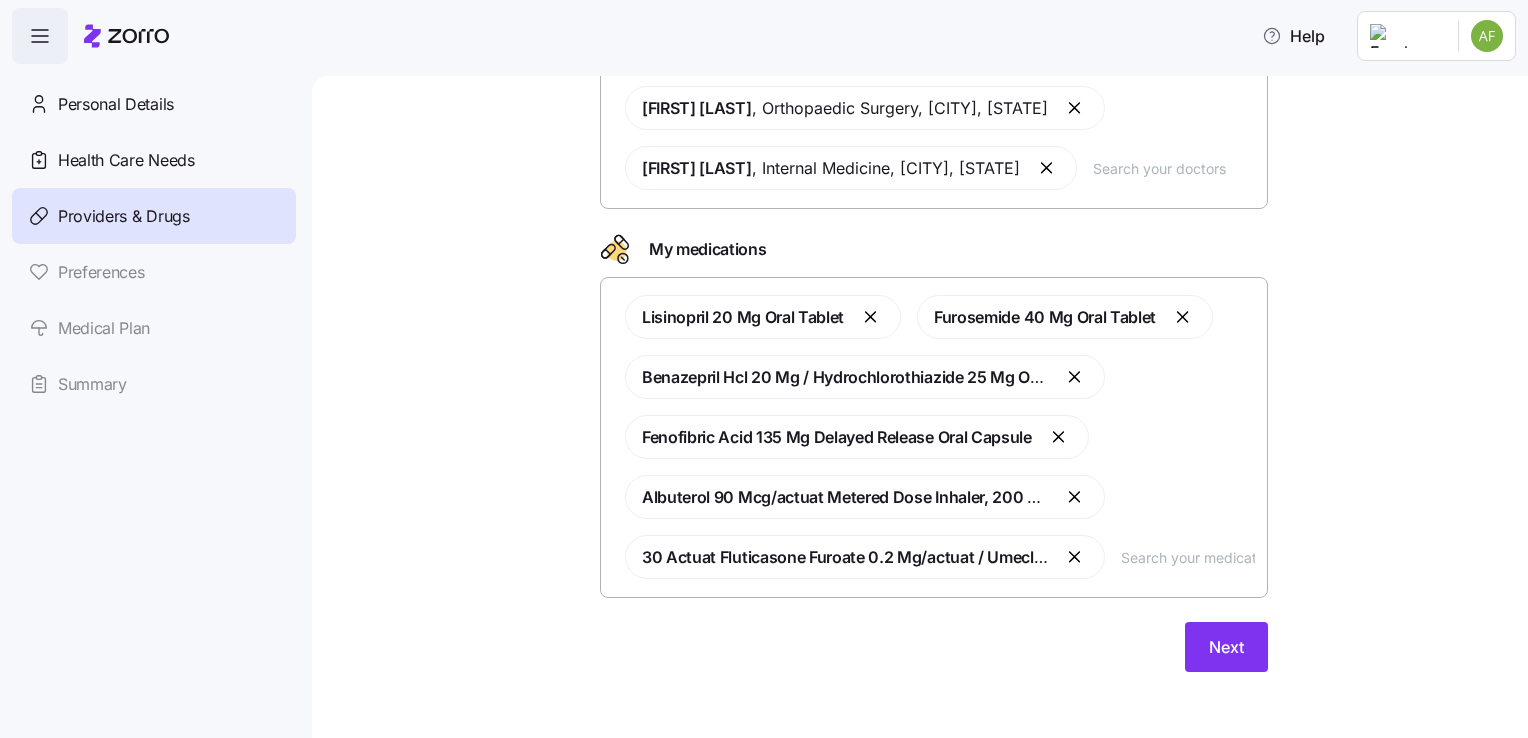 scroll, scrollTop: 296, scrollLeft: 0, axis: vertical 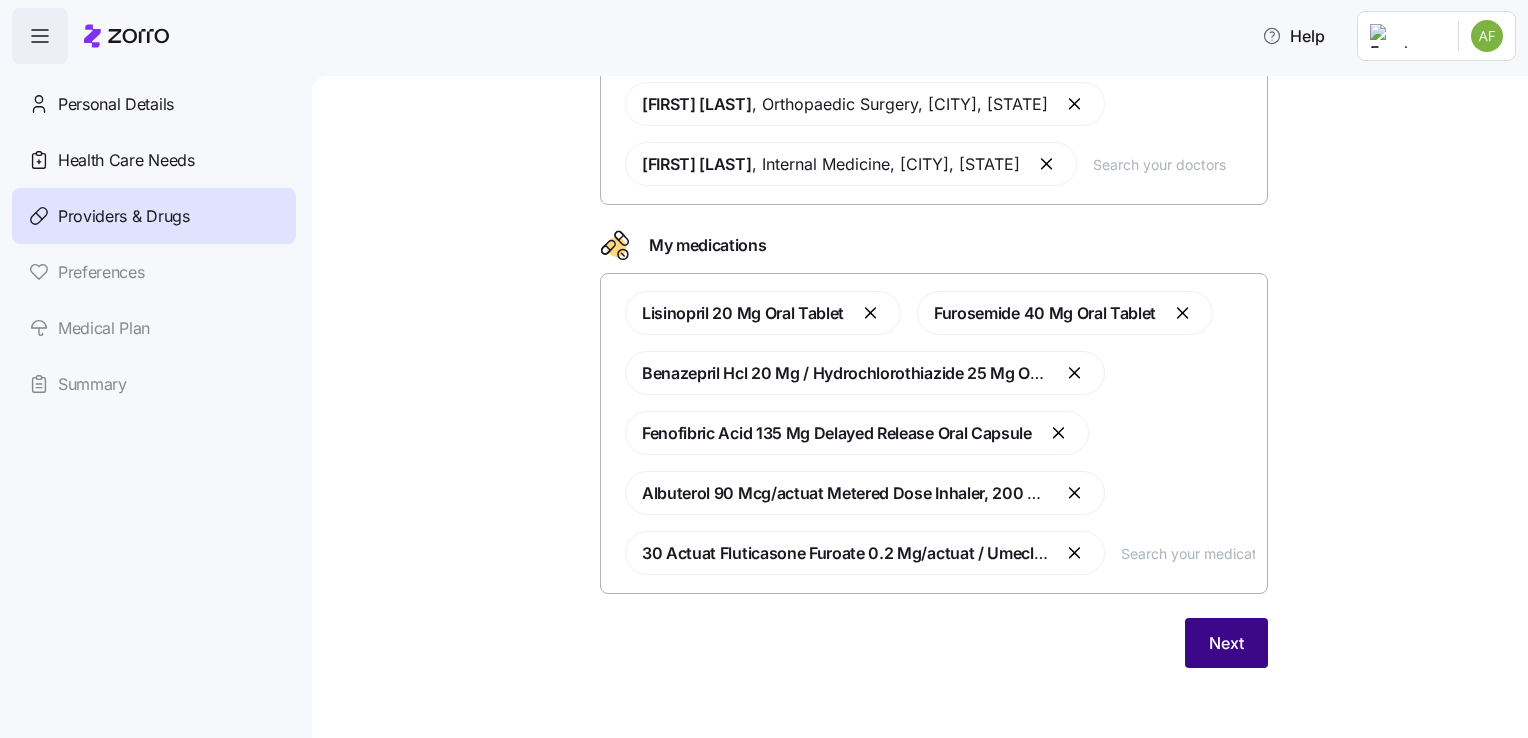 click on "Next" at bounding box center (1226, 643) 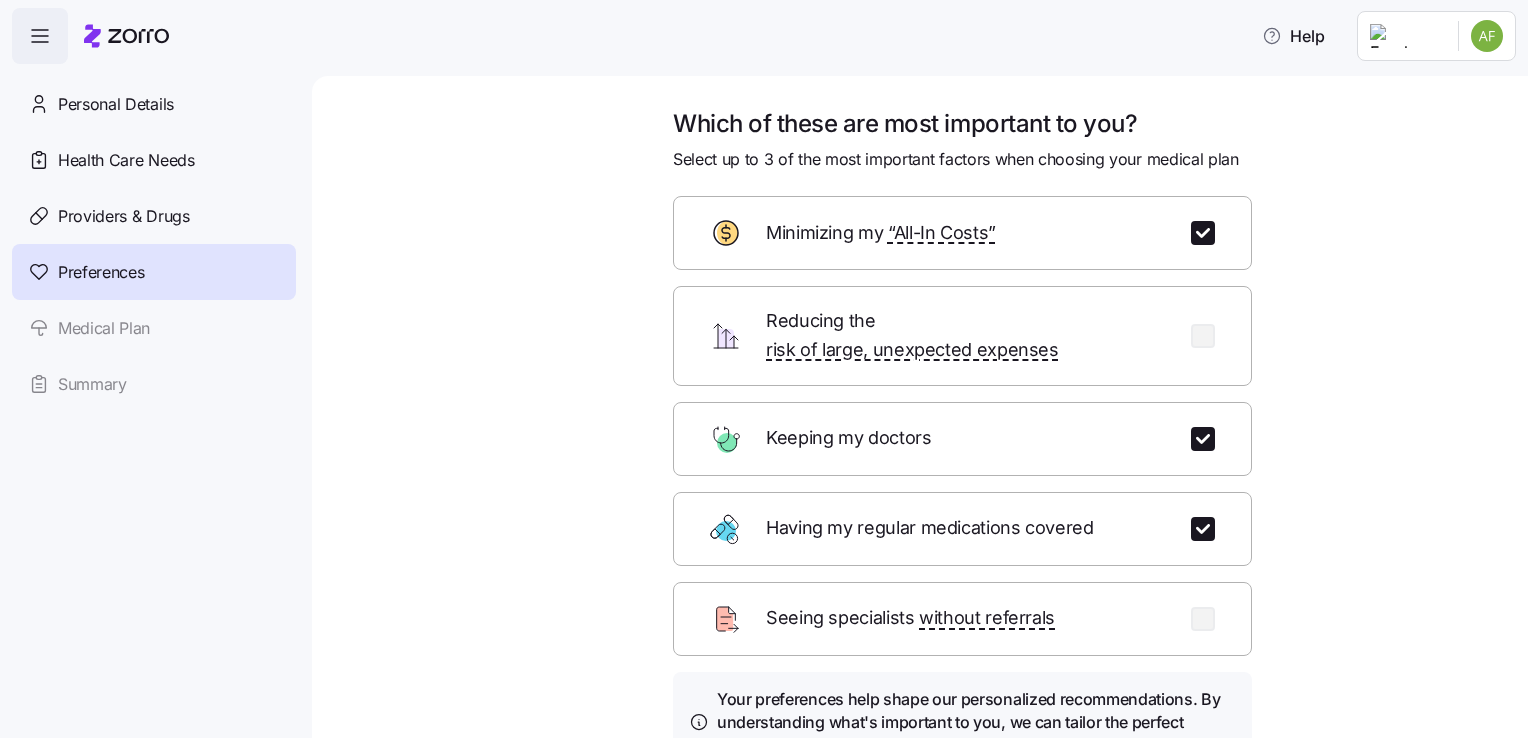 scroll, scrollTop: 173, scrollLeft: 0, axis: vertical 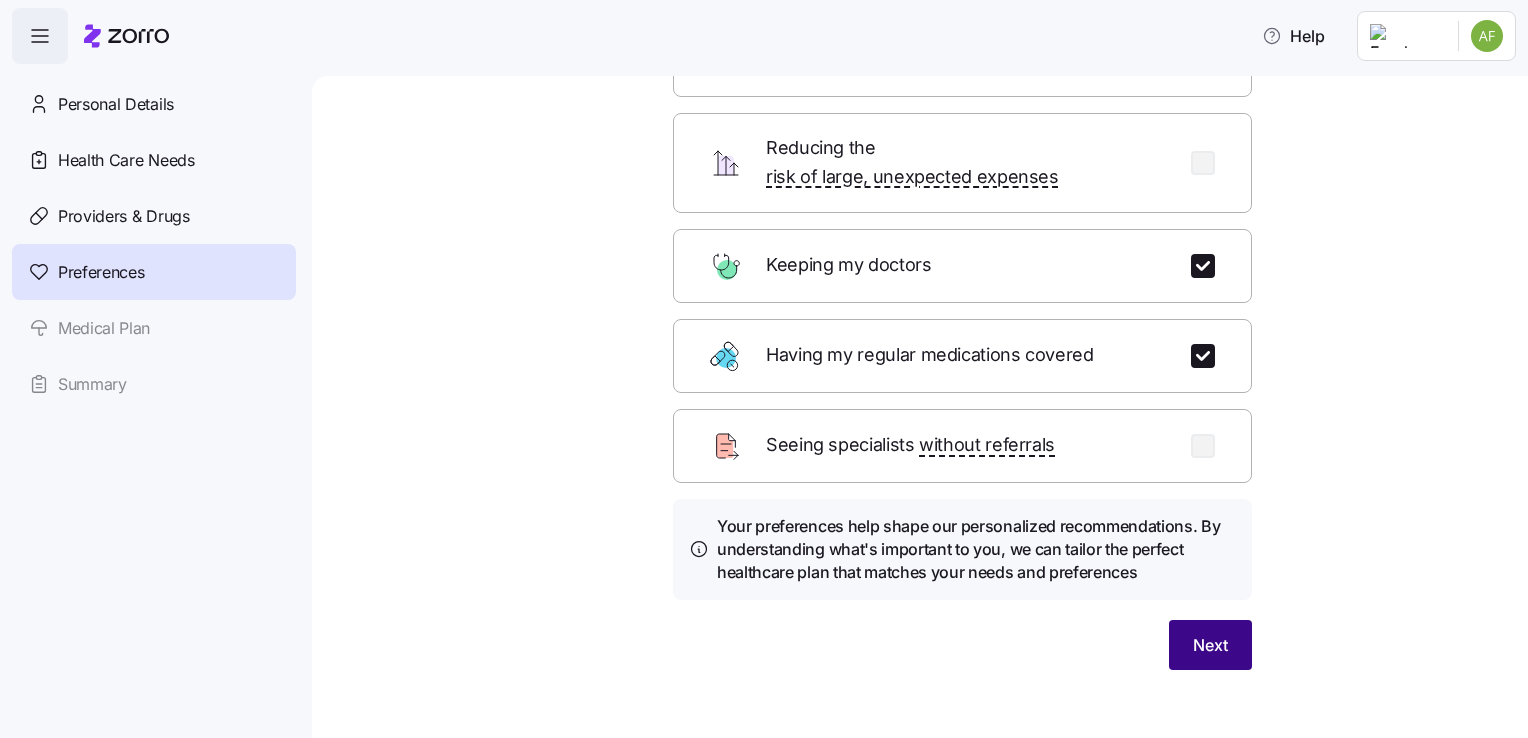 click on "Next" at bounding box center [1210, 645] 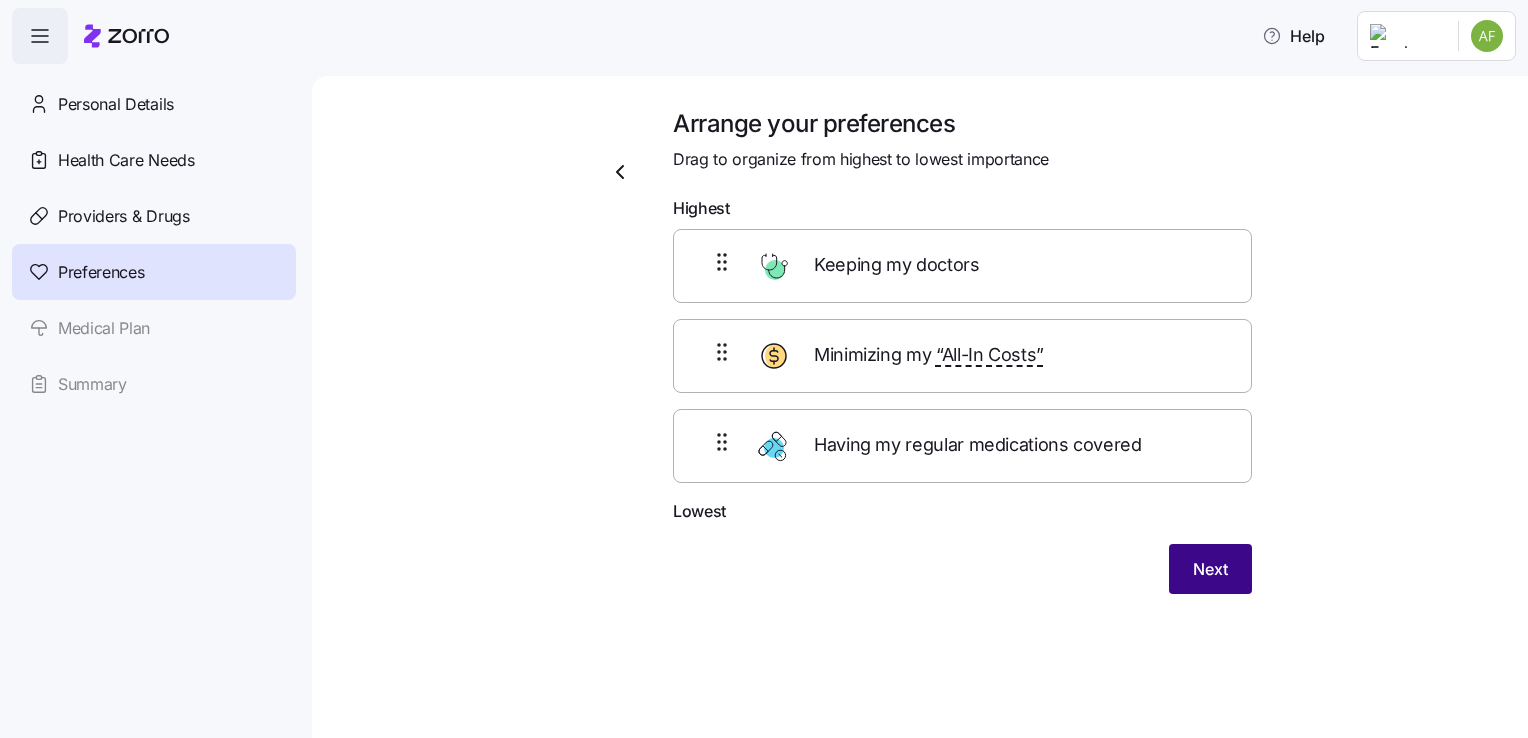 scroll, scrollTop: 0, scrollLeft: 0, axis: both 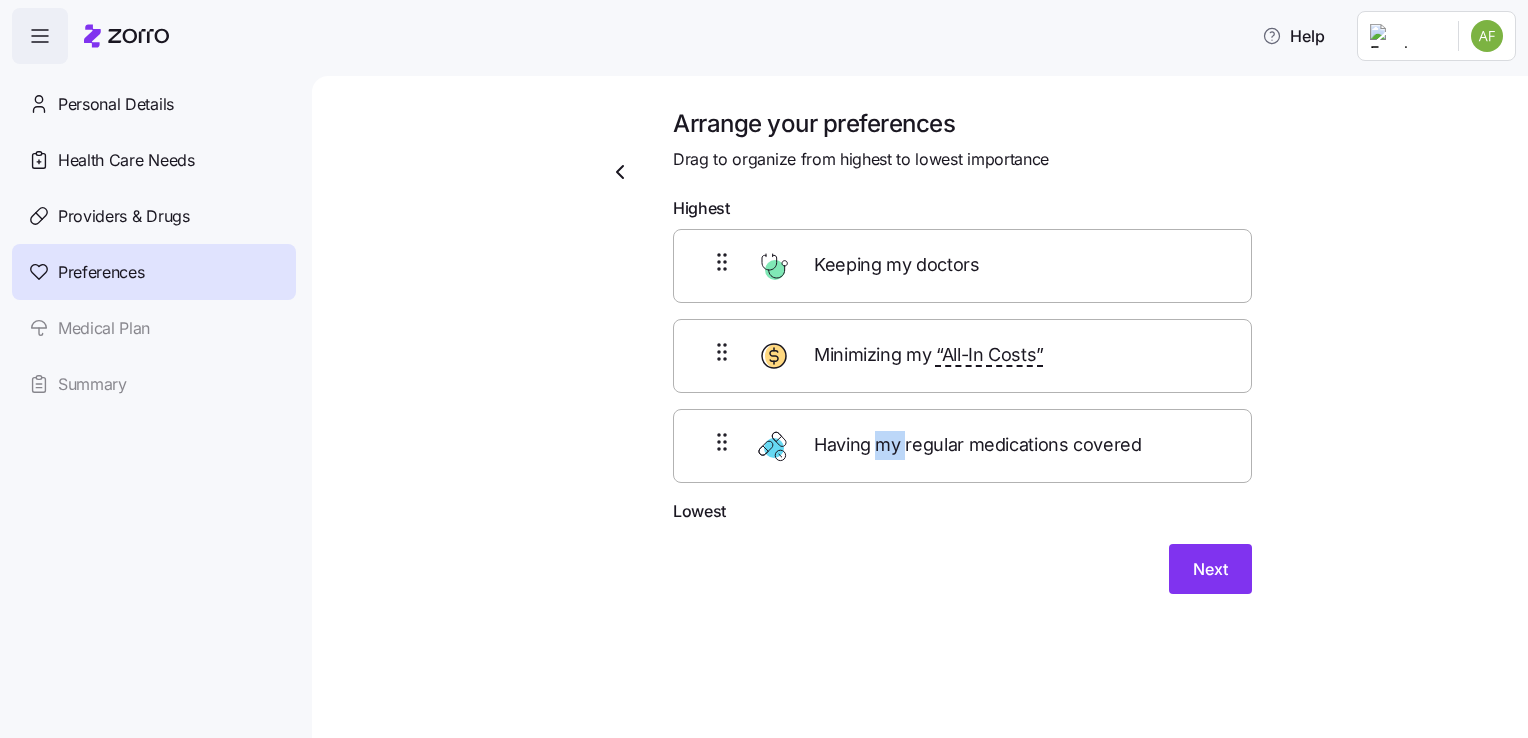 drag, startPoint x: 896, startPoint y: 447, endPoint x: 897, endPoint y: 410, distance: 37.01351 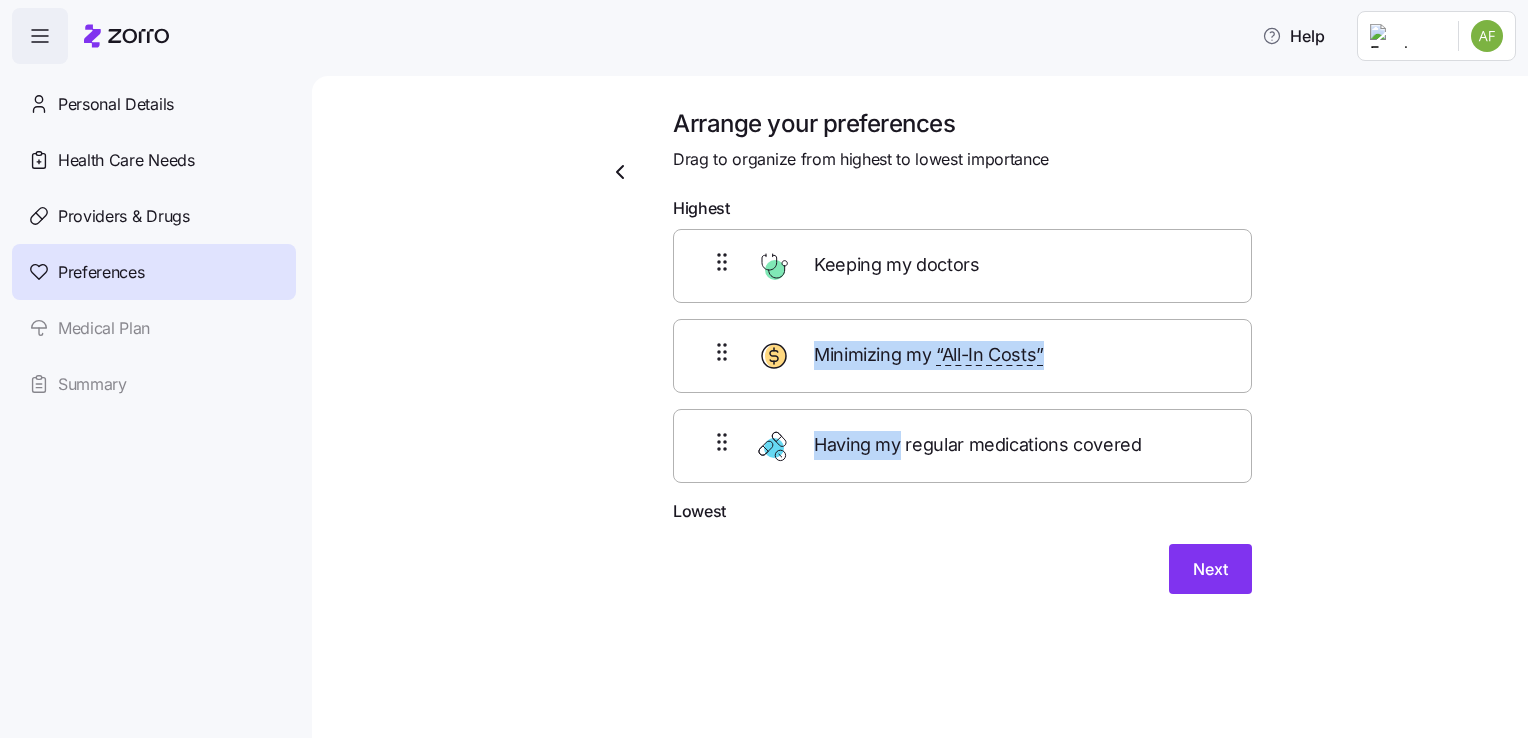 drag, startPoint x: 724, startPoint y: 443, endPoint x: 723, endPoint y: 362, distance: 81.00617 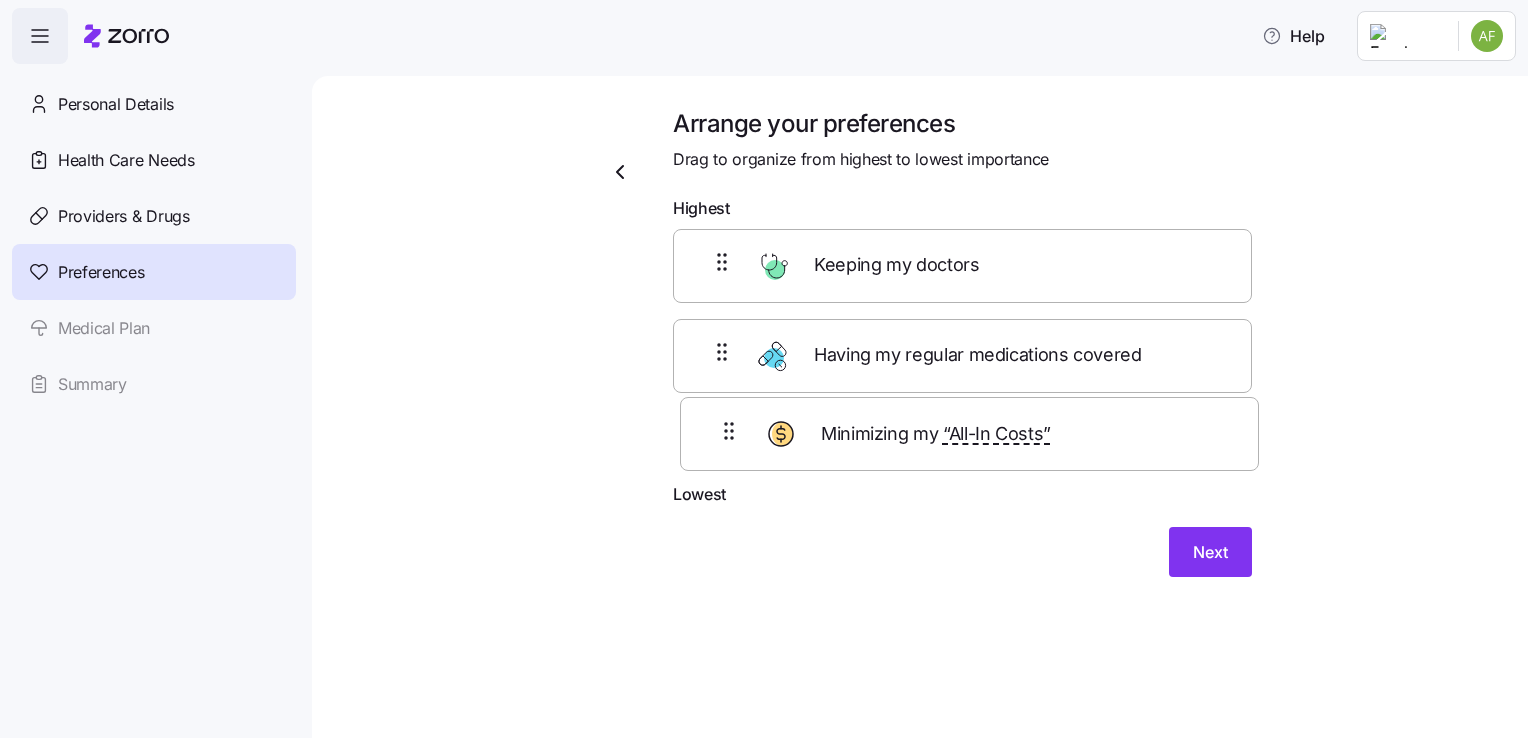 drag, startPoint x: 968, startPoint y: 363, endPoint x: 980, endPoint y: 441, distance: 78.91768 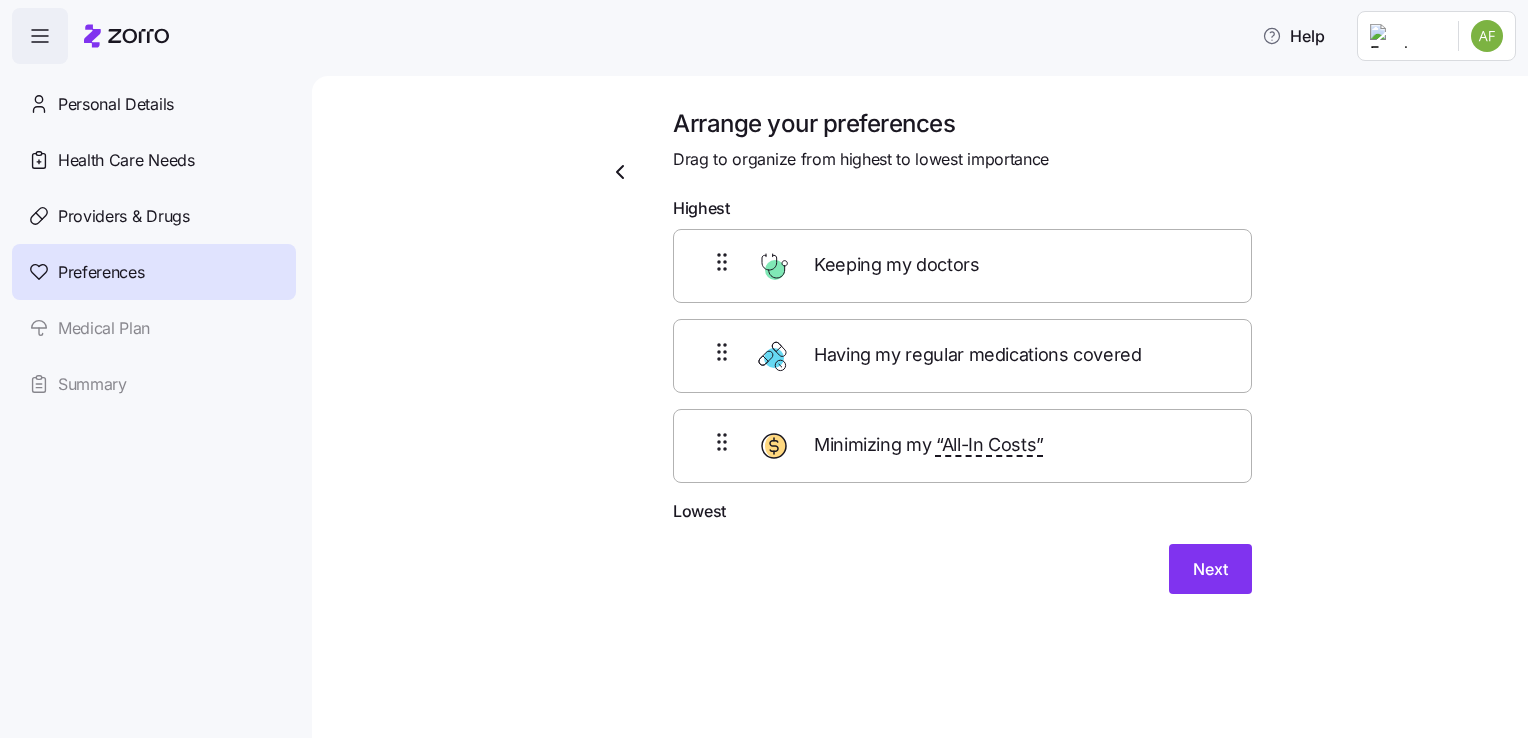click on "Next" at bounding box center (962, 569) 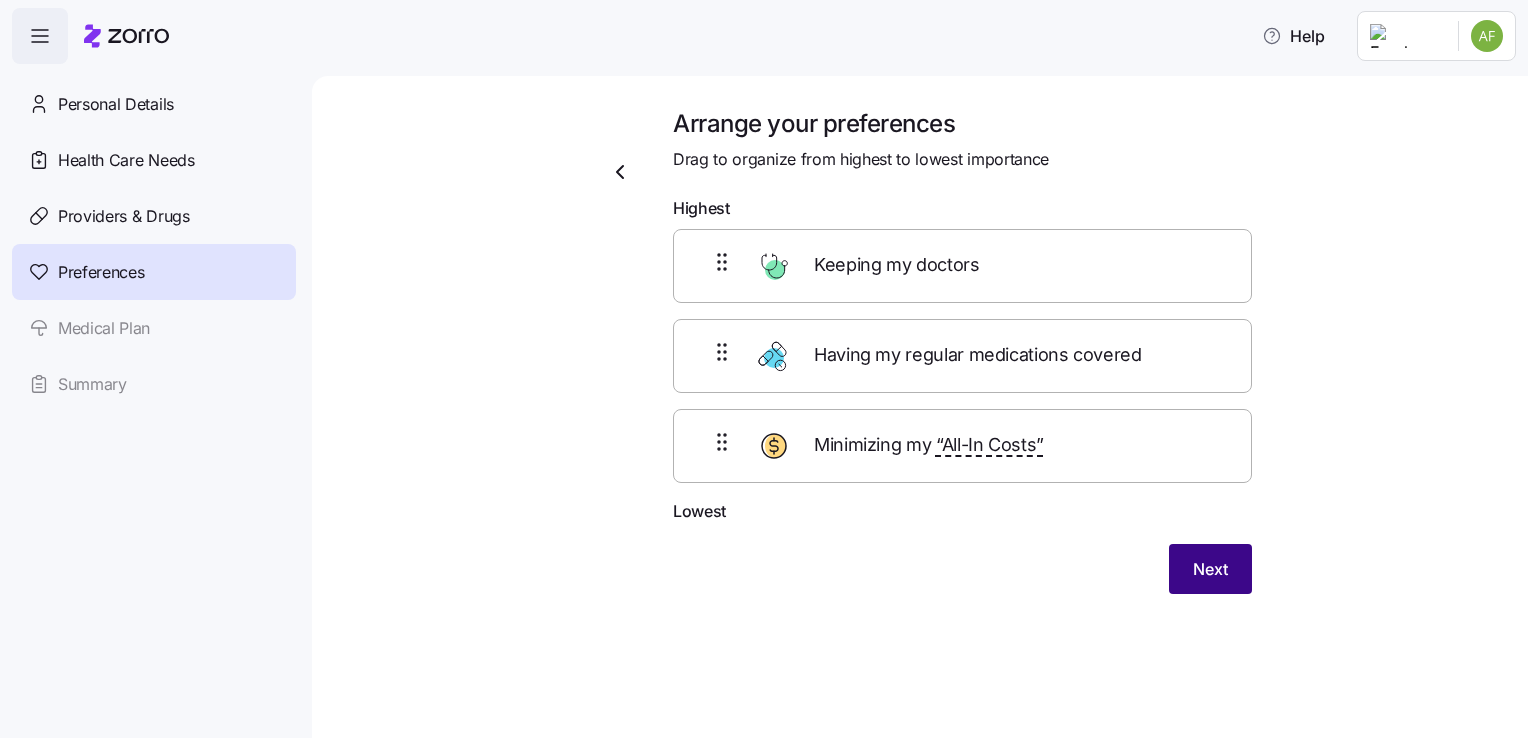 click on "Next" at bounding box center (1210, 569) 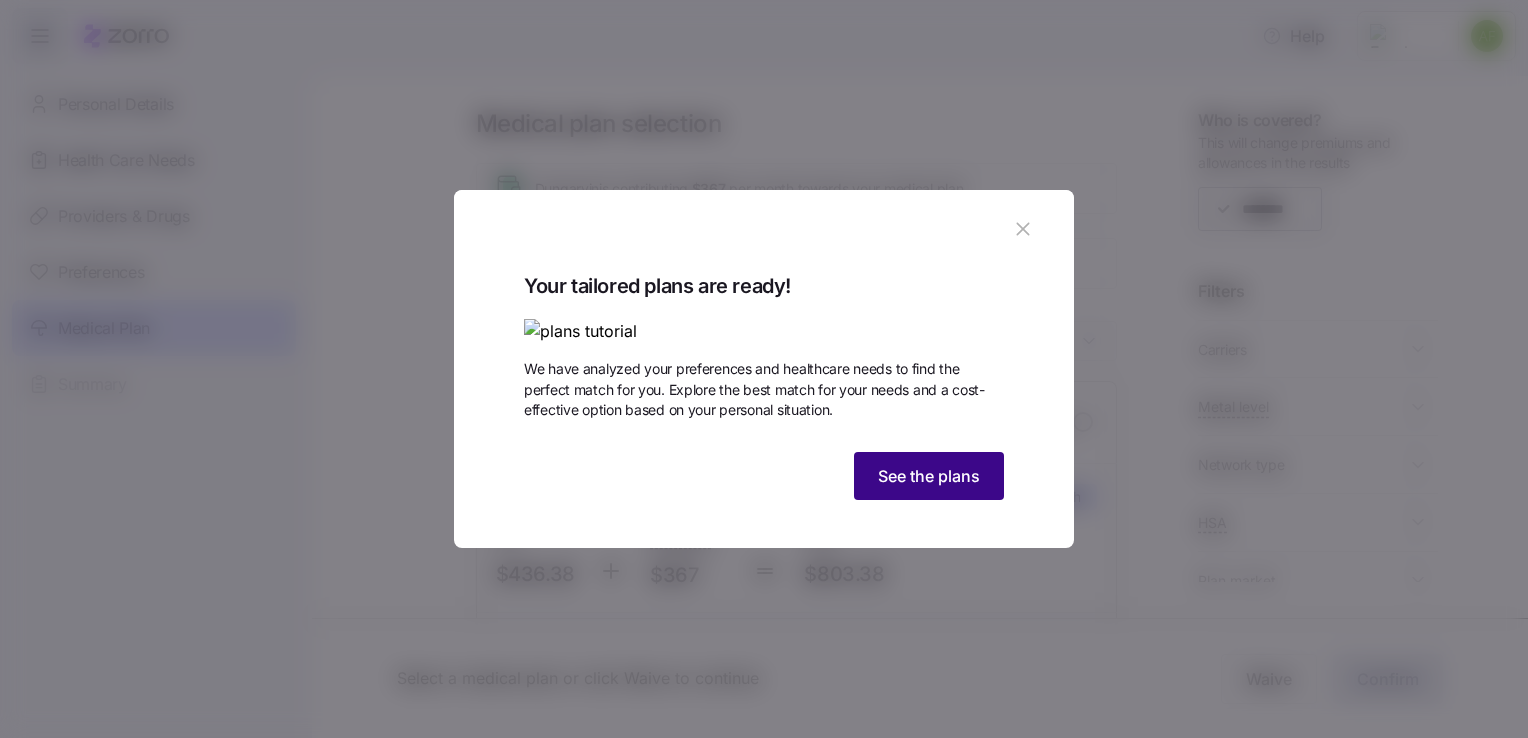 click on "See the plans" at bounding box center (929, 476) 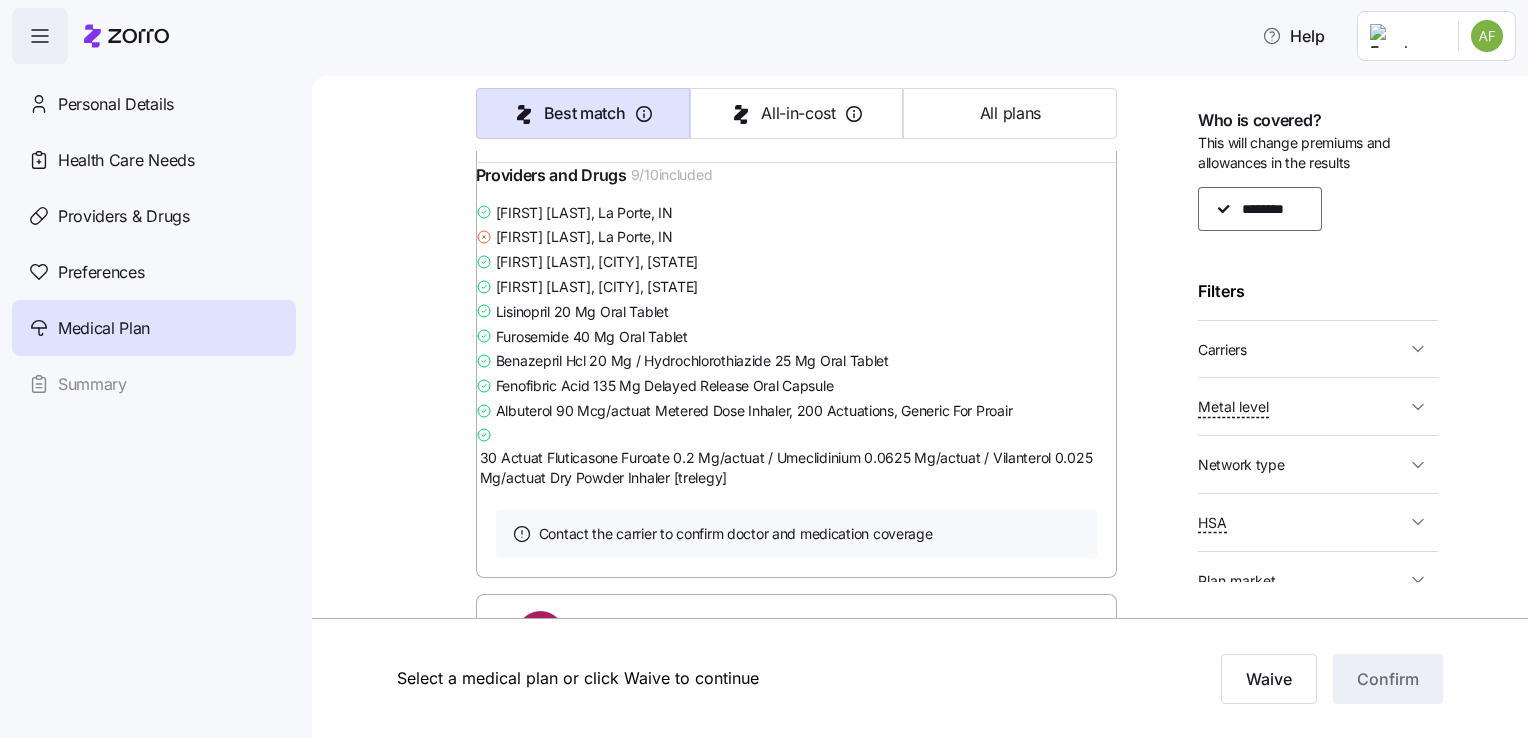 scroll, scrollTop: 15400, scrollLeft: 0, axis: vertical 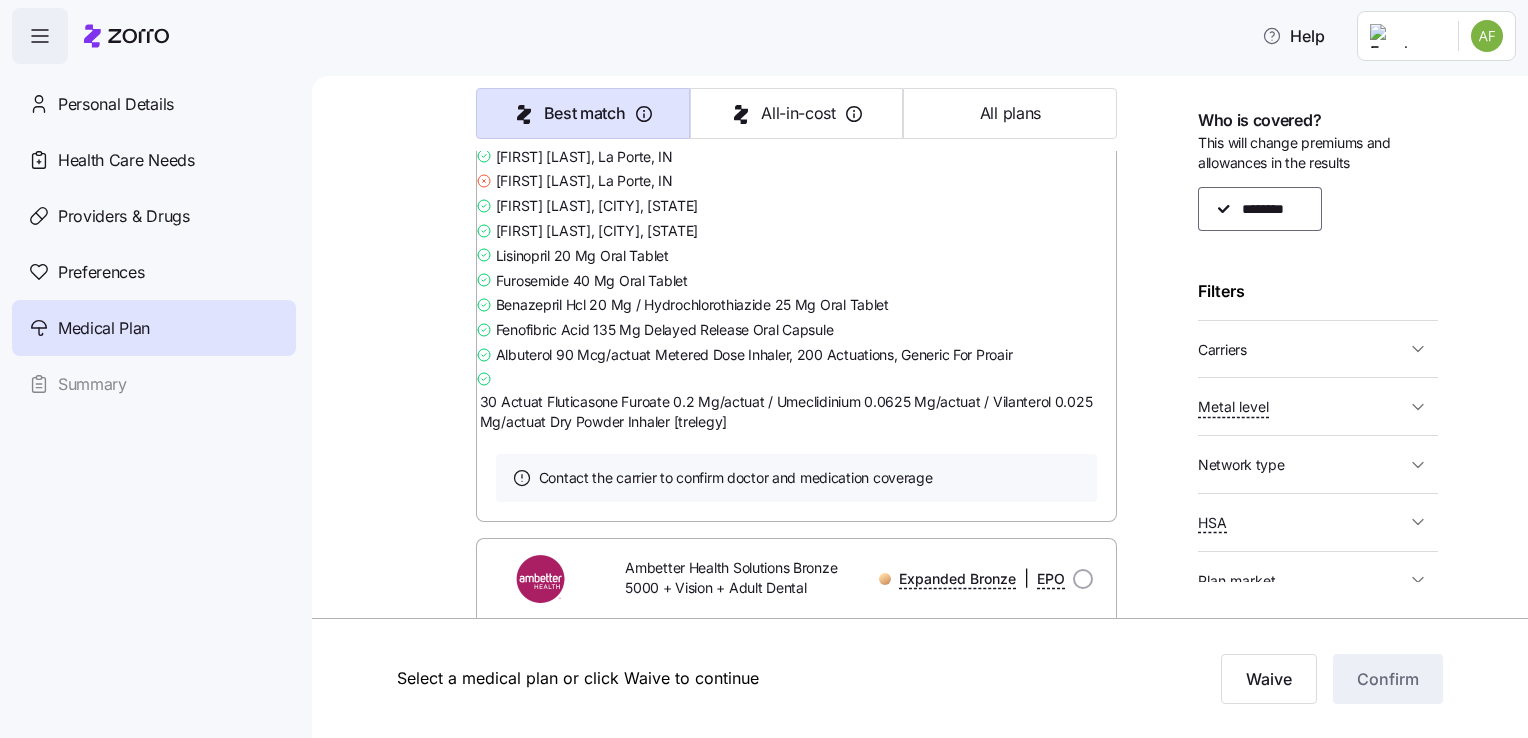 click on "Personal Details Health Care Needs Providers & Drugs Preferences Medical Plan Summary" at bounding box center [154, 244] 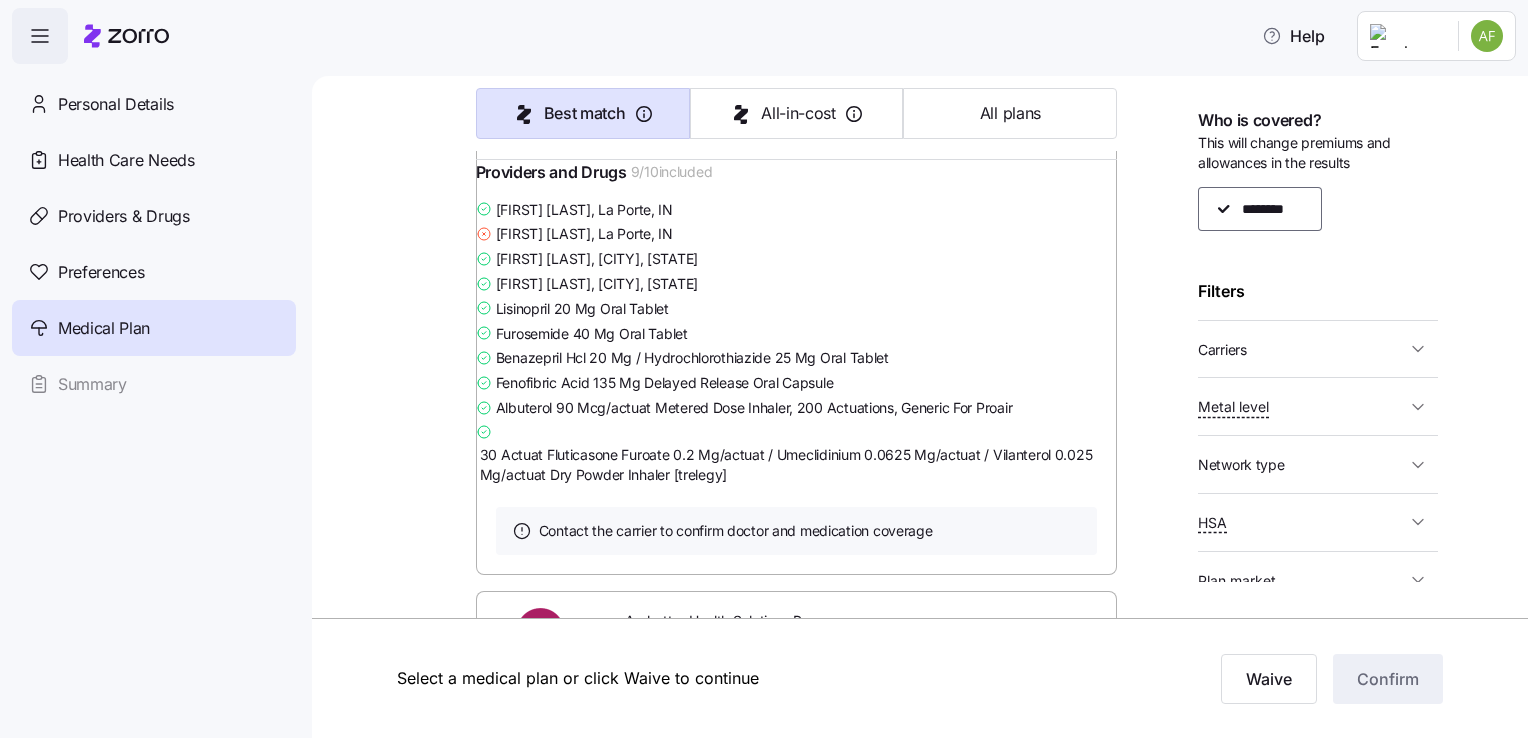 scroll, scrollTop: 15300, scrollLeft: 0, axis: vertical 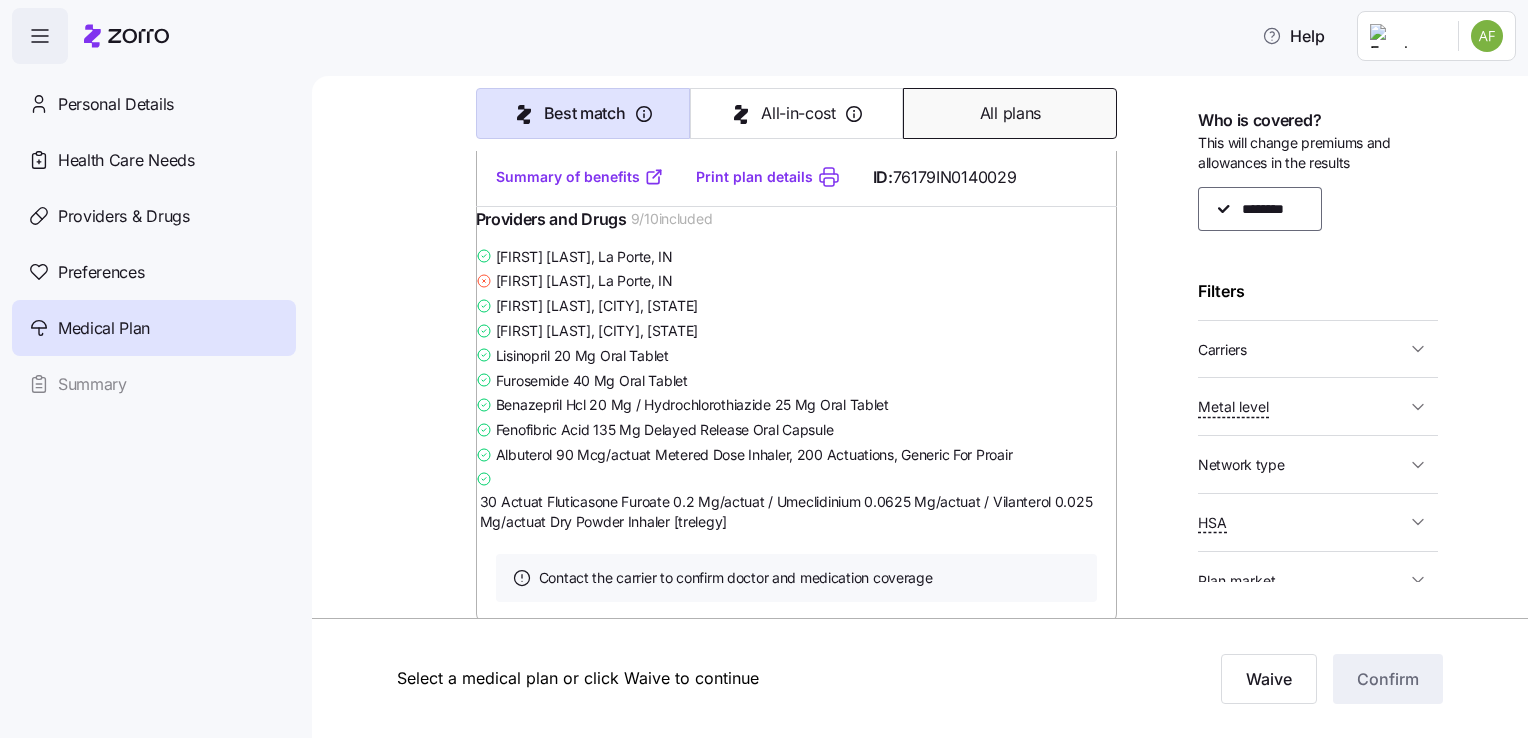 click on "All plans" at bounding box center (1010, 113) 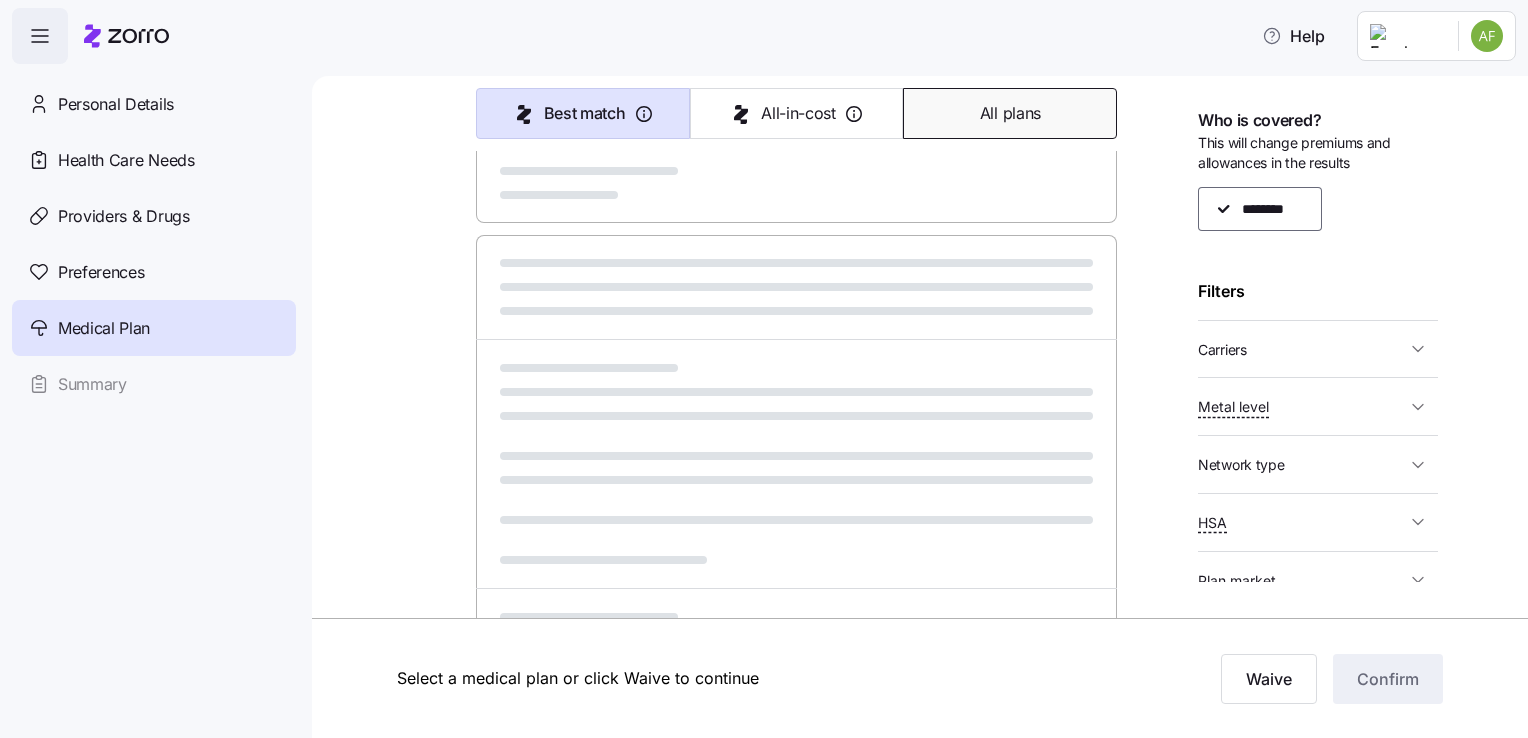 type on "Premium" 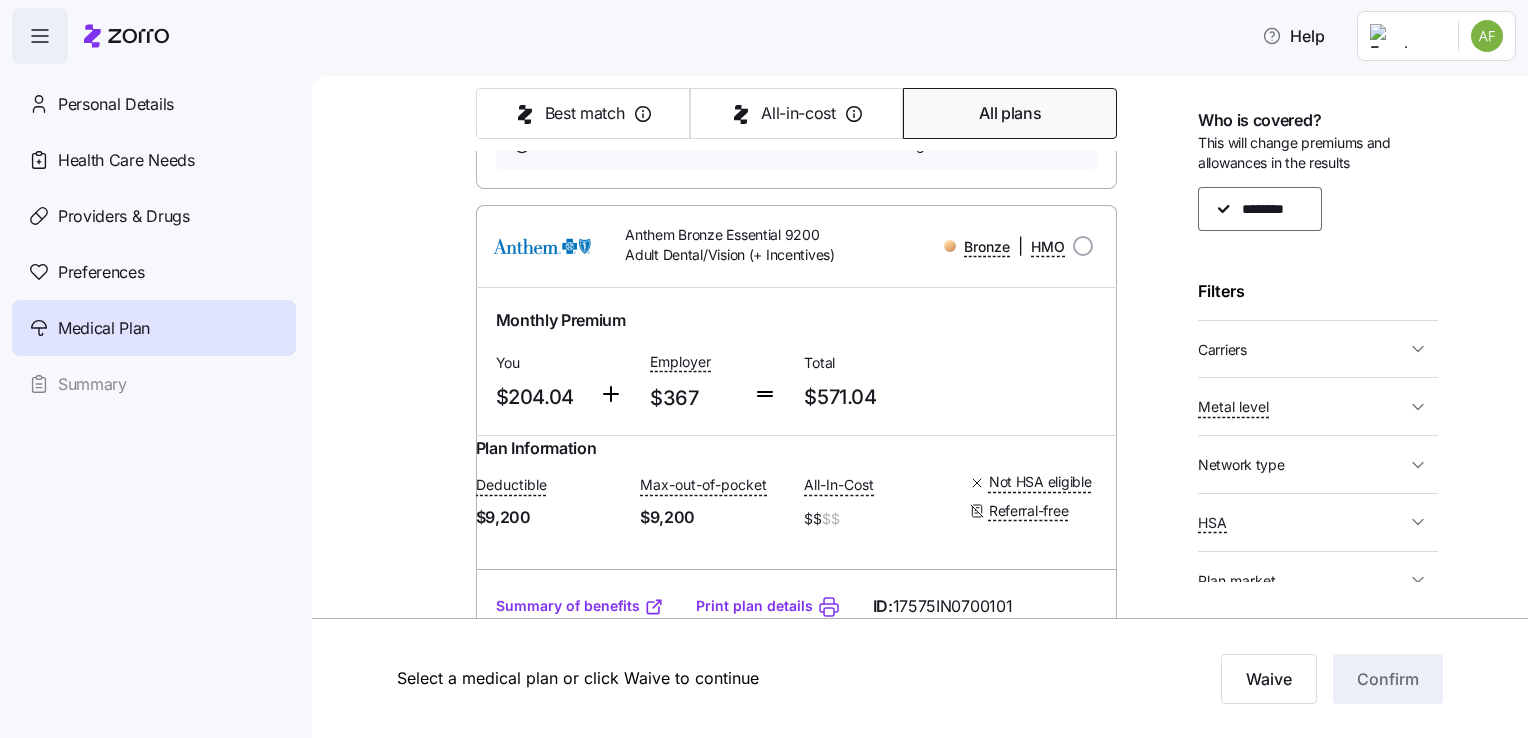 scroll, scrollTop: 15300, scrollLeft: 0, axis: vertical 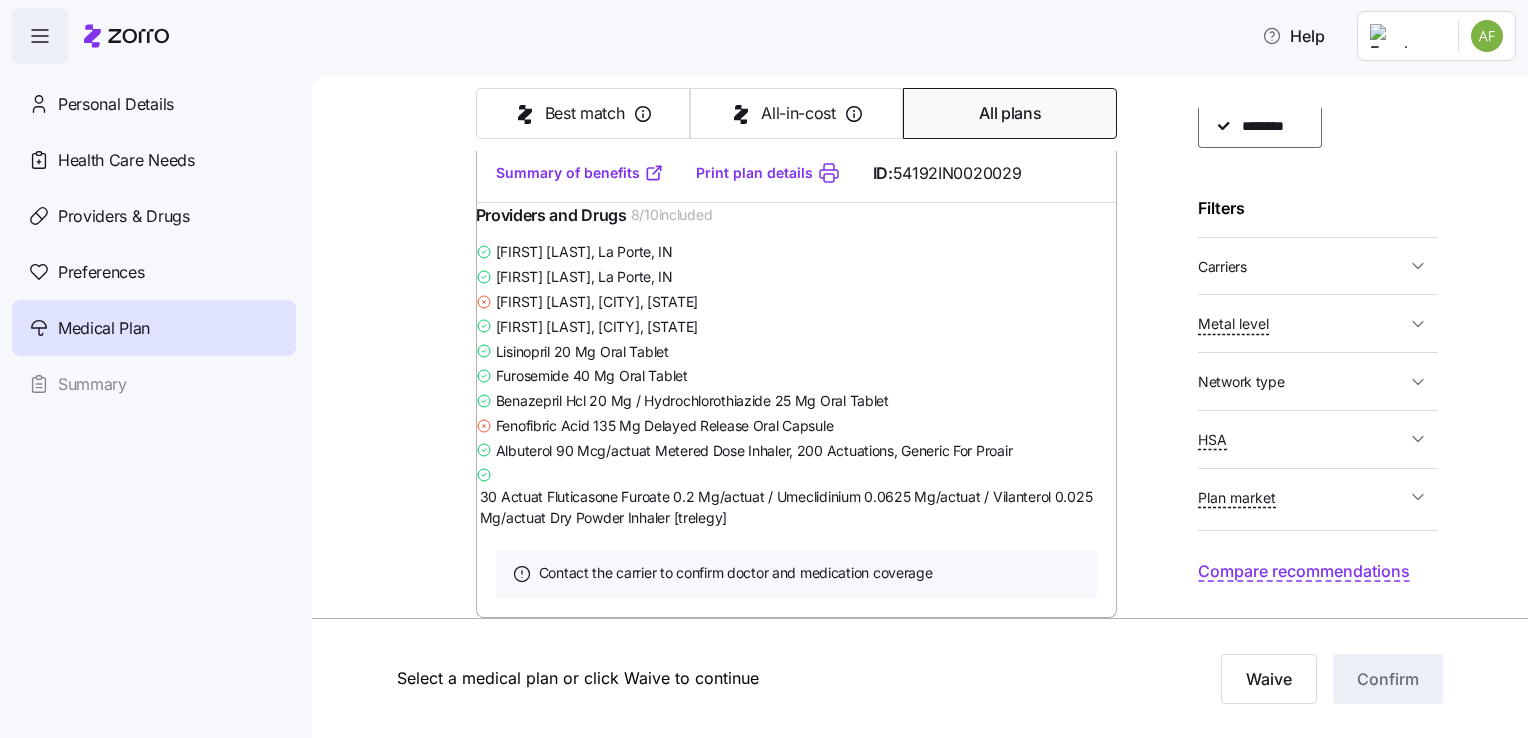 click on "Compare recommendations" at bounding box center (1304, 571) 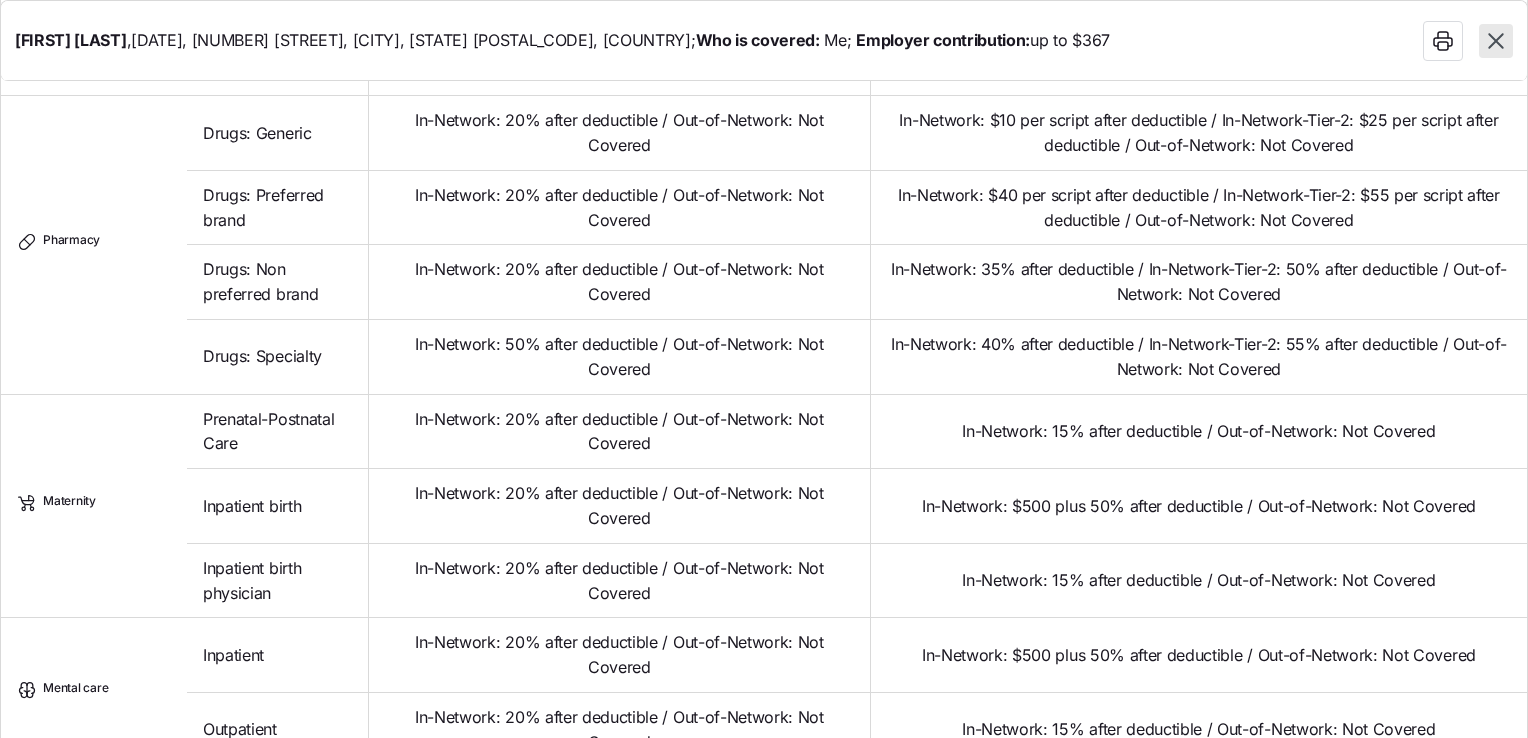 scroll, scrollTop: 1822, scrollLeft: 0, axis: vertical 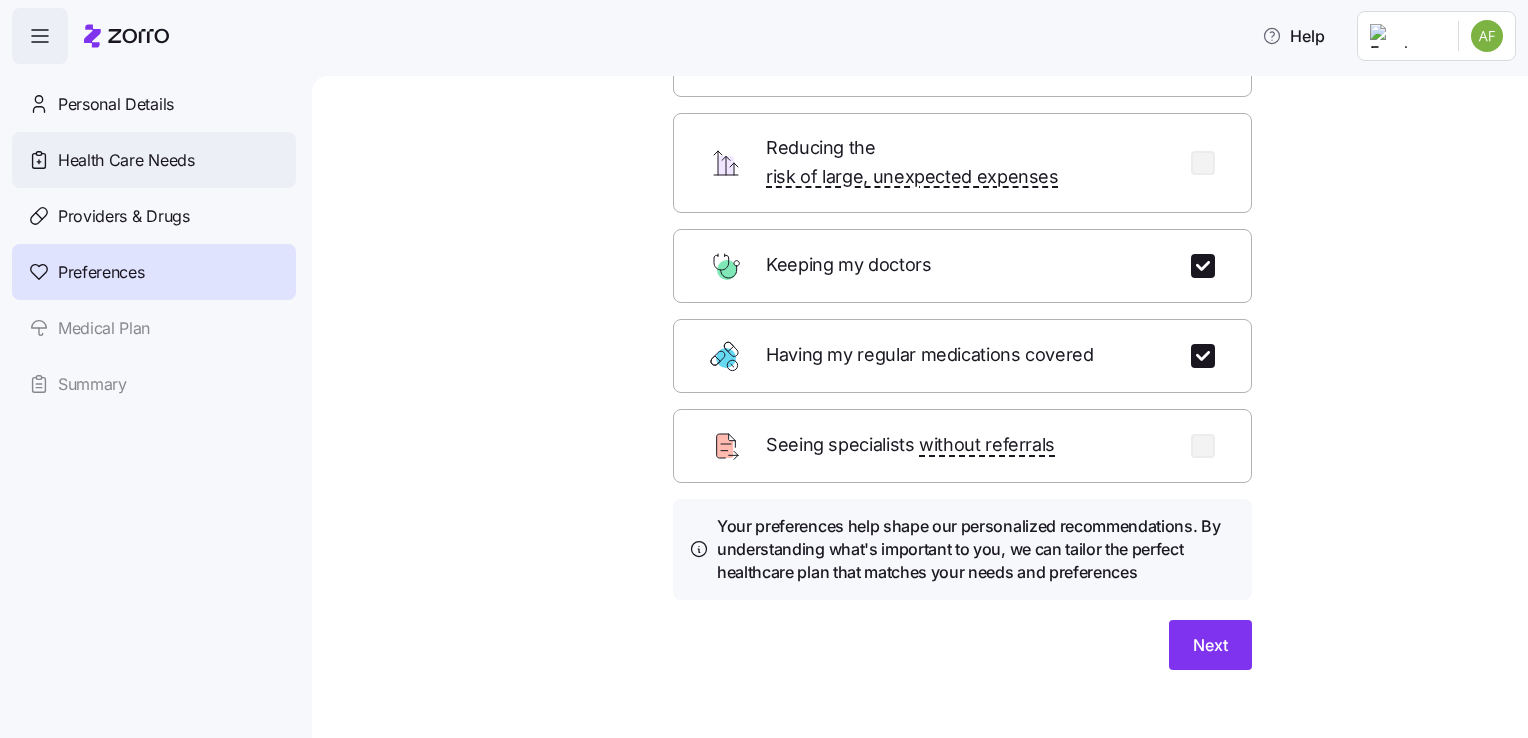 click on "Health Care Needs" at bounding box center (126, 160) 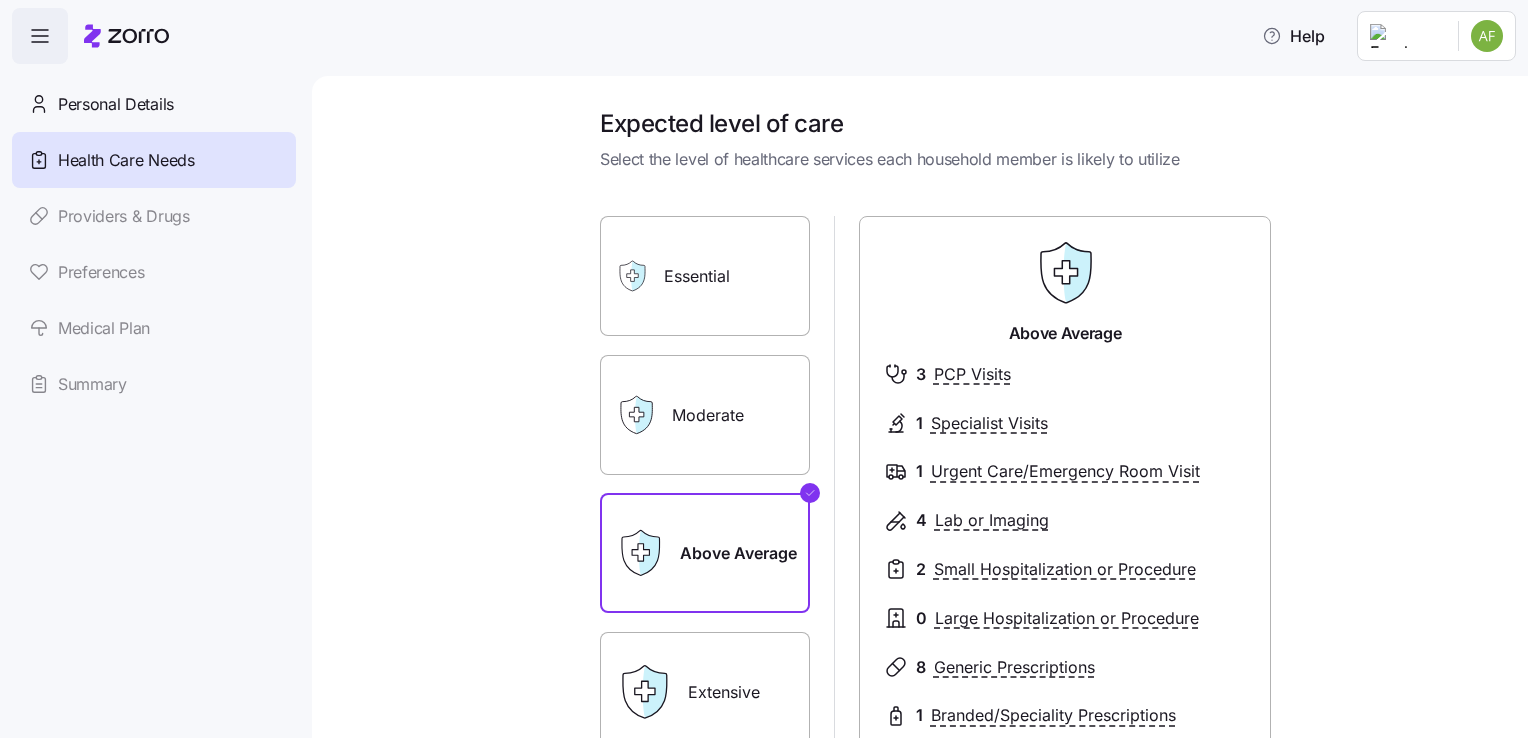 scroll, scrollTop: 270, scrollLeft: 0, axis: vertical 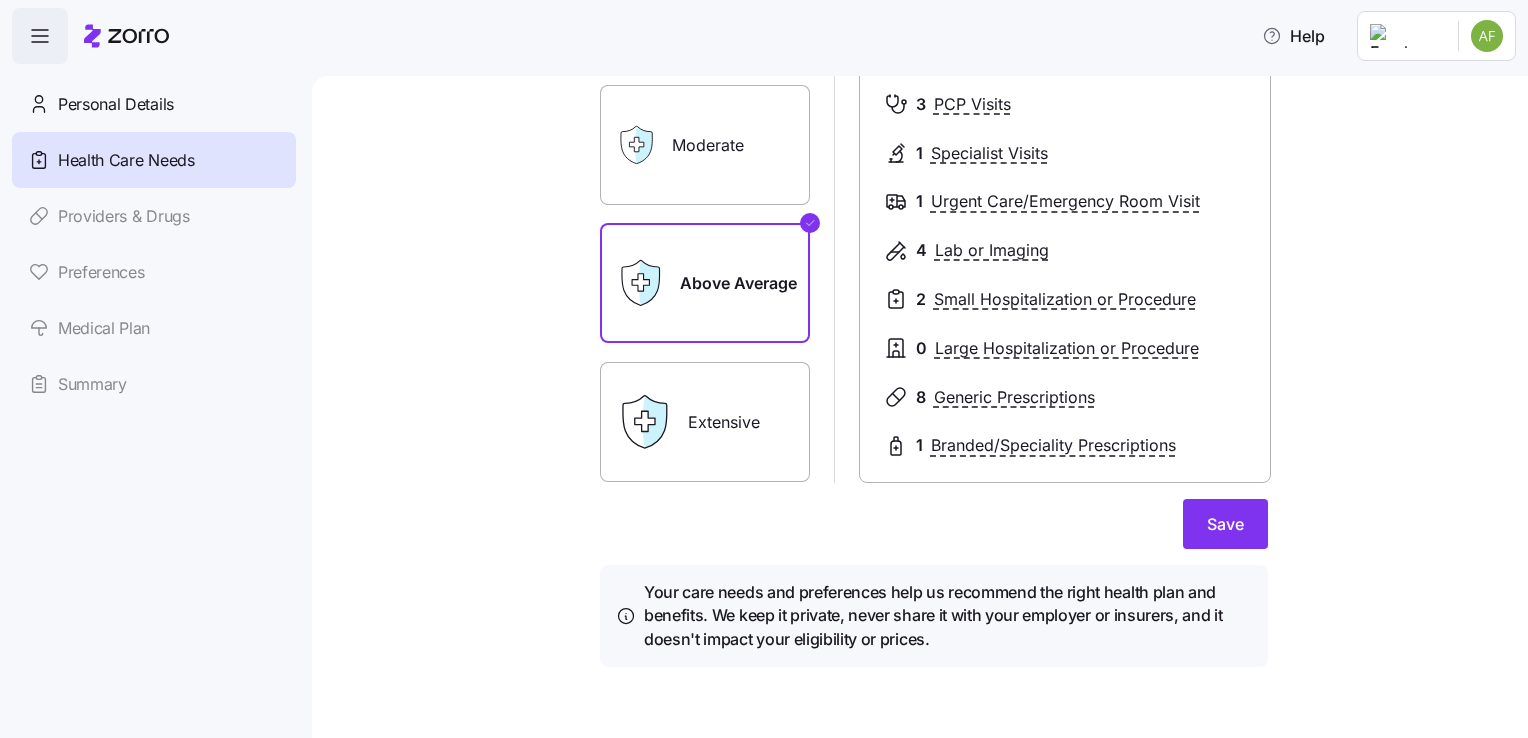 click on "Extensive" at bounding box center [705, 422] 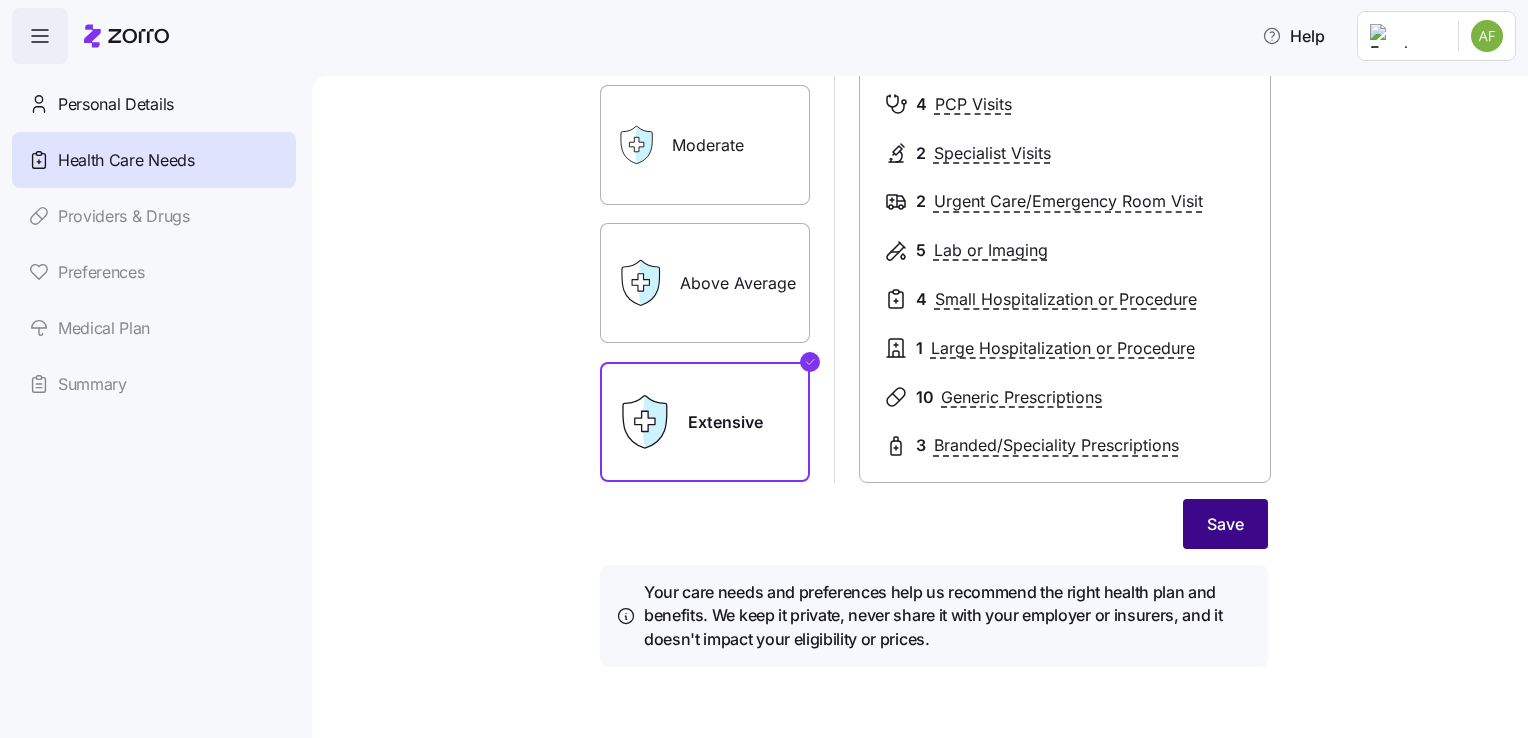 click on "Save" at bounding box center (1225, 524) 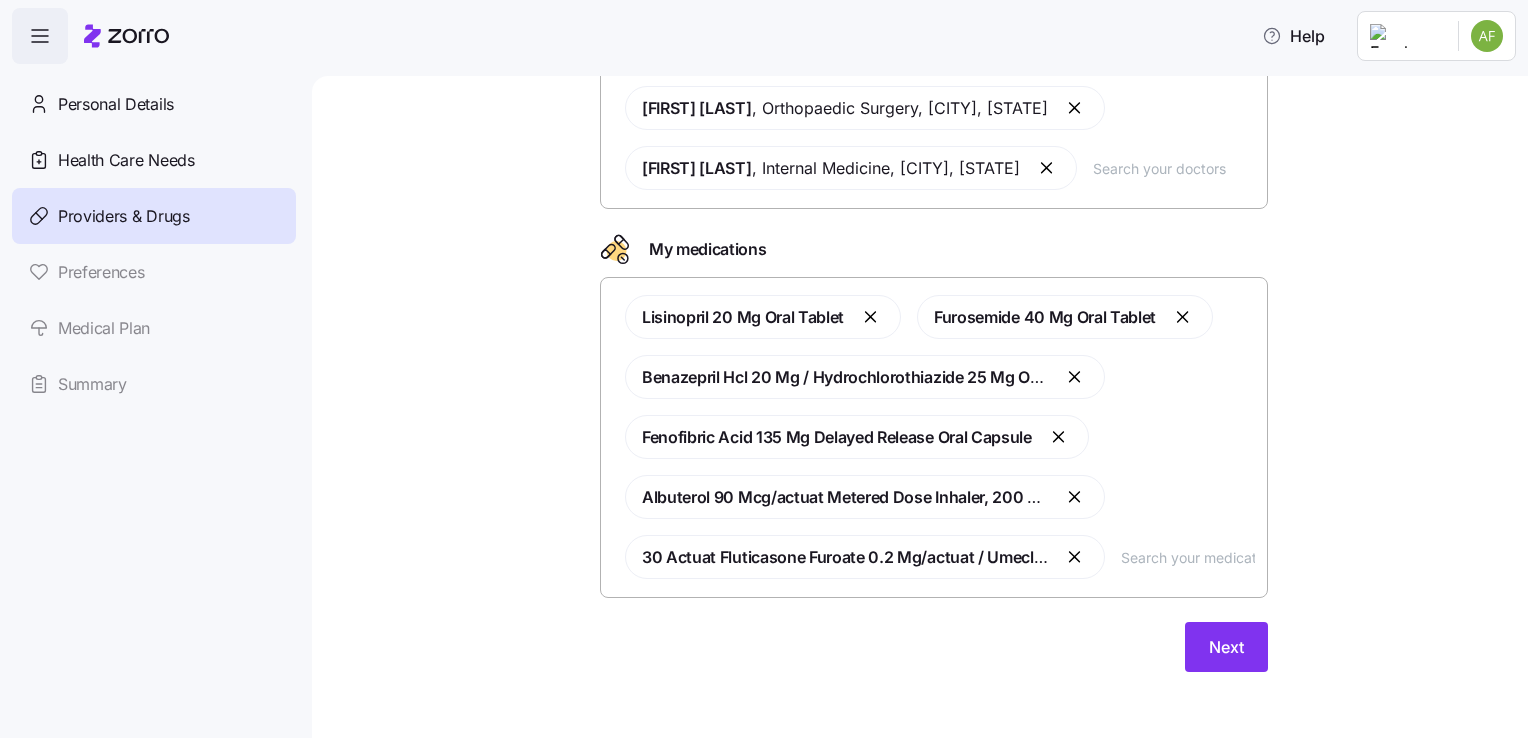 scroll, scrollTop: 296, scrollLeft: 0, axis: vertical 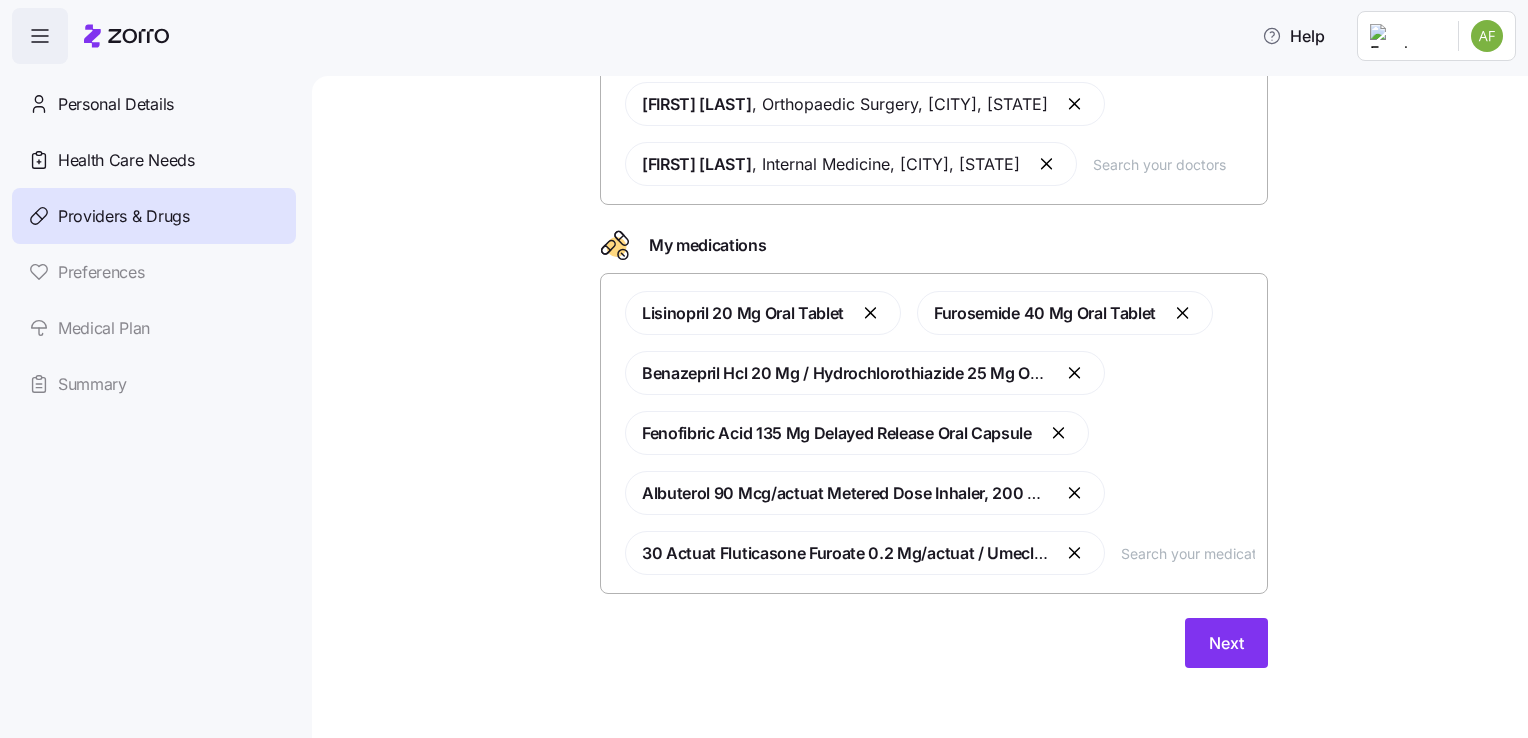 click on "Next" at bounding box center (934, 643) 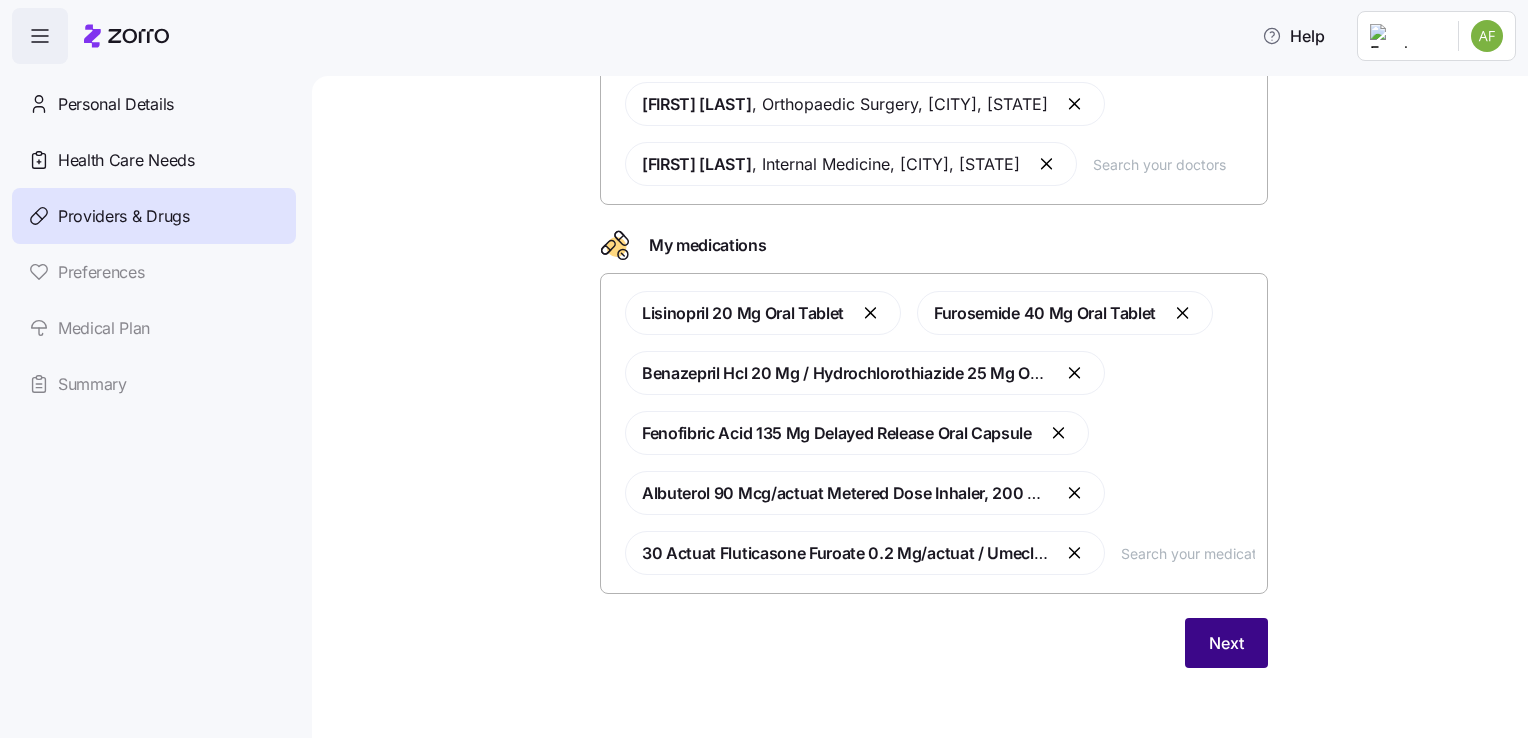 click on "Next" at bounding box center [1226, 643] 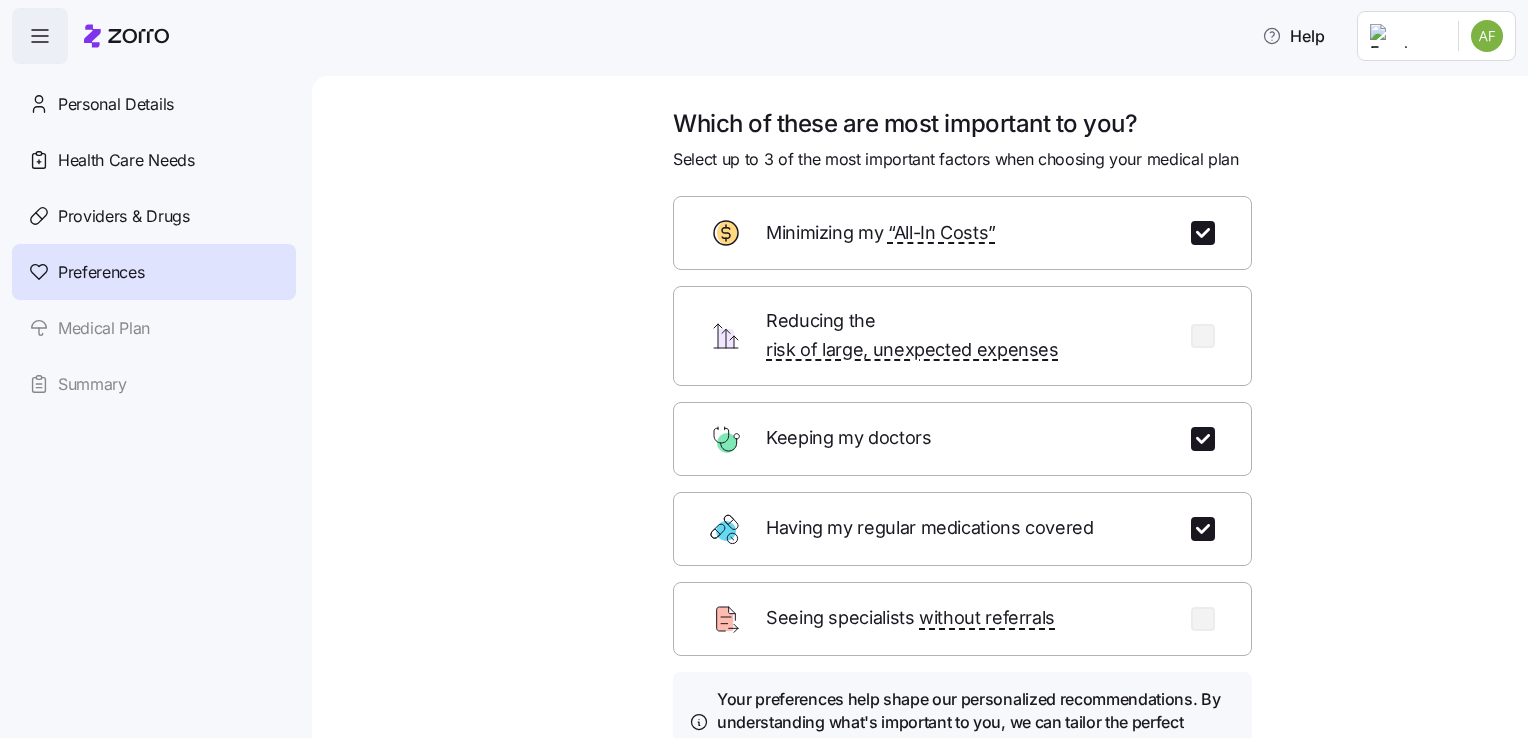 scroll, scrollTop: 173, scrollLeft: 0, axis: vertical 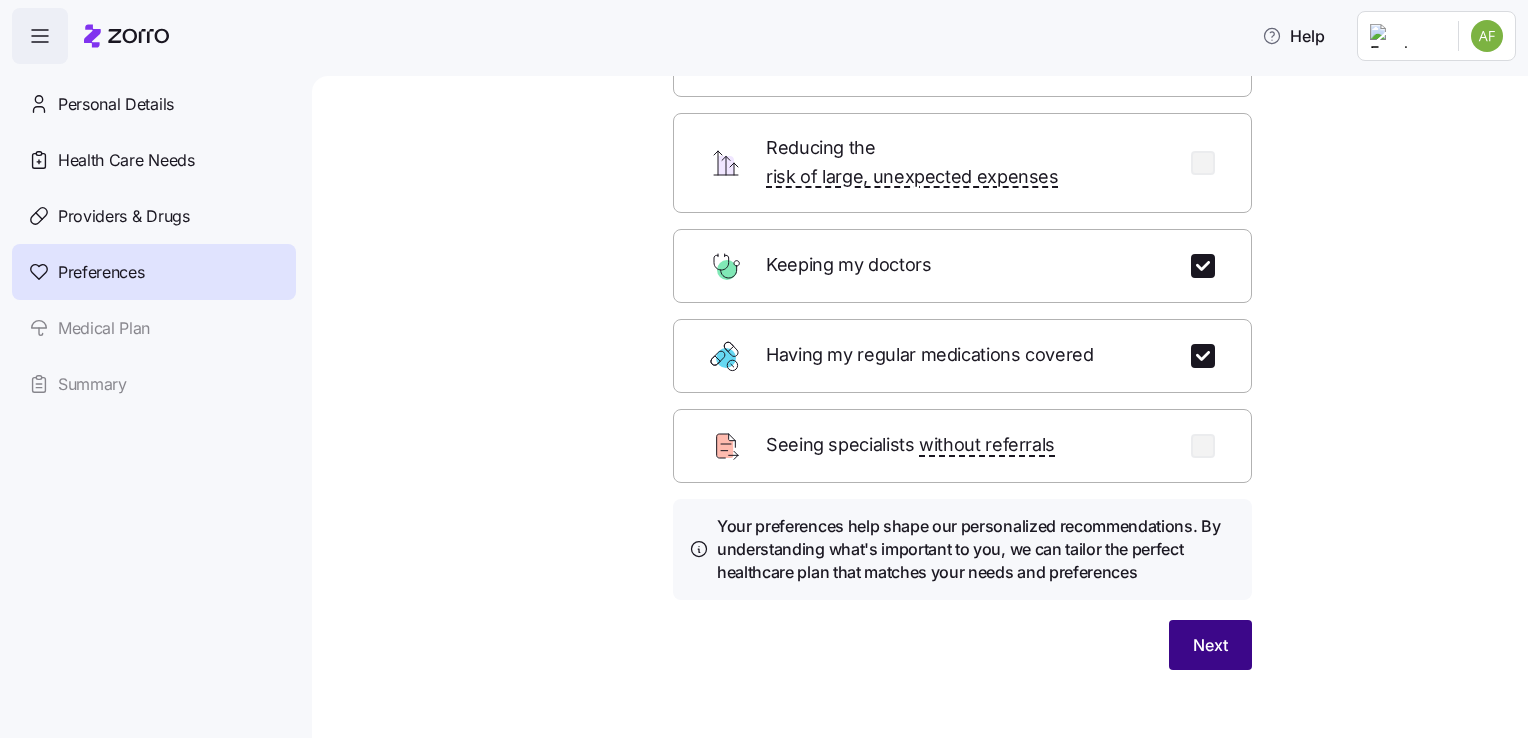 click on "Next" at bounding box center (1210, 645) 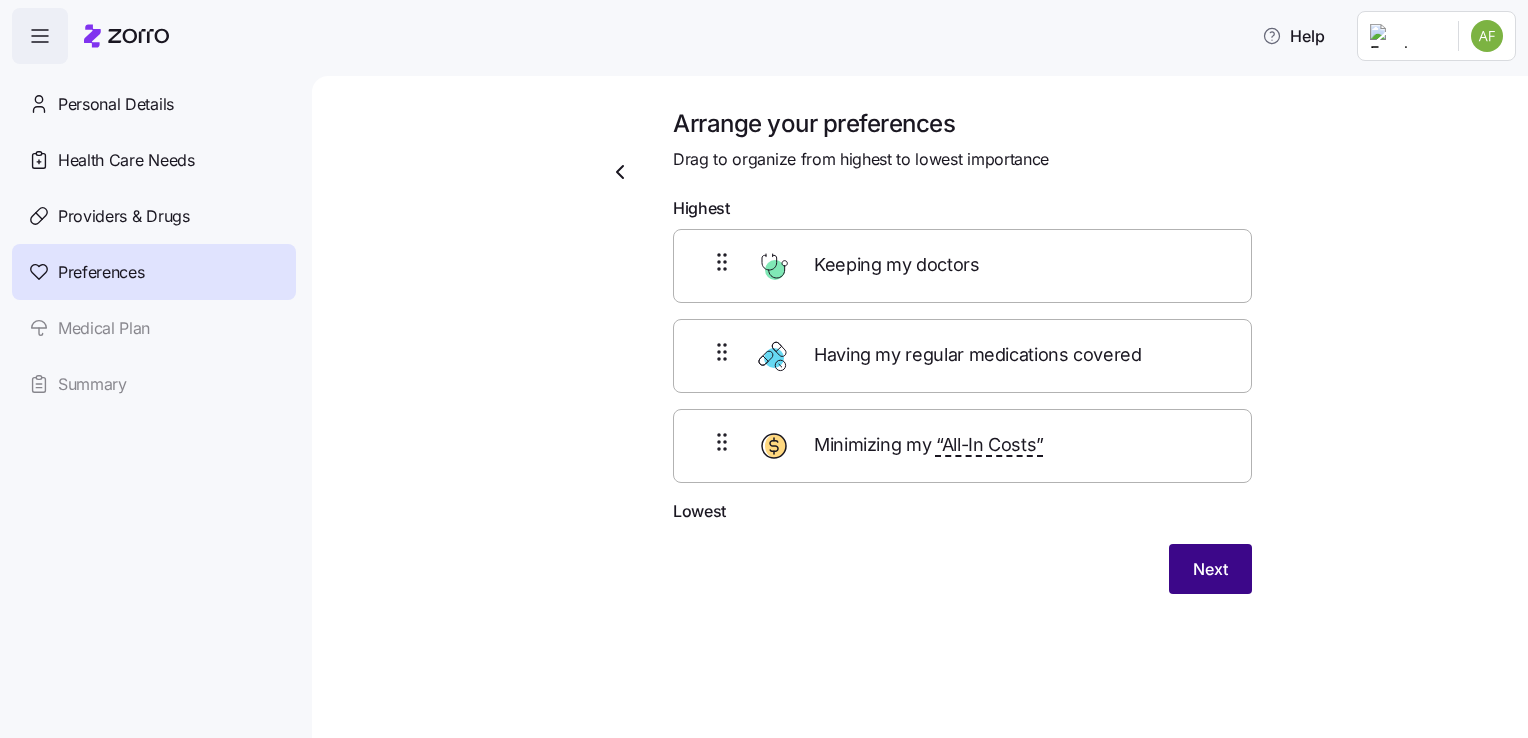 click on "Next" at bounding box center (1210, 569) 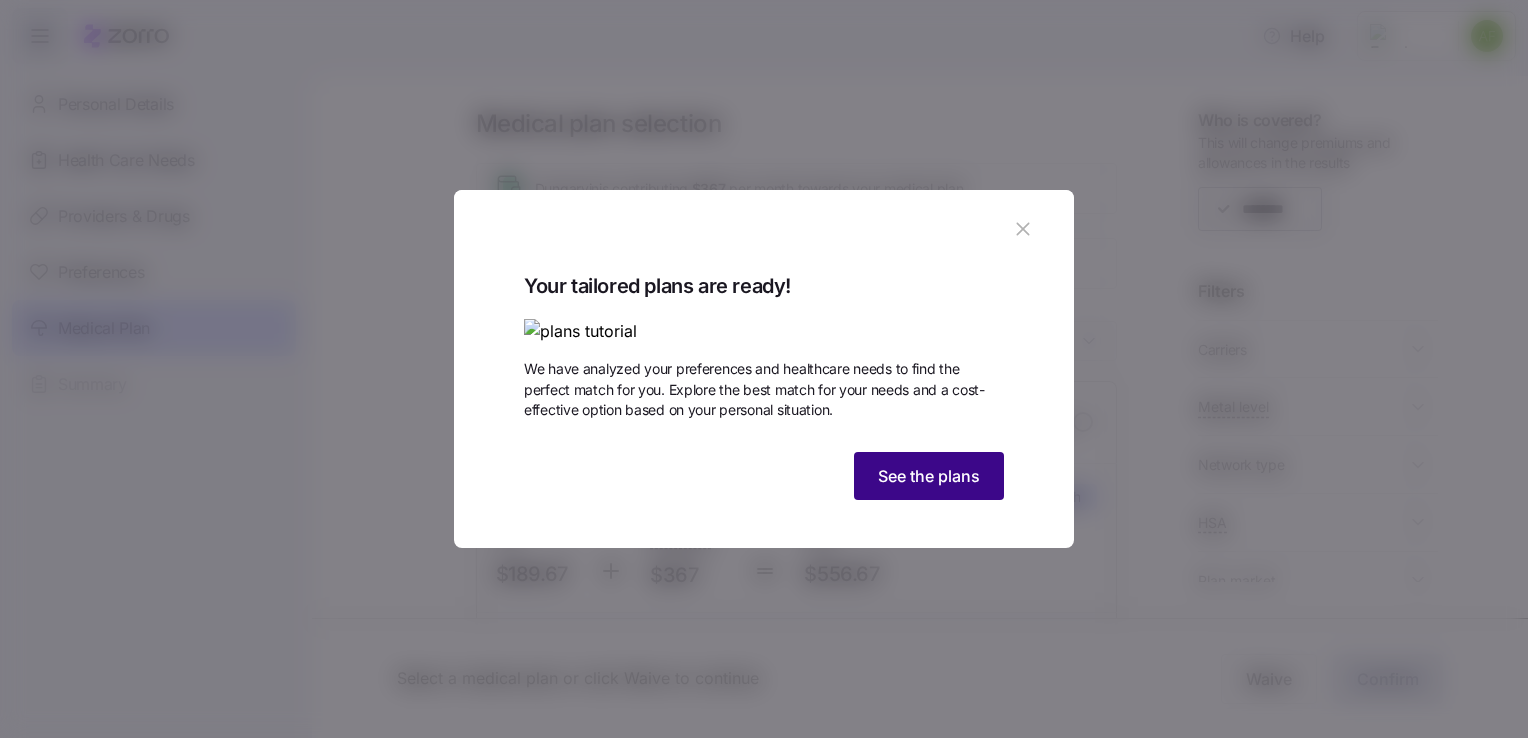 click on "See the plans" at bounding box center [929, 476] 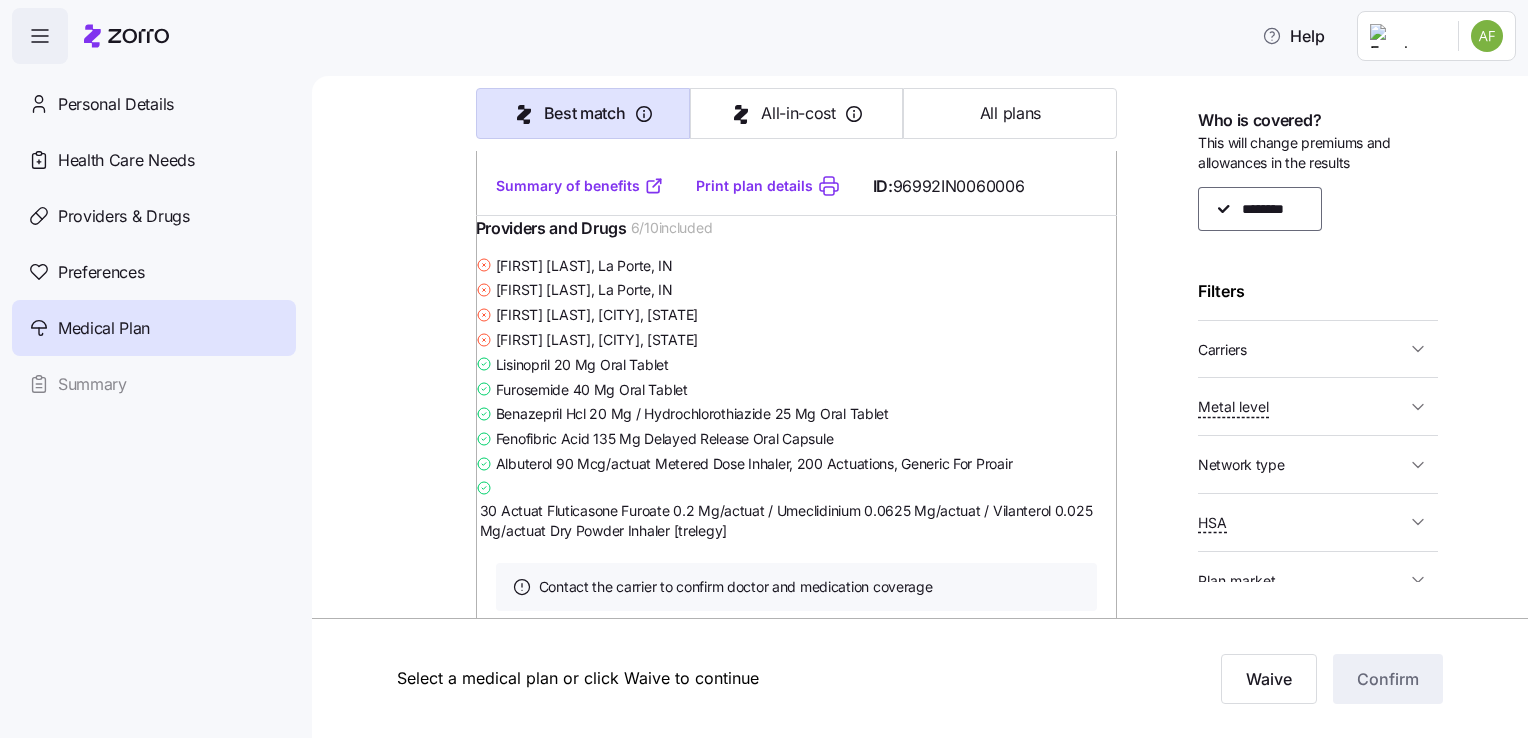 scroll, scrollTop: 26900, scrollLeft: 0, axis: vertical 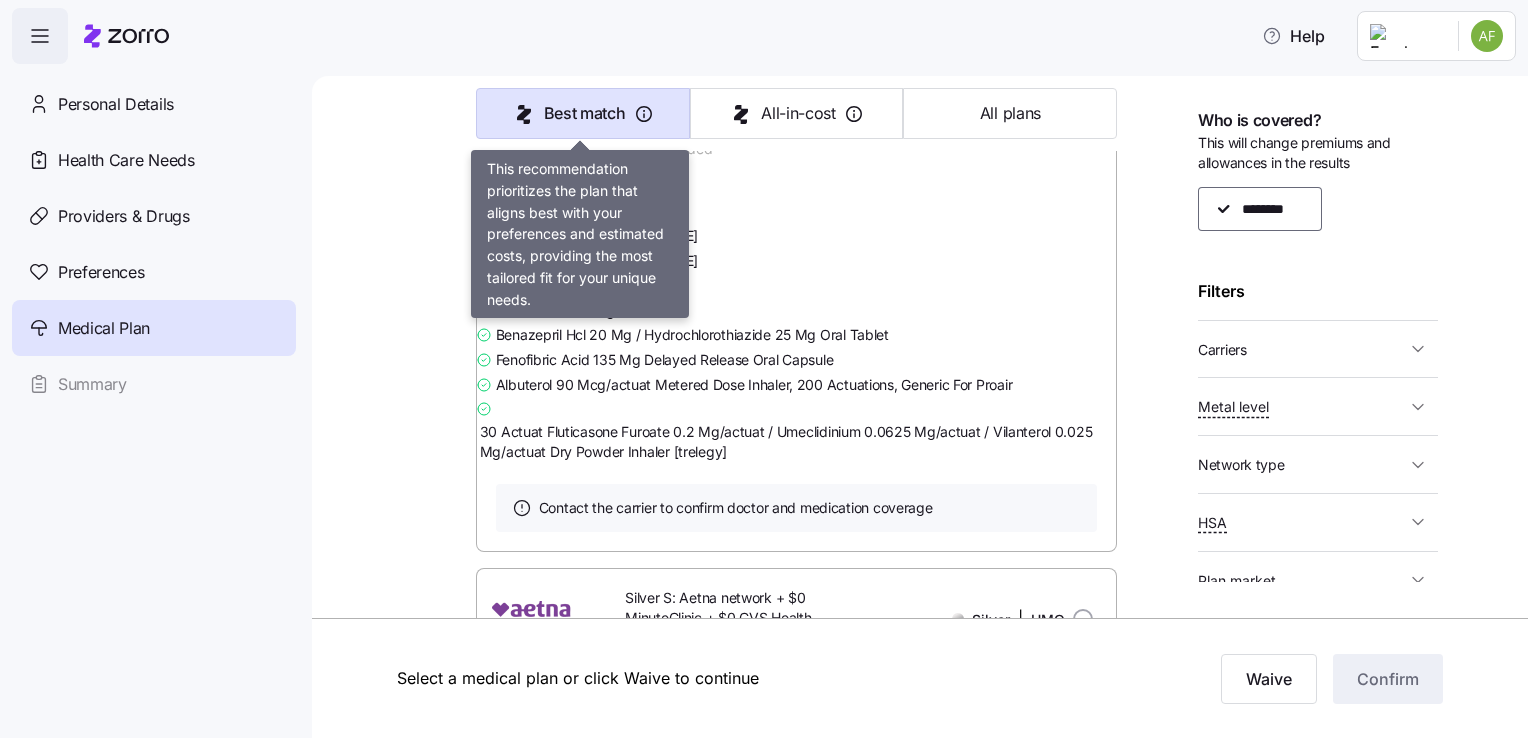 click on "Best match" at bounding box center [585, 113] 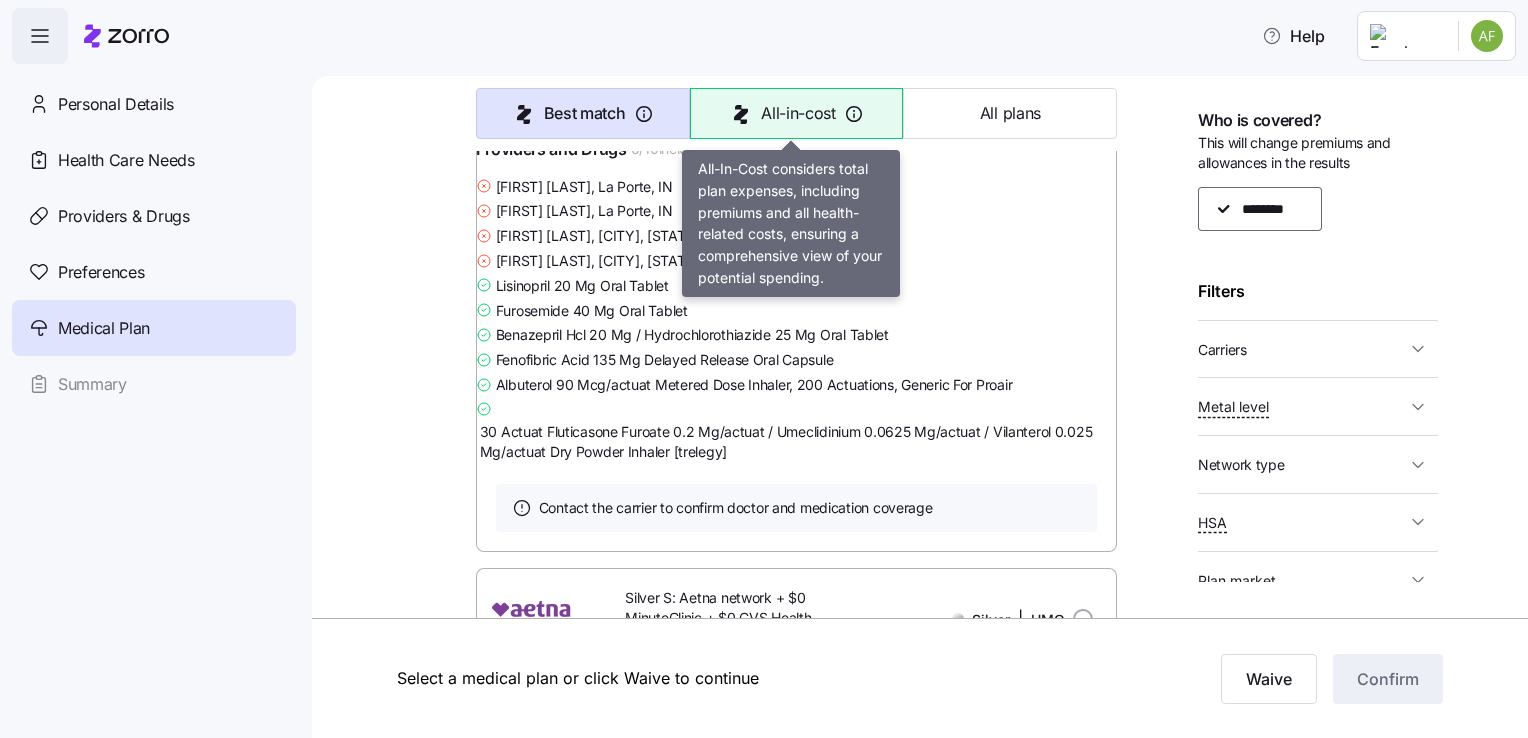 click on "All-in-cost" at bounding box center (798, 113) 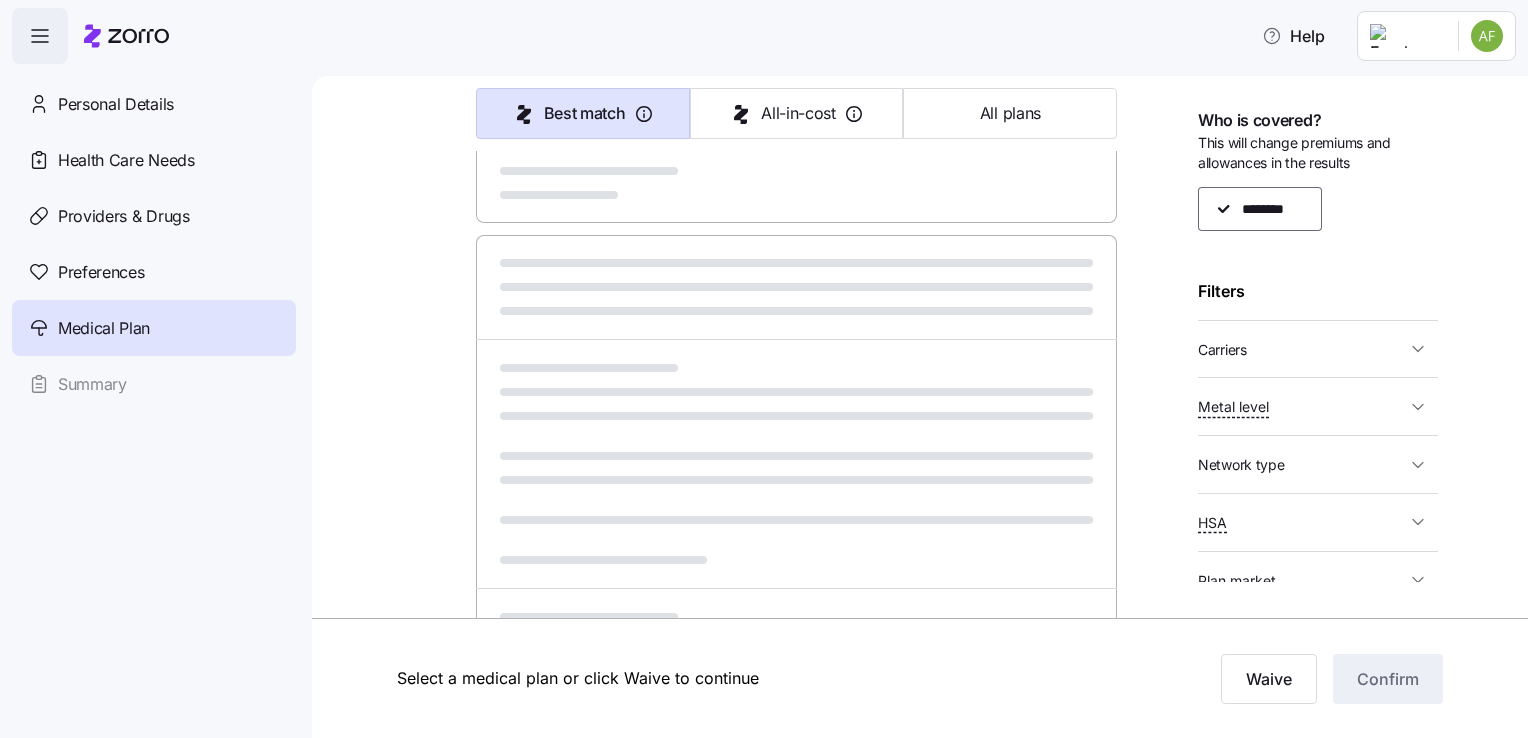 scroll, scrollTop: 1038, scrollLeft: 0, axis: vertical 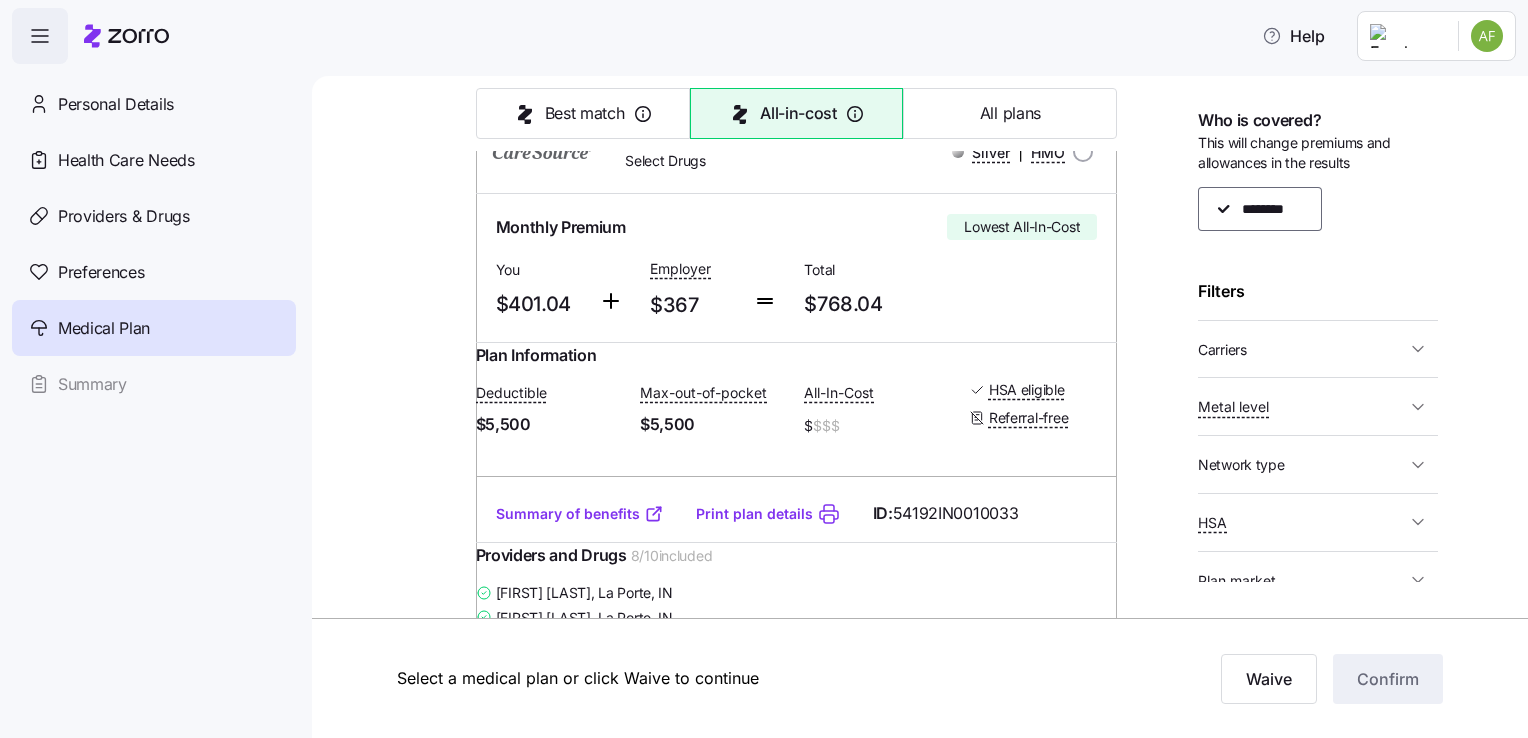 click on "Carriers" at bounding box center (1318, 349) 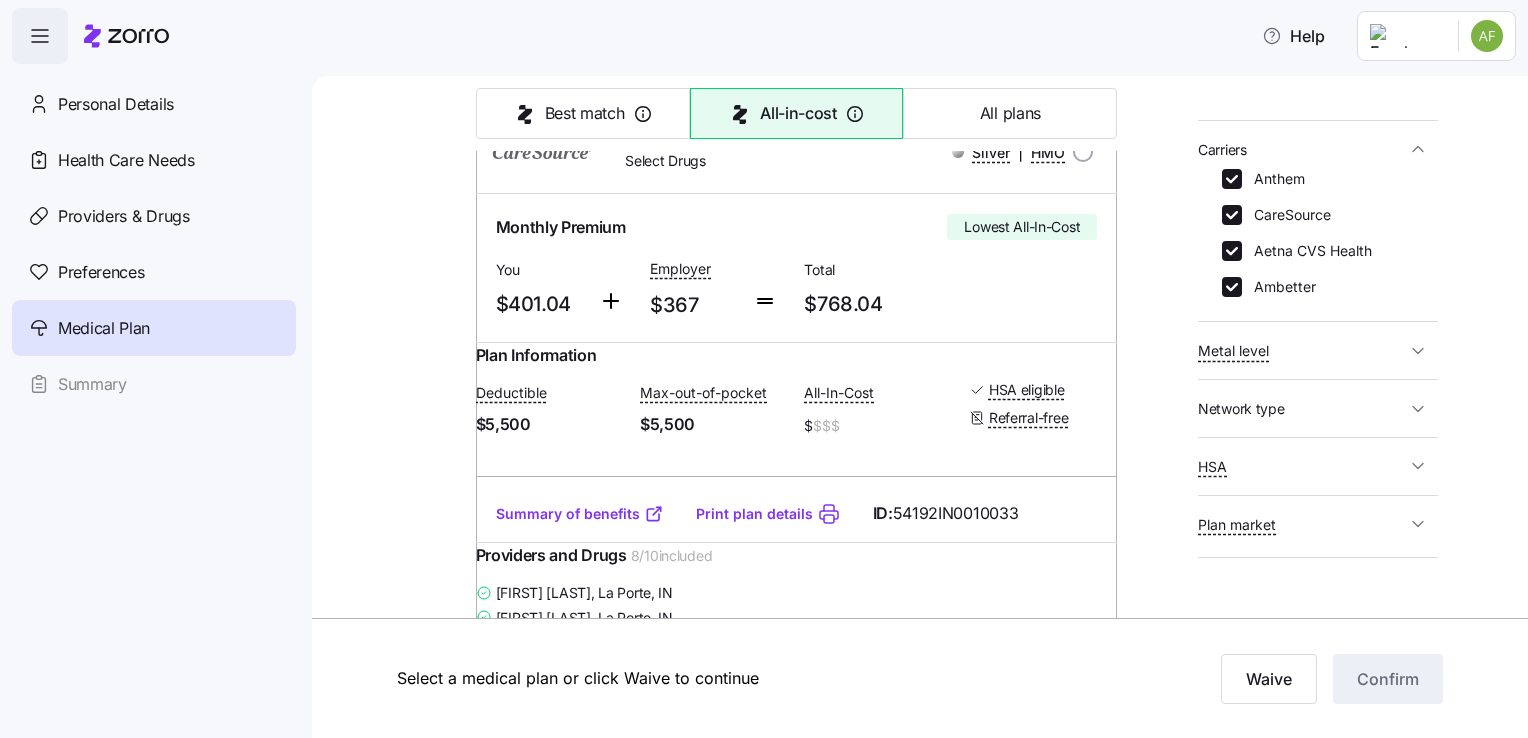 scroll, scrollTop: 100, scrollLeft: 0, axis: vertical 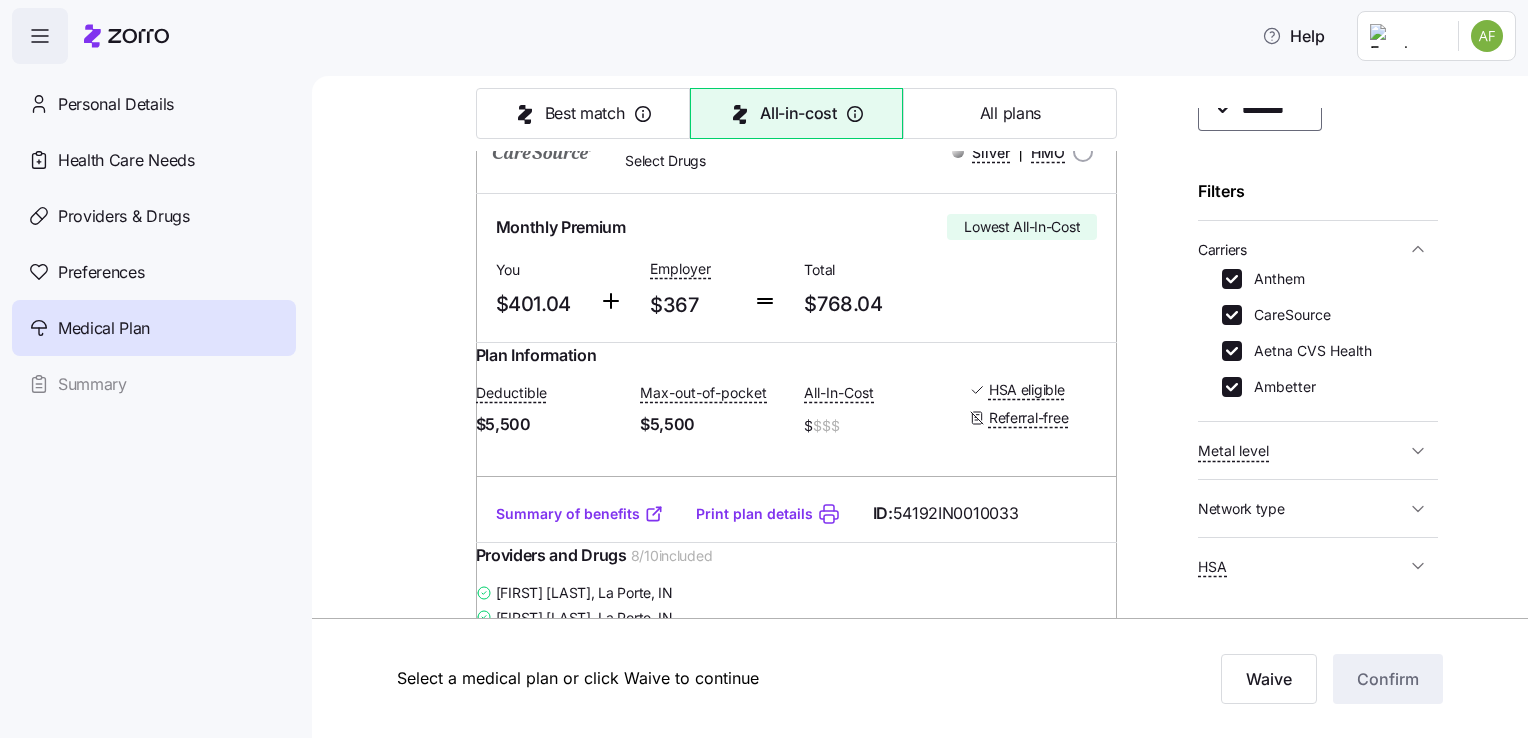 click on "Metal level" at bounding box center (1302, 450) 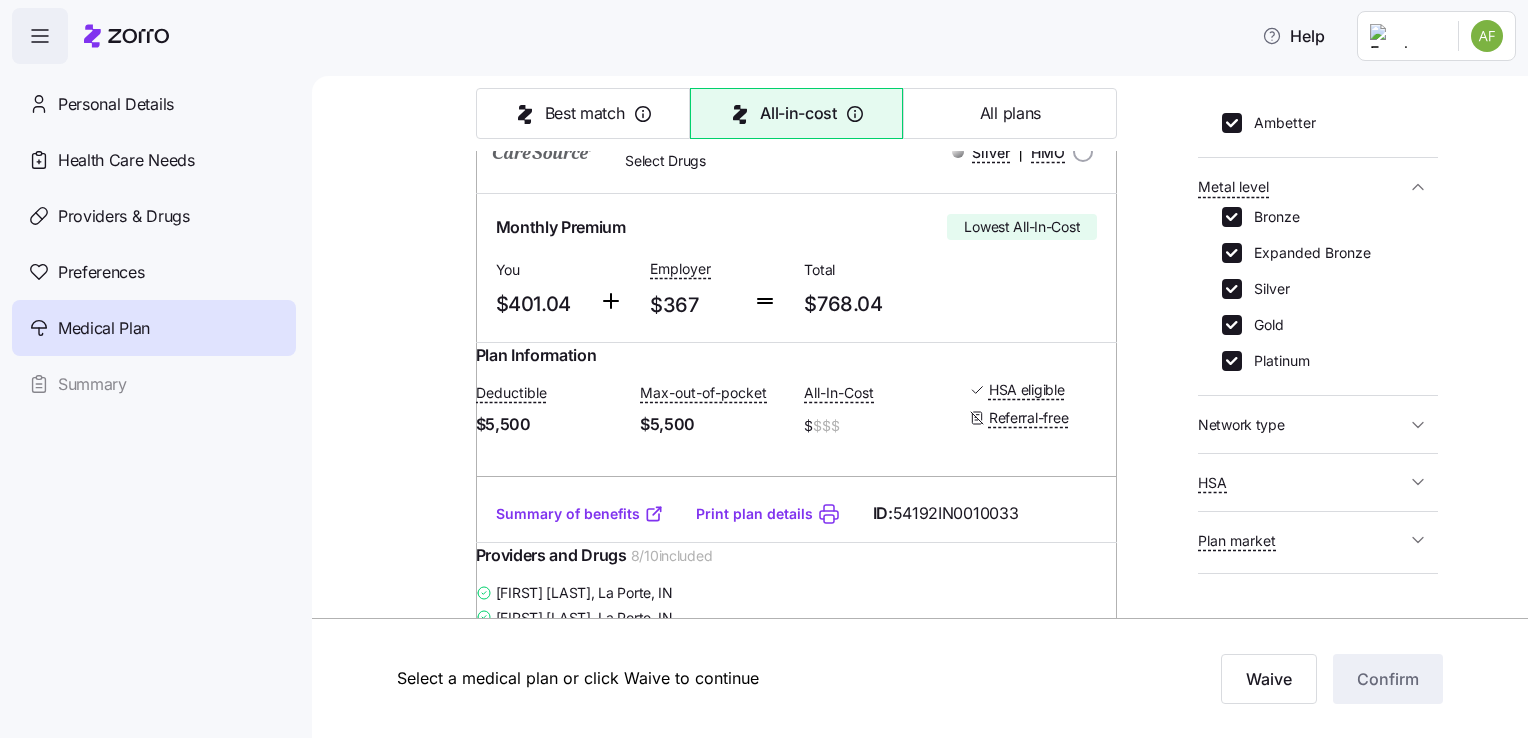 scroll, scrollTop: 400, scrollLeft: 0, axis: vertical 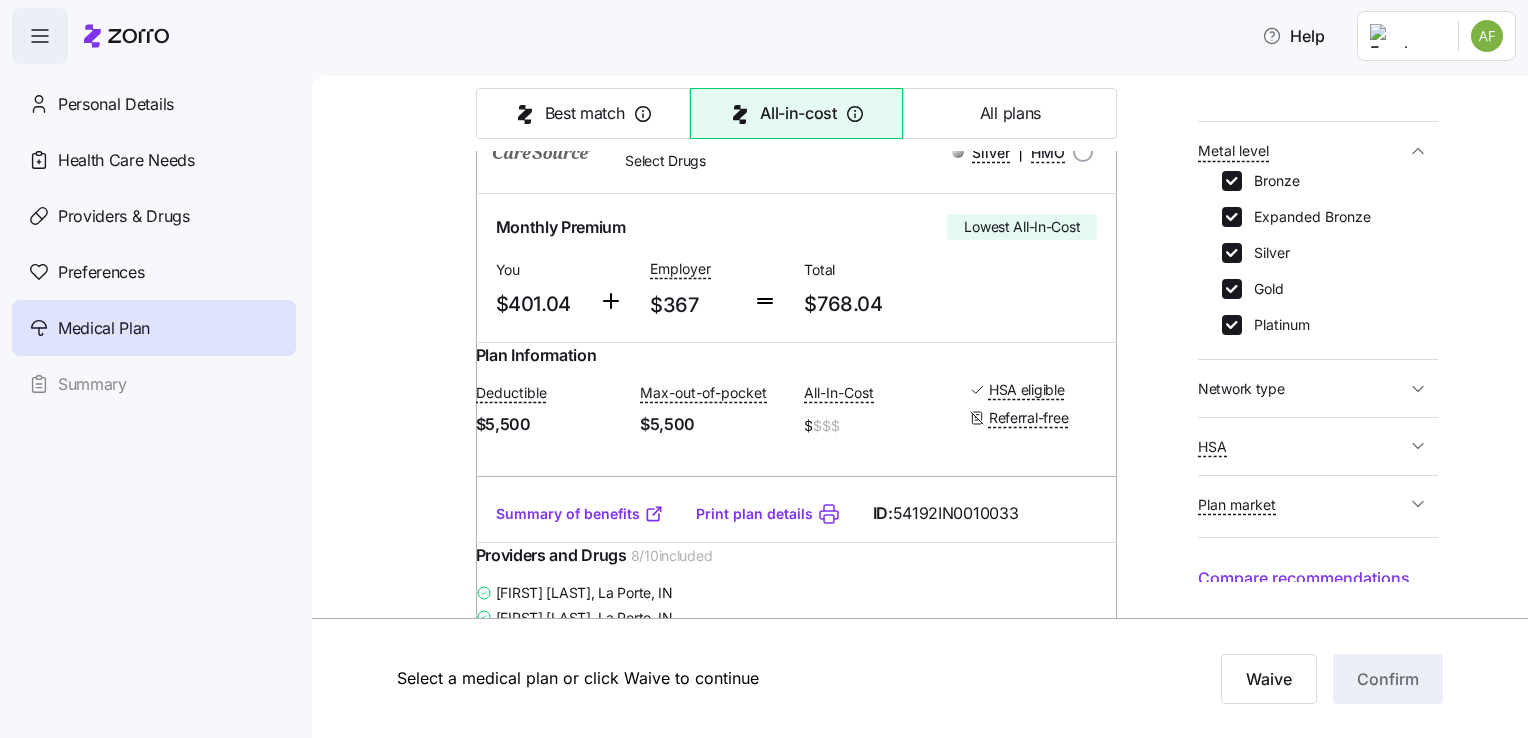 click on "Network type" at bounding box center (1302, 388) 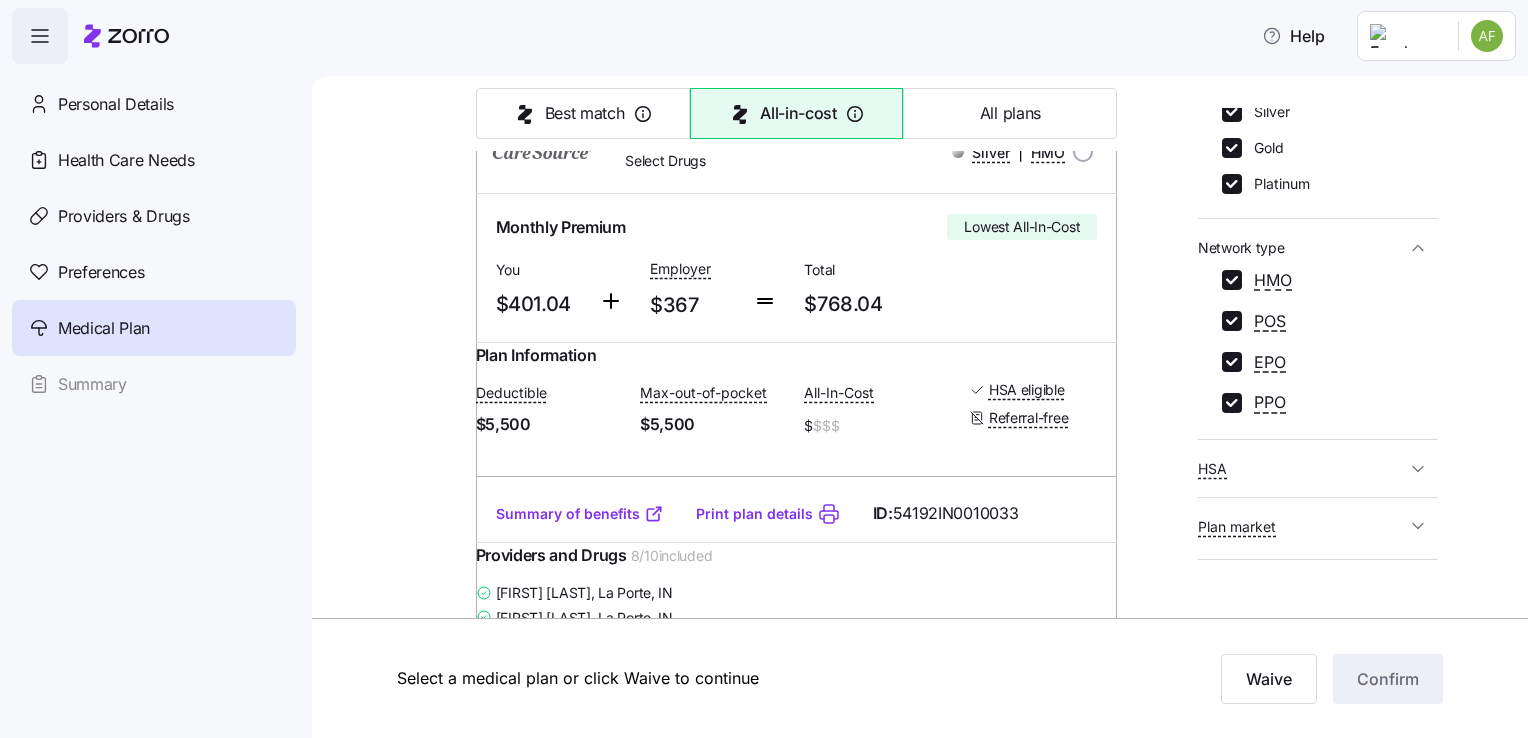 scroll, scrollTop: 570, scrollLeft: 0, axis: vertical 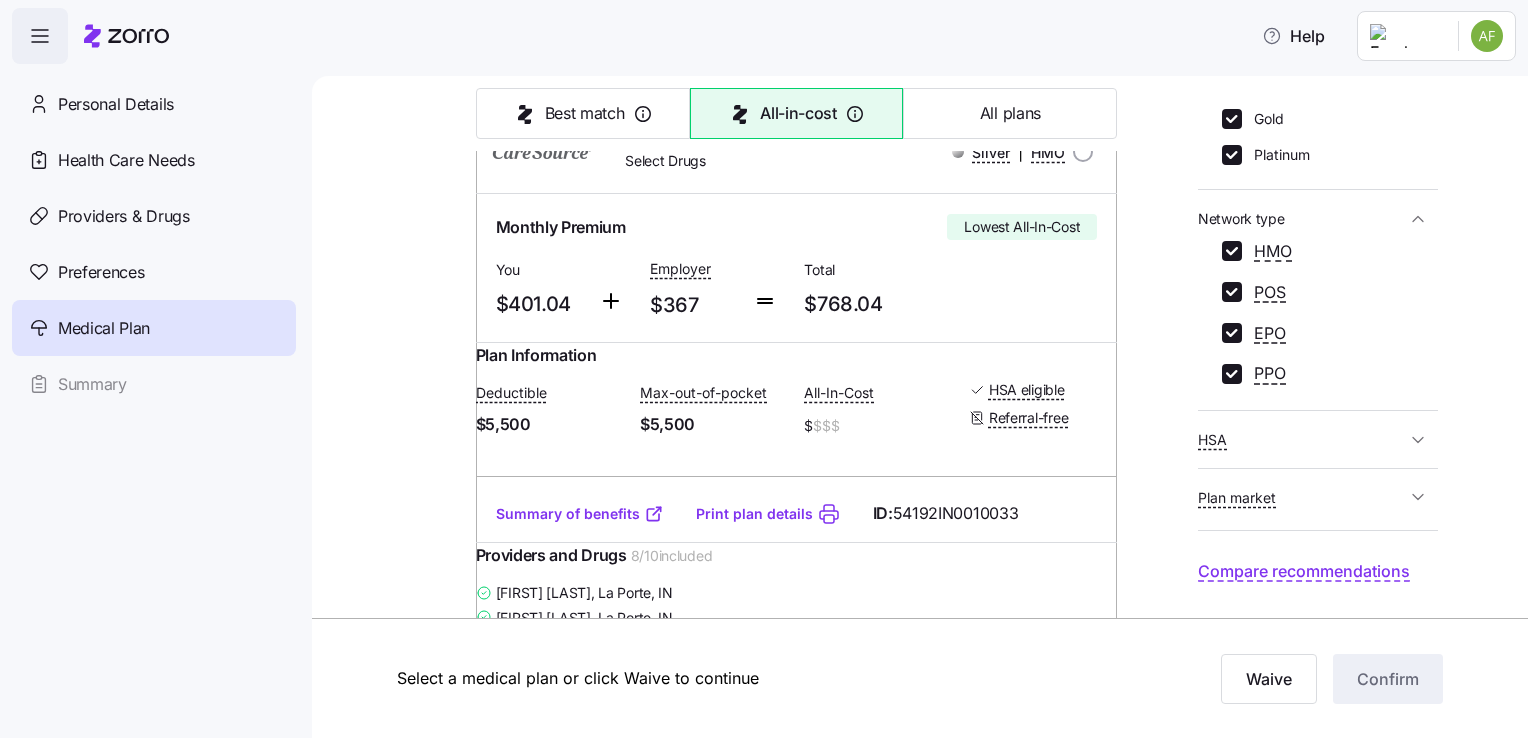 click on "HSA" at bounding box center (1302, 439) 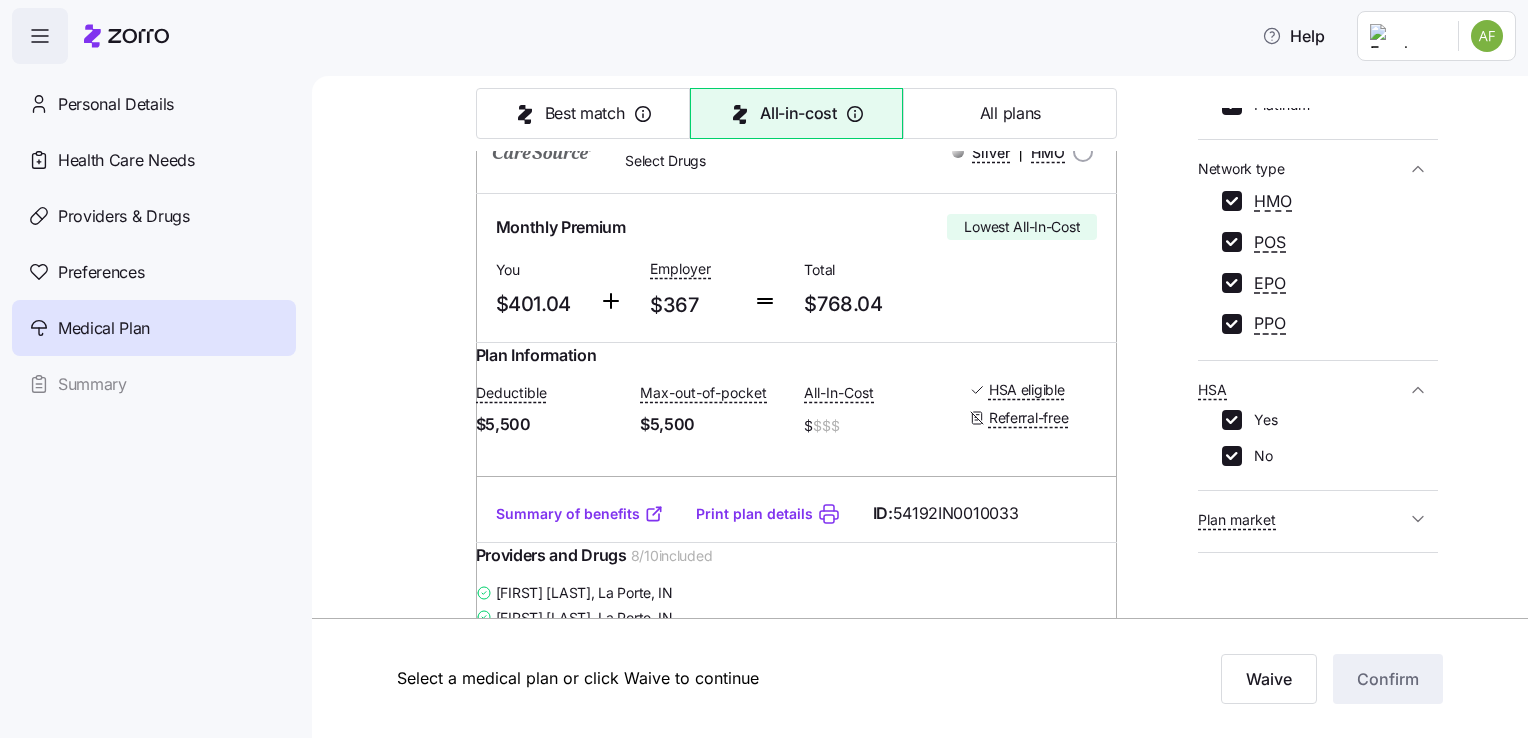 scroll, scrollTop: 642, scrollLeft: 0, axis: vertical 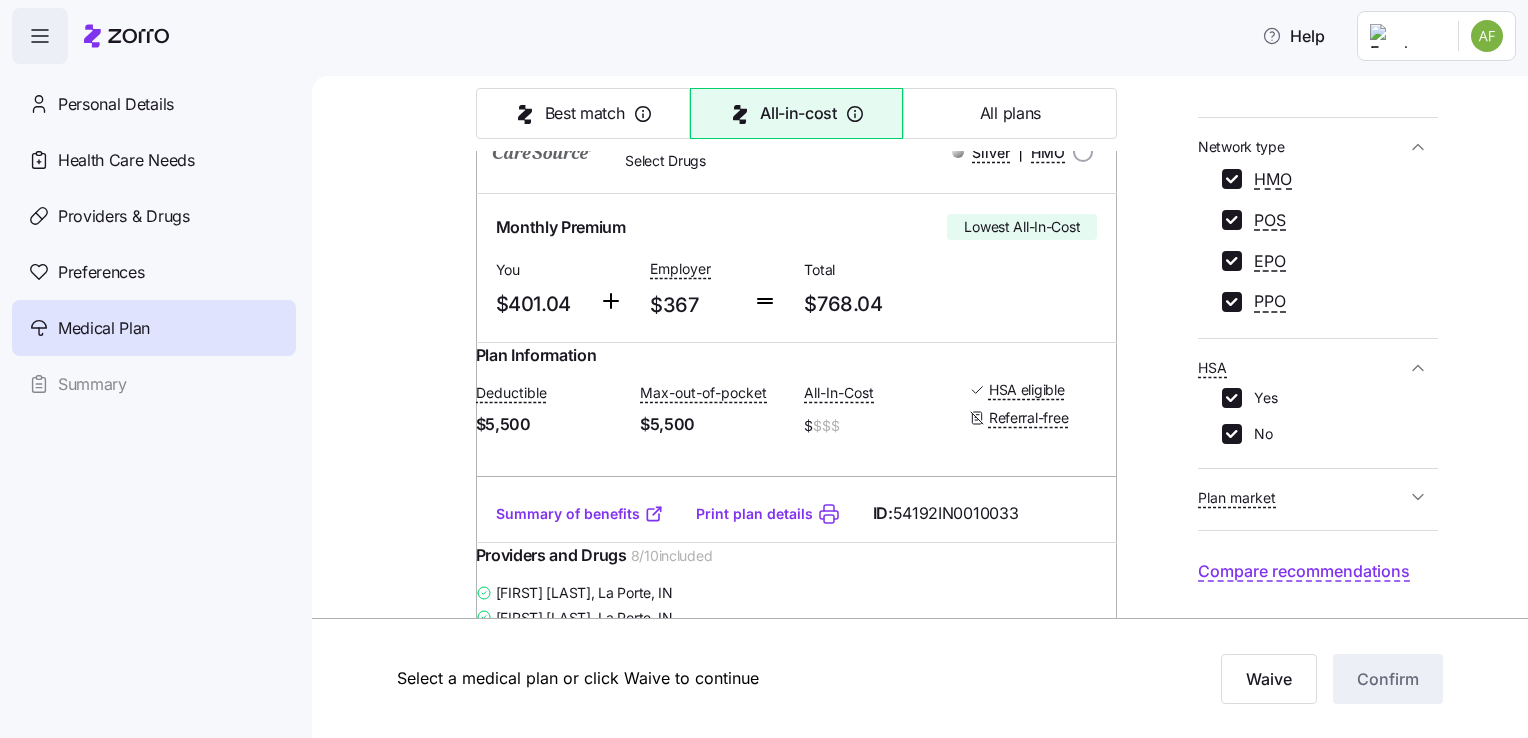 click on "Plan market" at bounding box center (1302, 497) 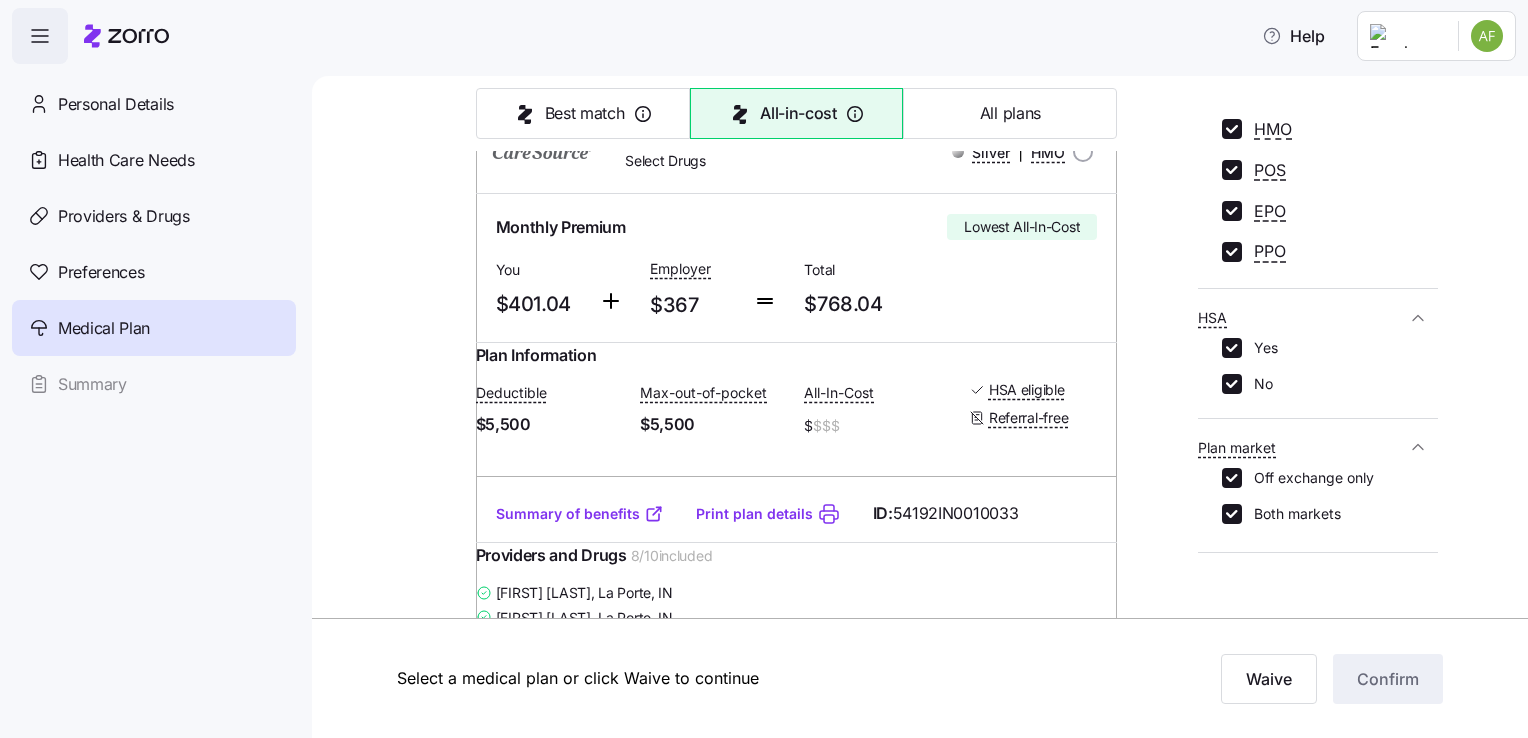 scroll, scrollTop: 714, scrollLeft: 0, axis: vertical 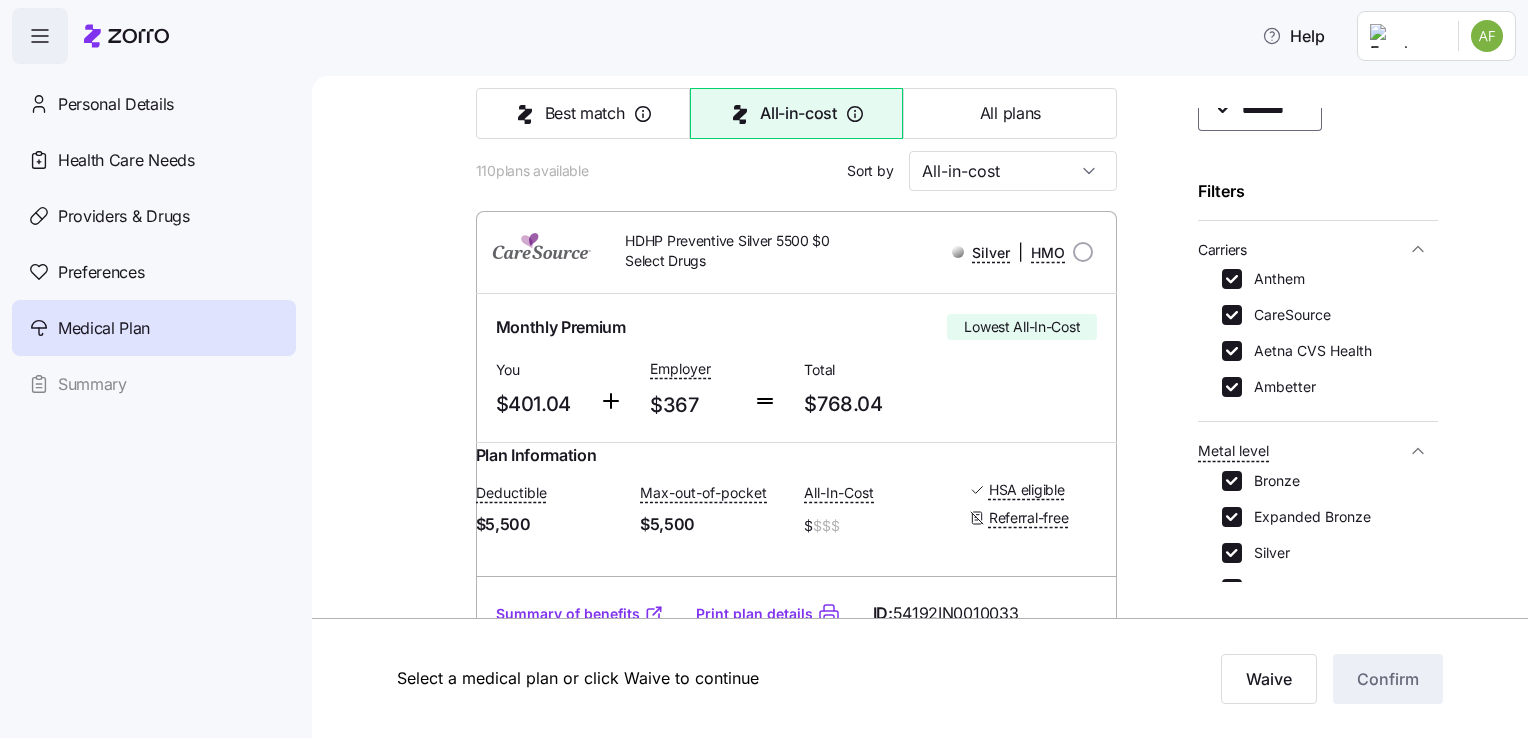 click on "Carriers" at bounding box center (1222, 250) 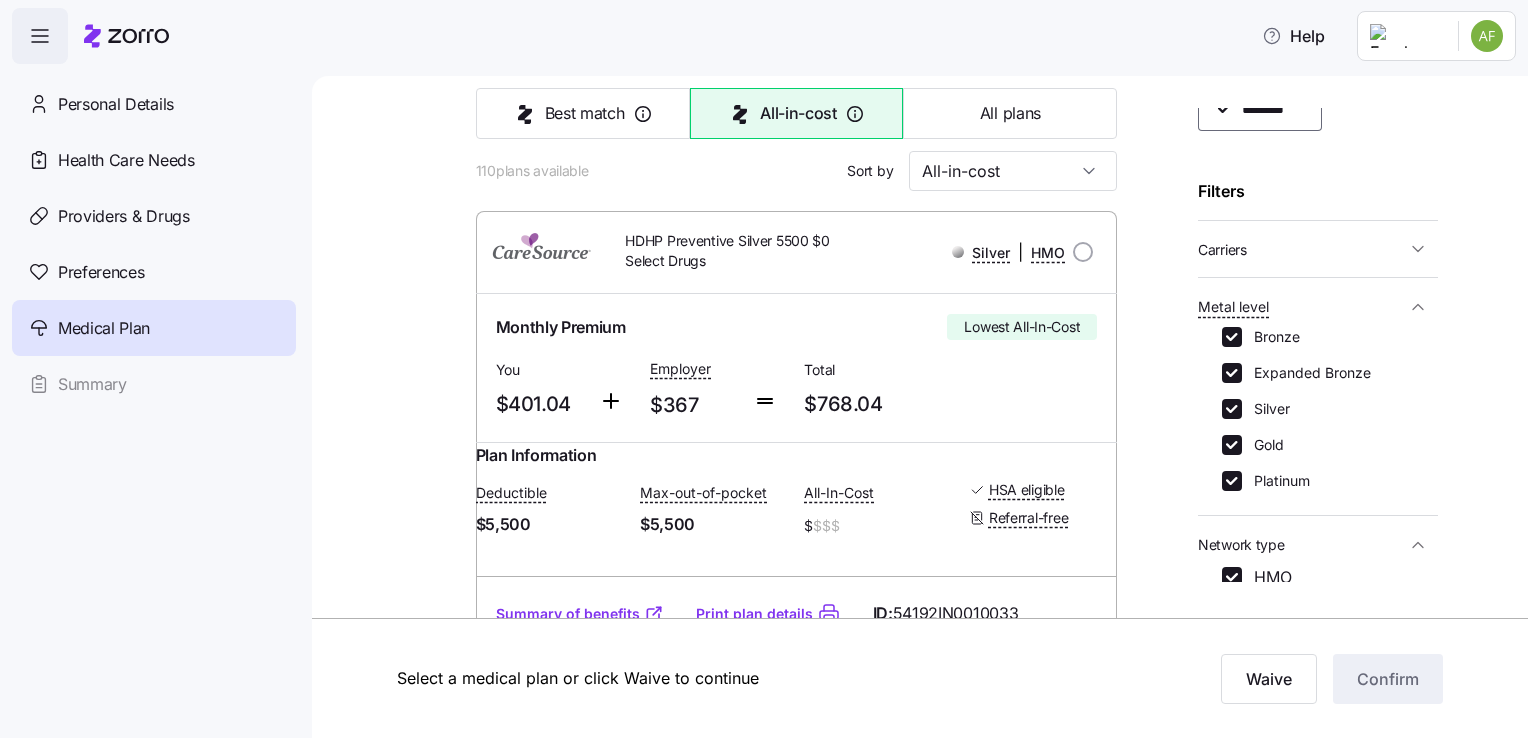 click on "Carriers" at bounding box center [1222, 250] 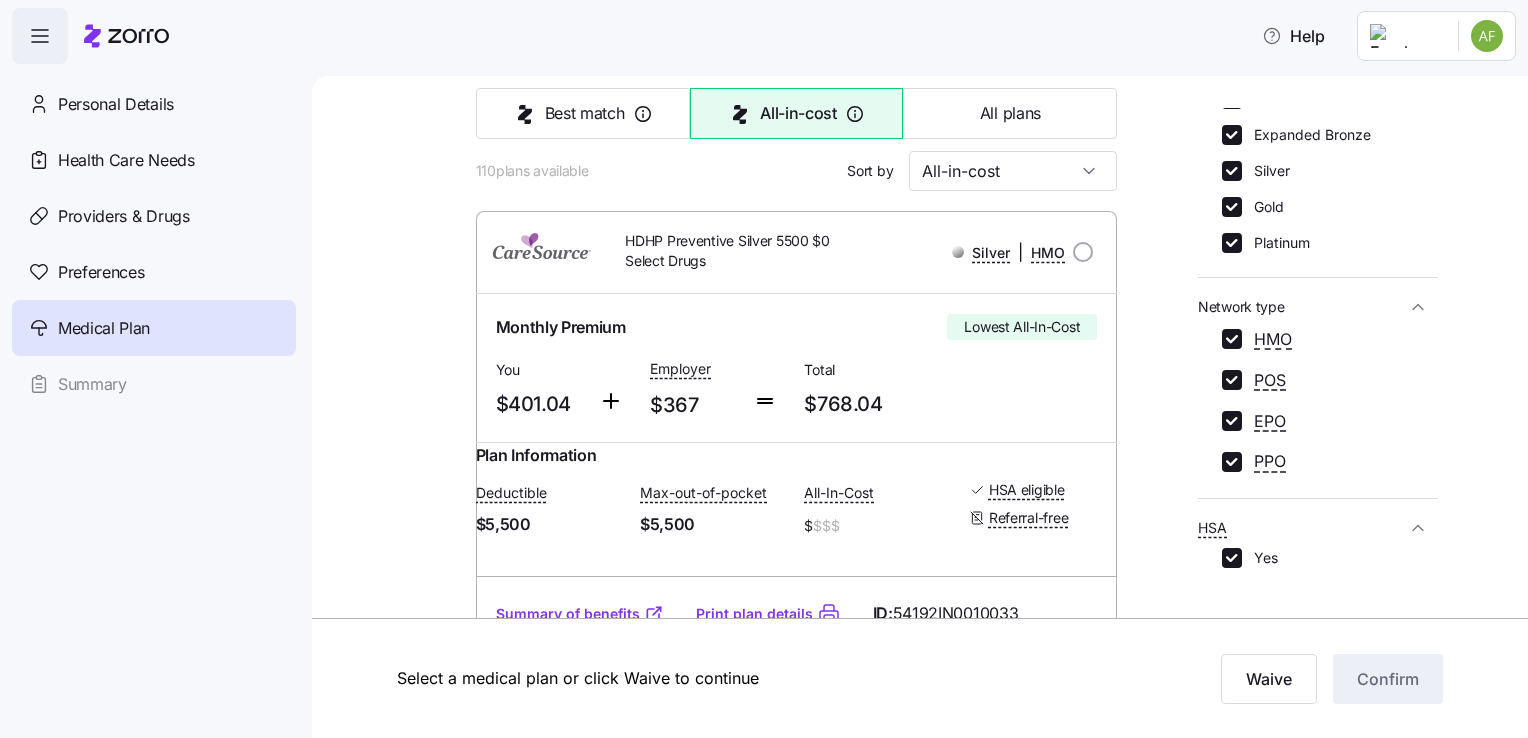 scroll, scrollTop: 100, scrollLeft: 0, axis: vertical 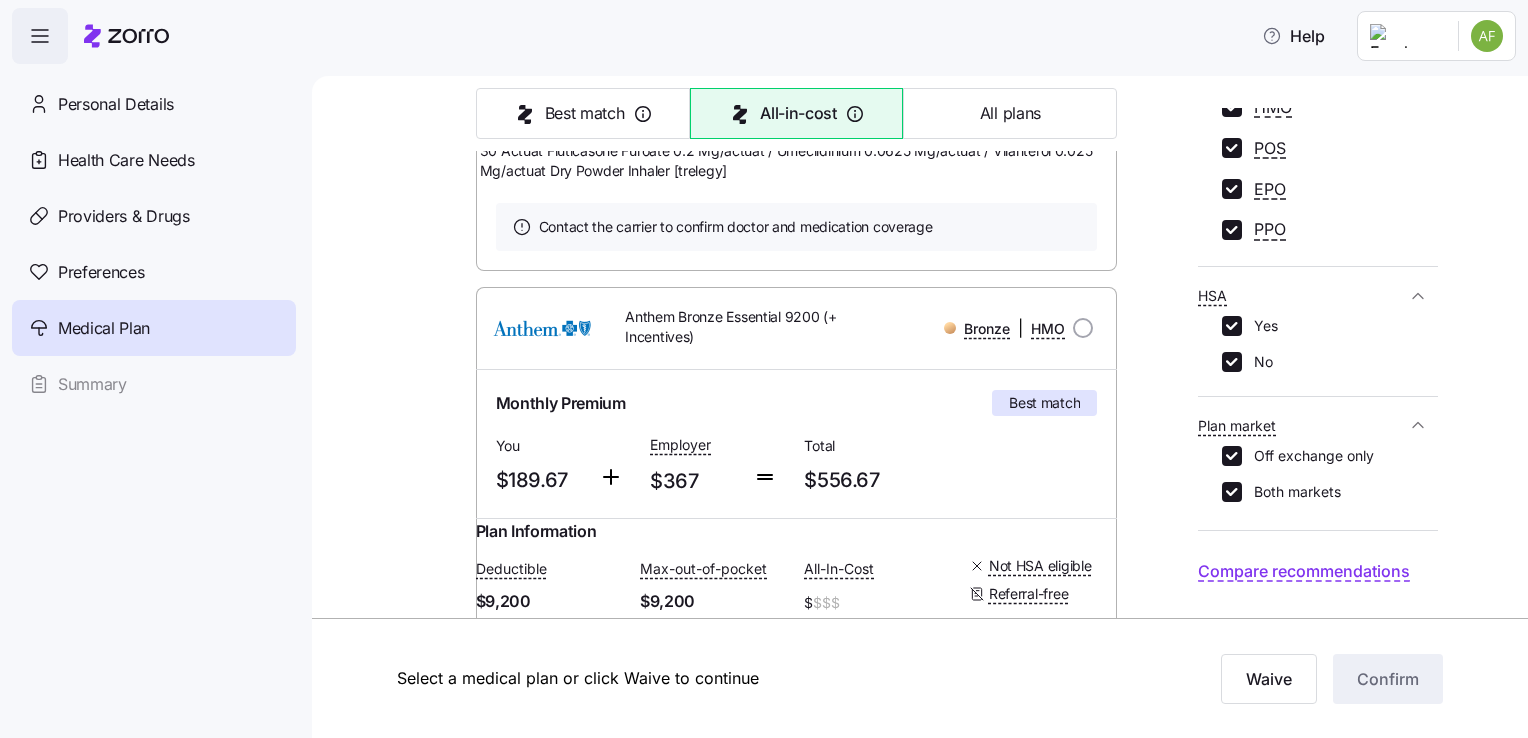 click on "Summary of benefits" at bounding box center (580, -173) 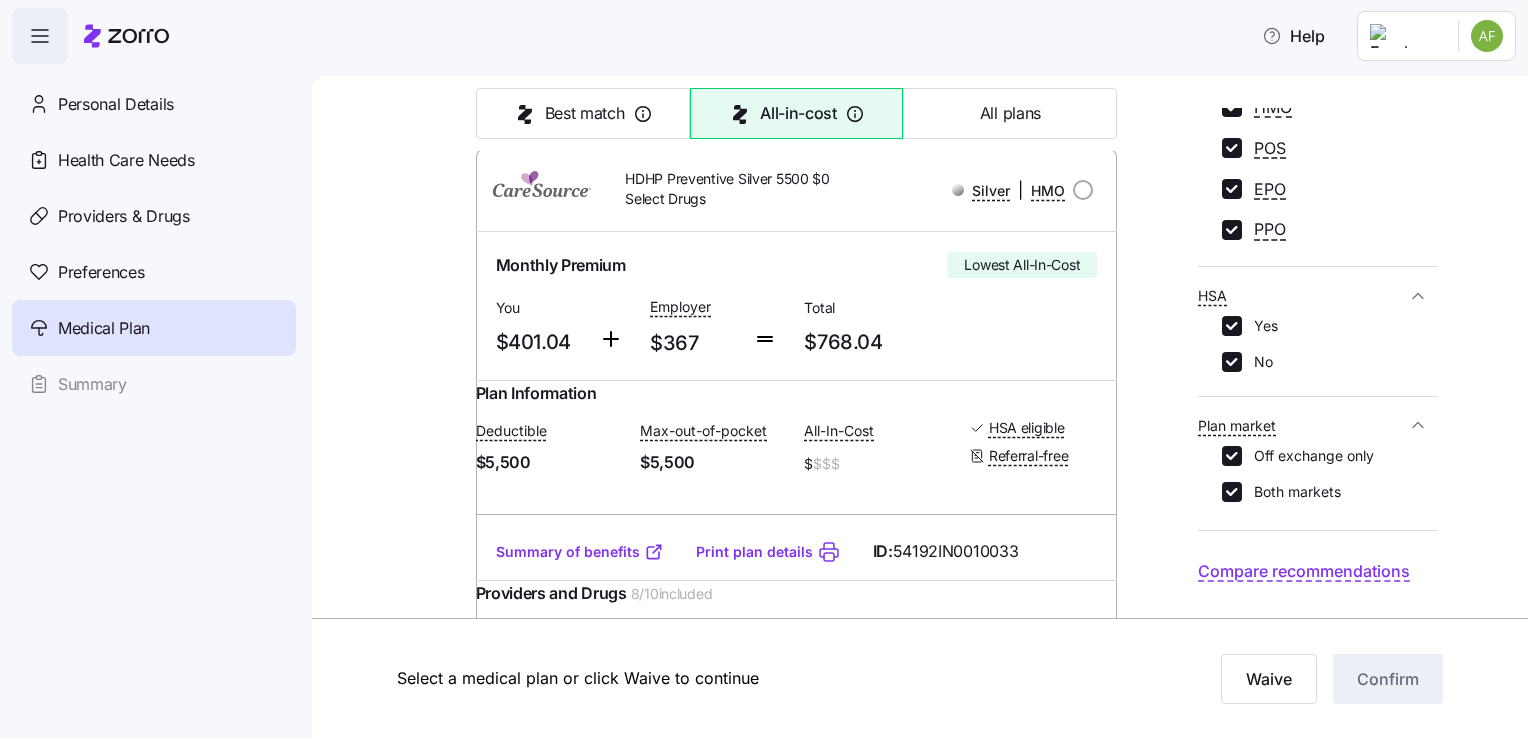 scroll, scrollTop: 39, scrollLeft: 0, axis: vertical 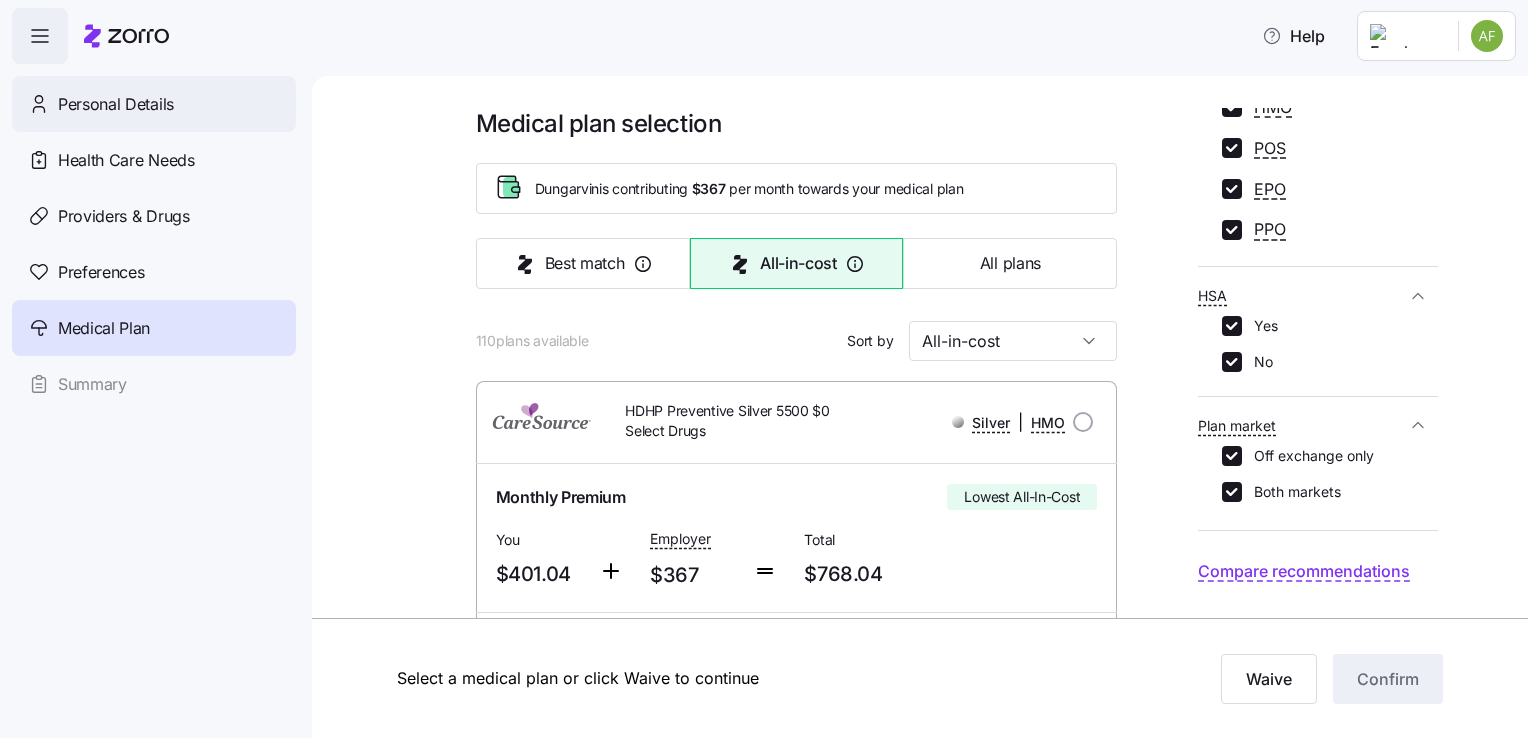 click on "Personal Details" at bounding box center [116, 104] 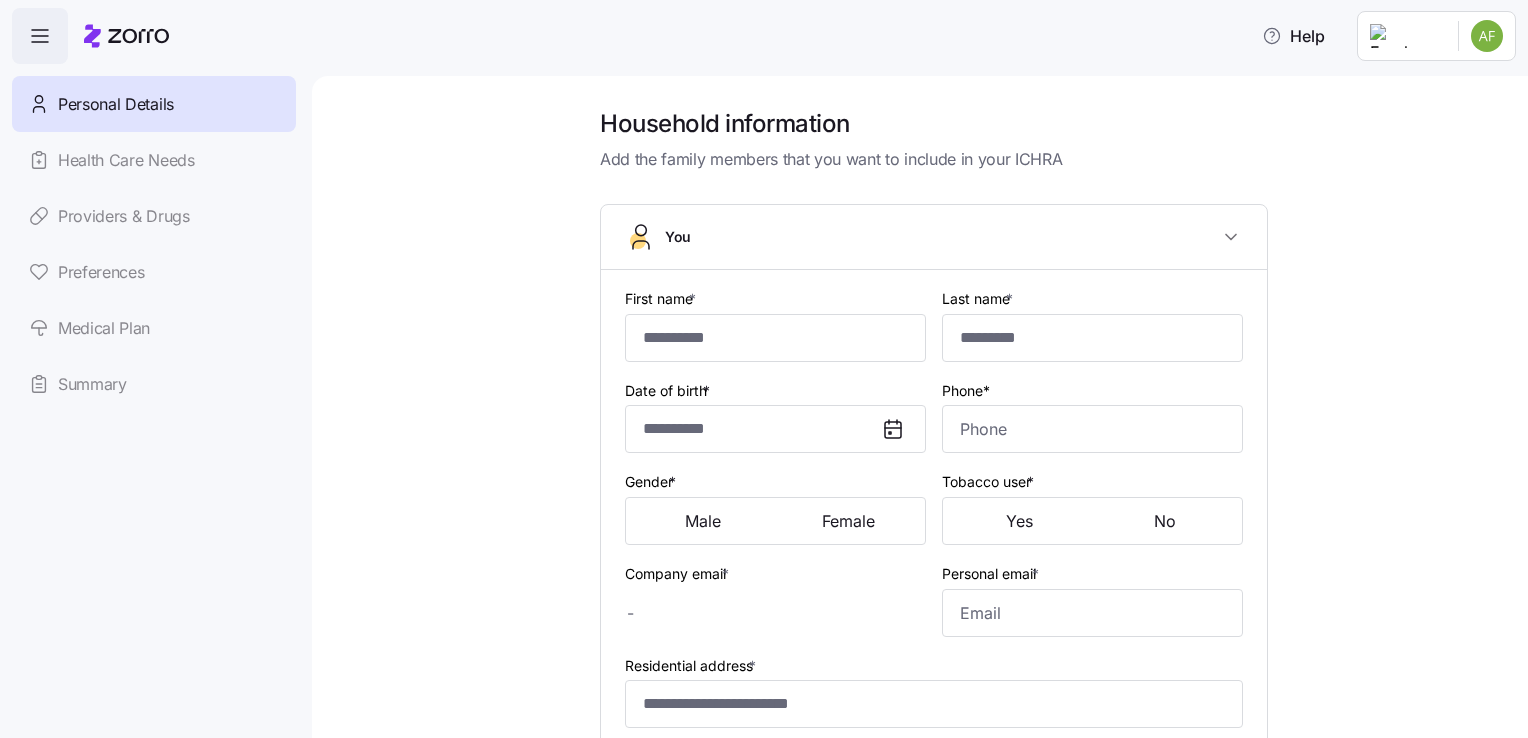 type on "********" 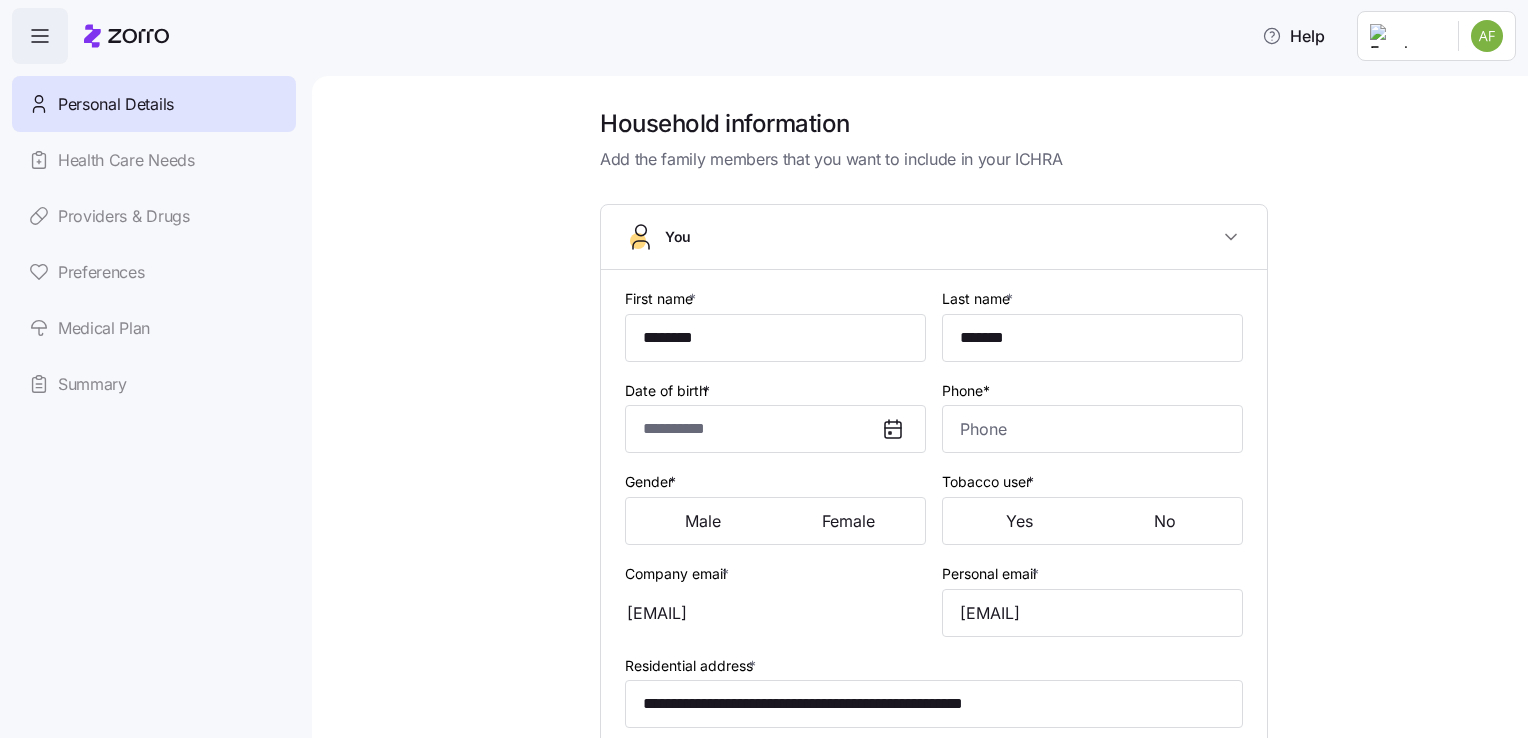 type on "**********" 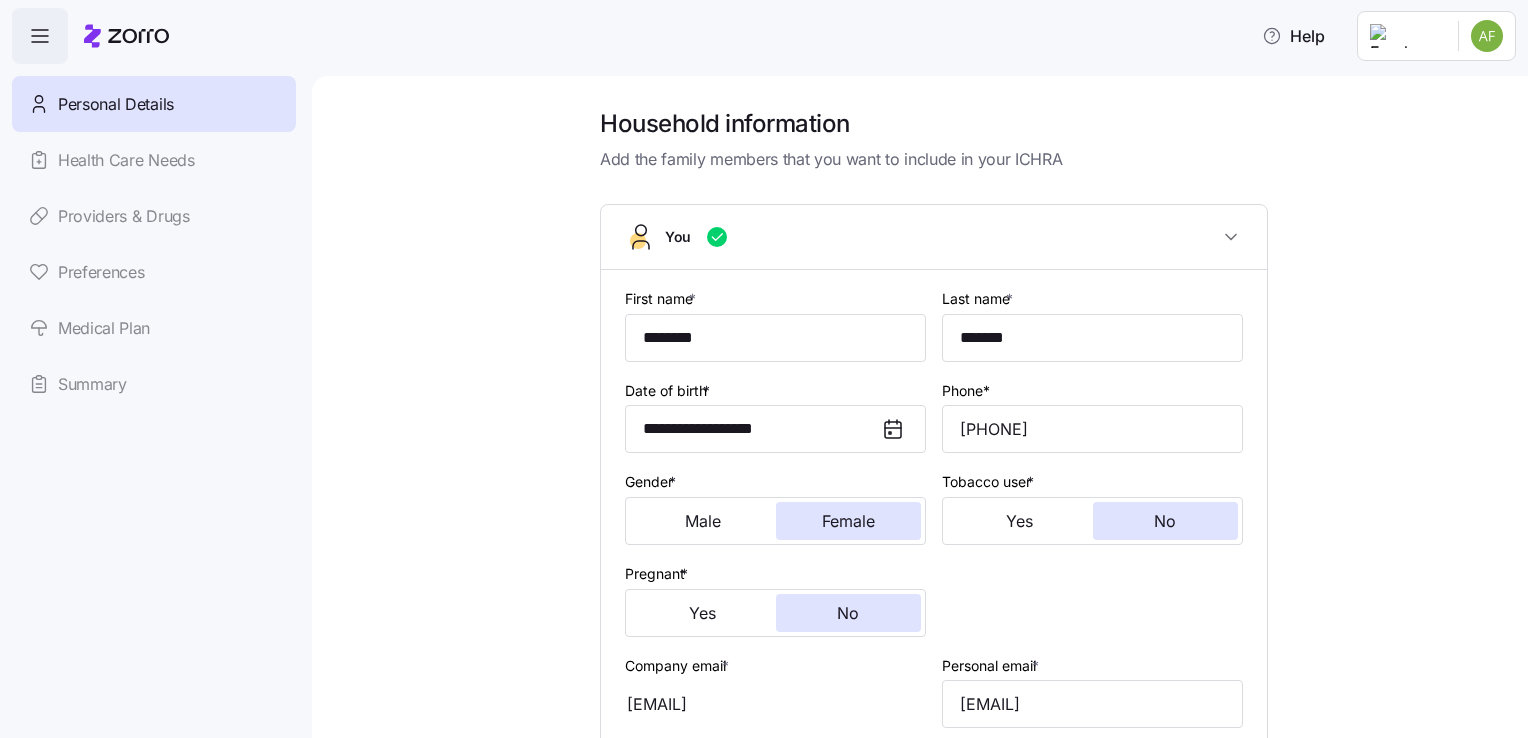 click on "Personal Details Health Care Needs Providers & Drugs Preferences Medical Plan Summary" at bounding box center (154, 244) 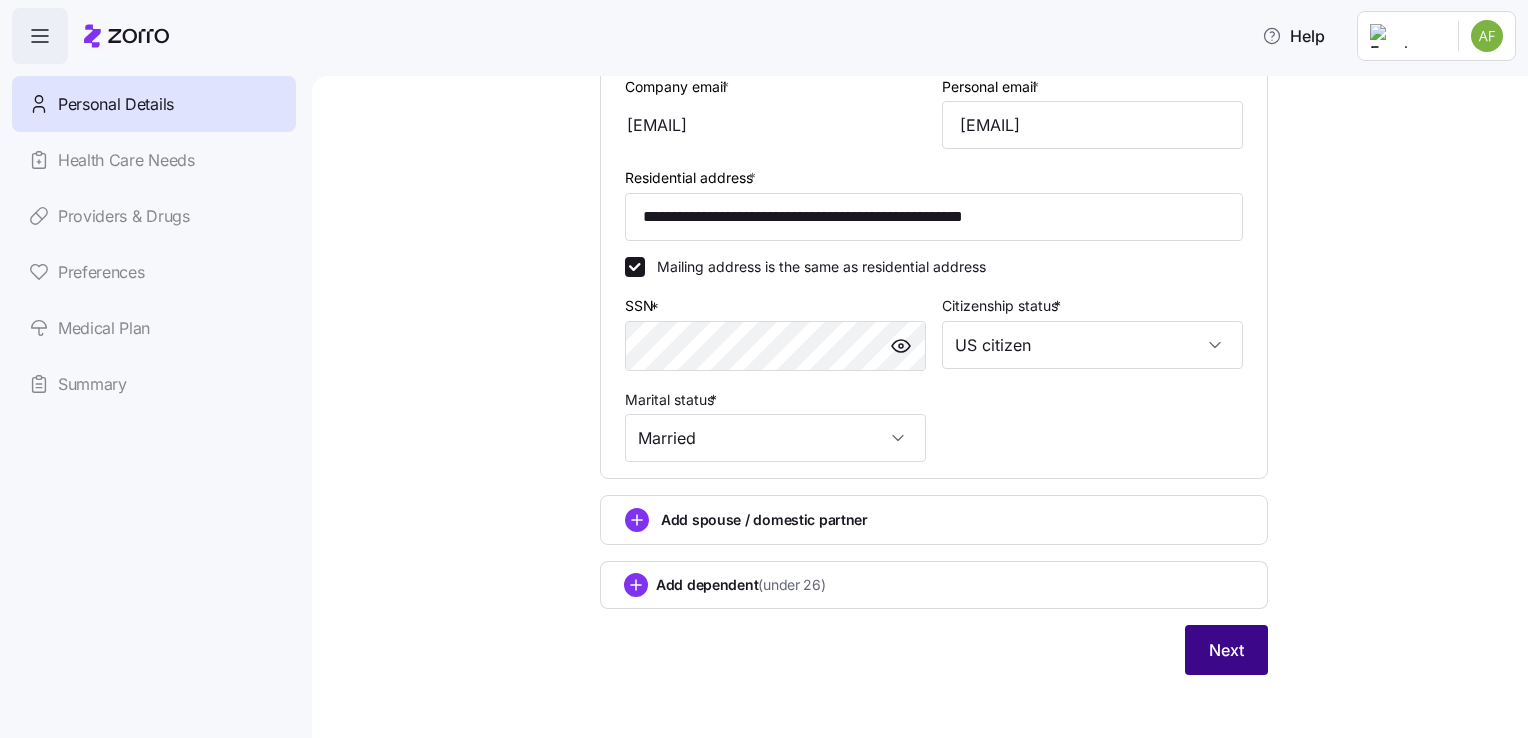 click on "Next" at bounding box center [1226, 650] 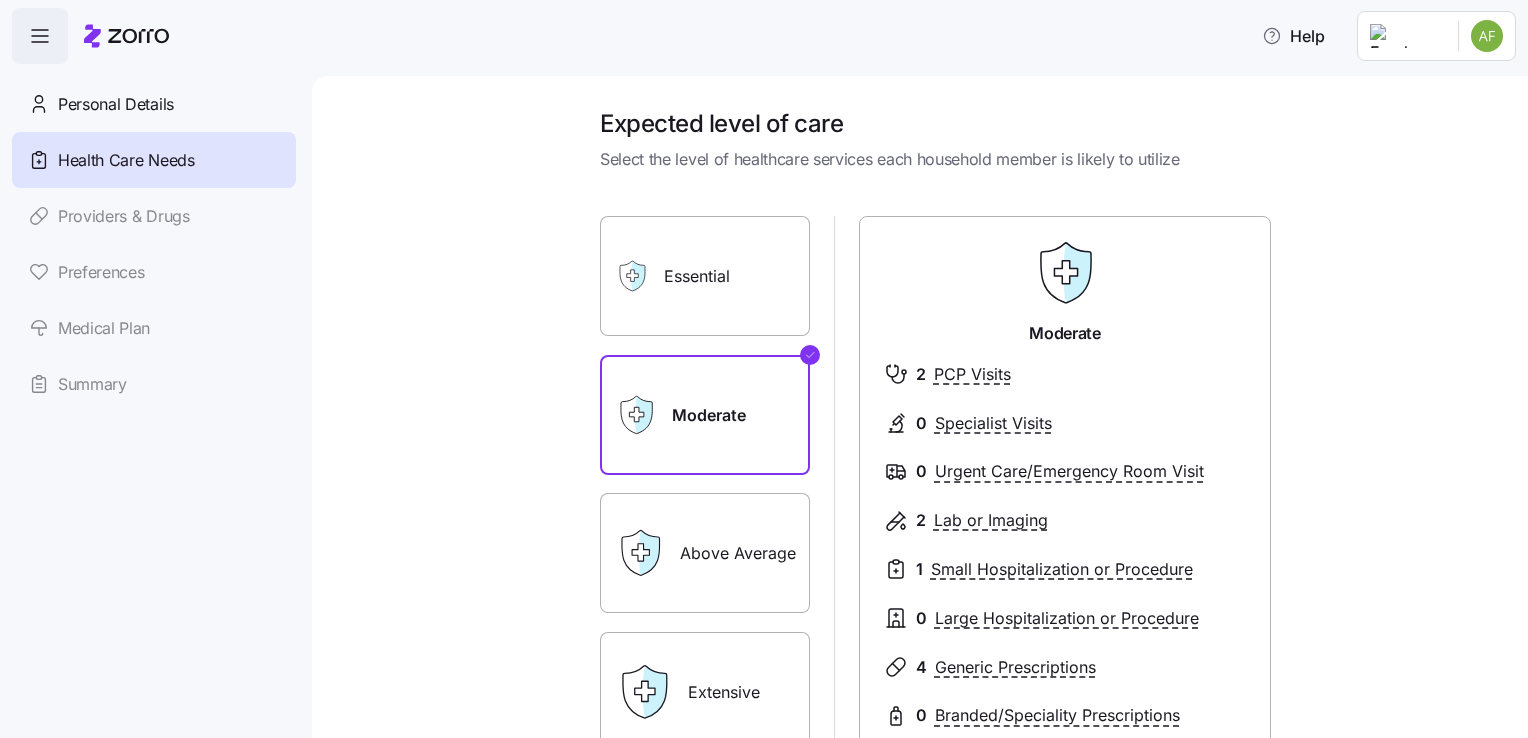 click on "Above Average" at bounding box center (705, 553) 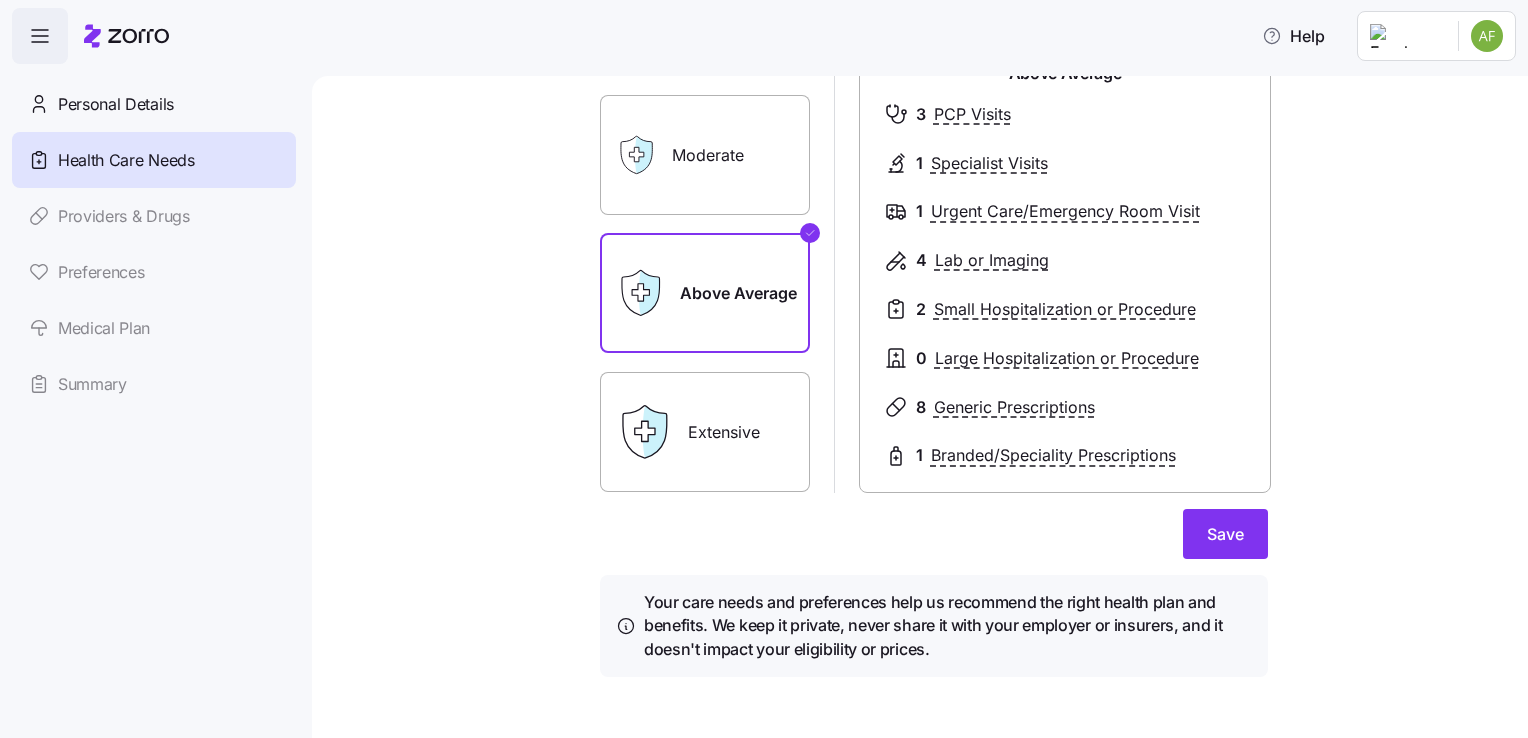 scroll, scrollTop: 270, scrollLeft: 0, axis: vertical 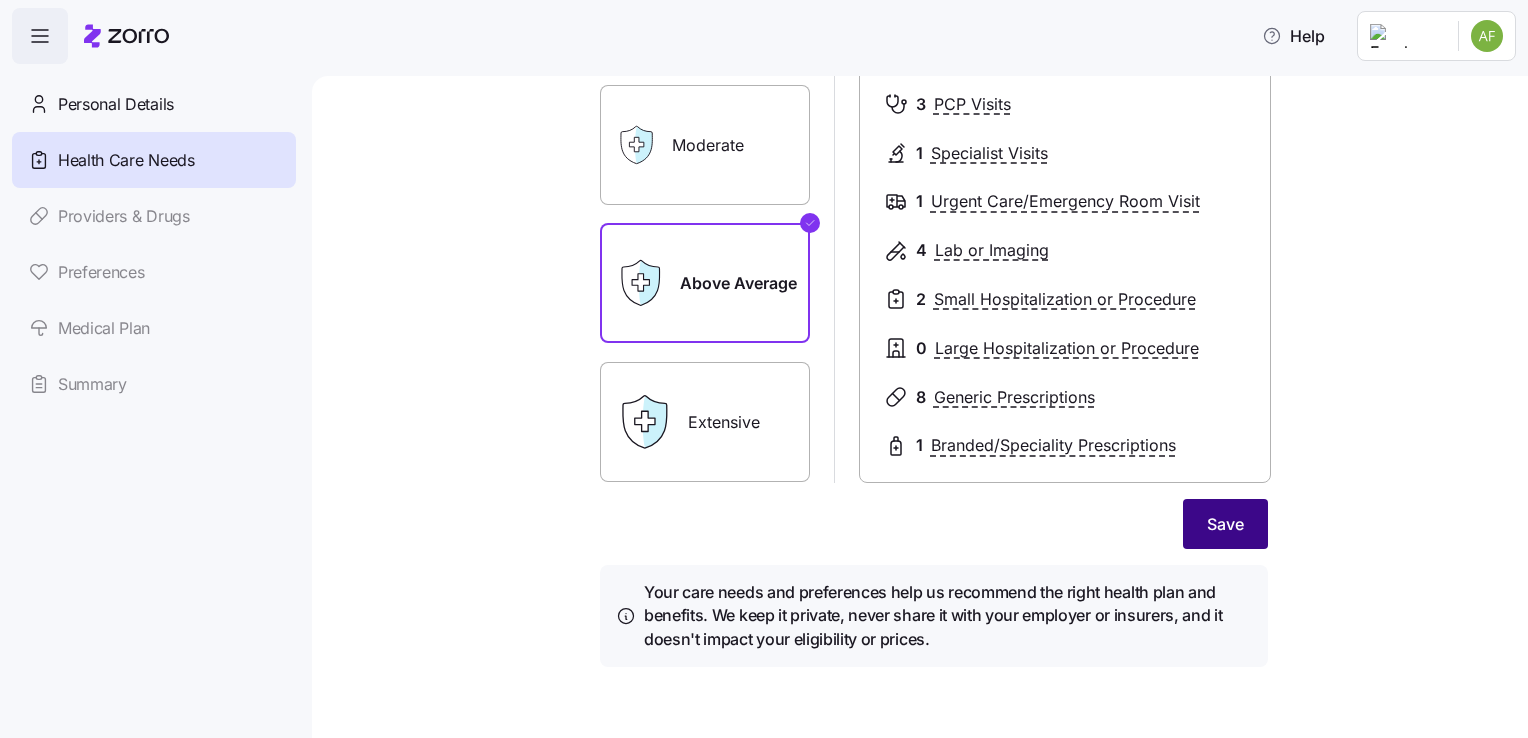 click on "Save" at bounding box center [1225, 524] 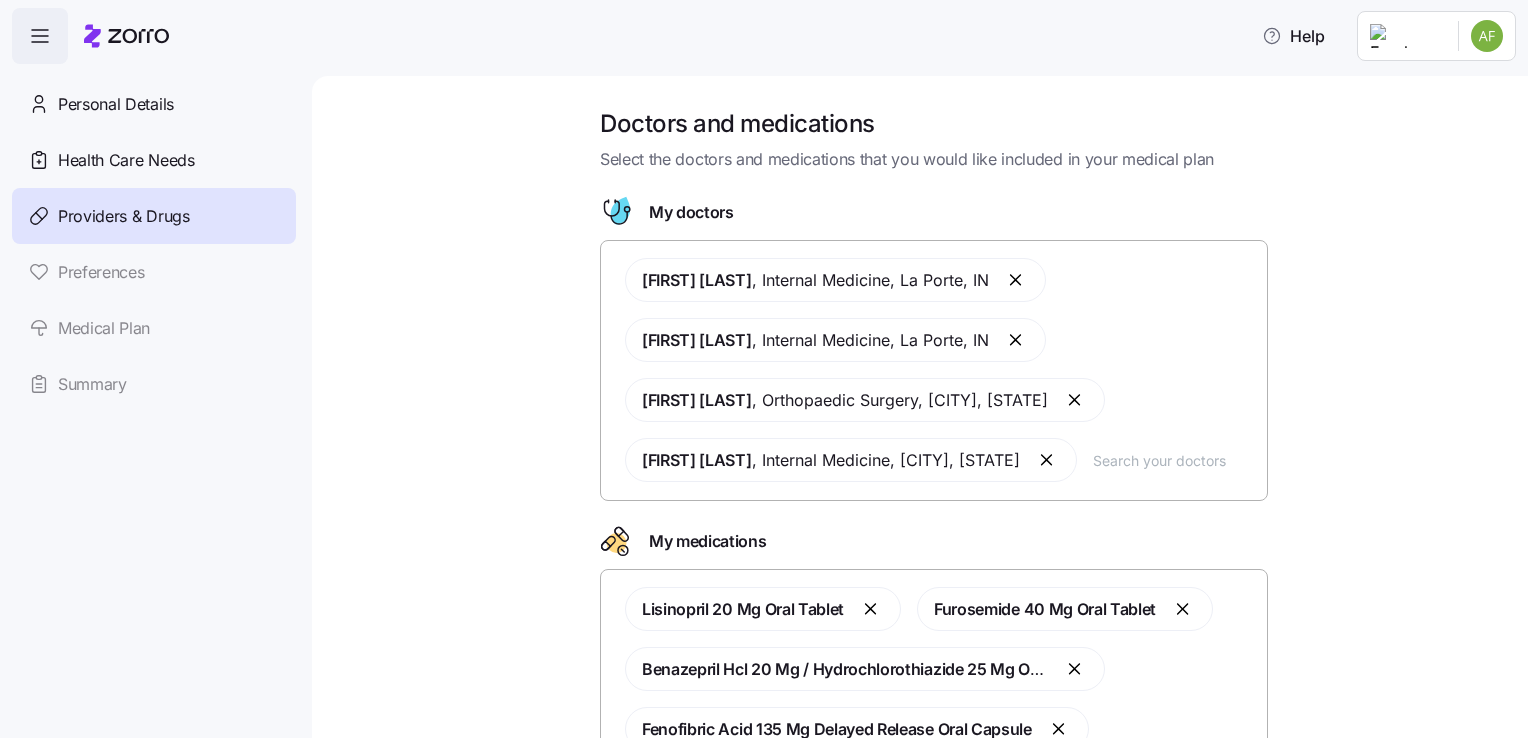 click at bounding box center [1017, 340] 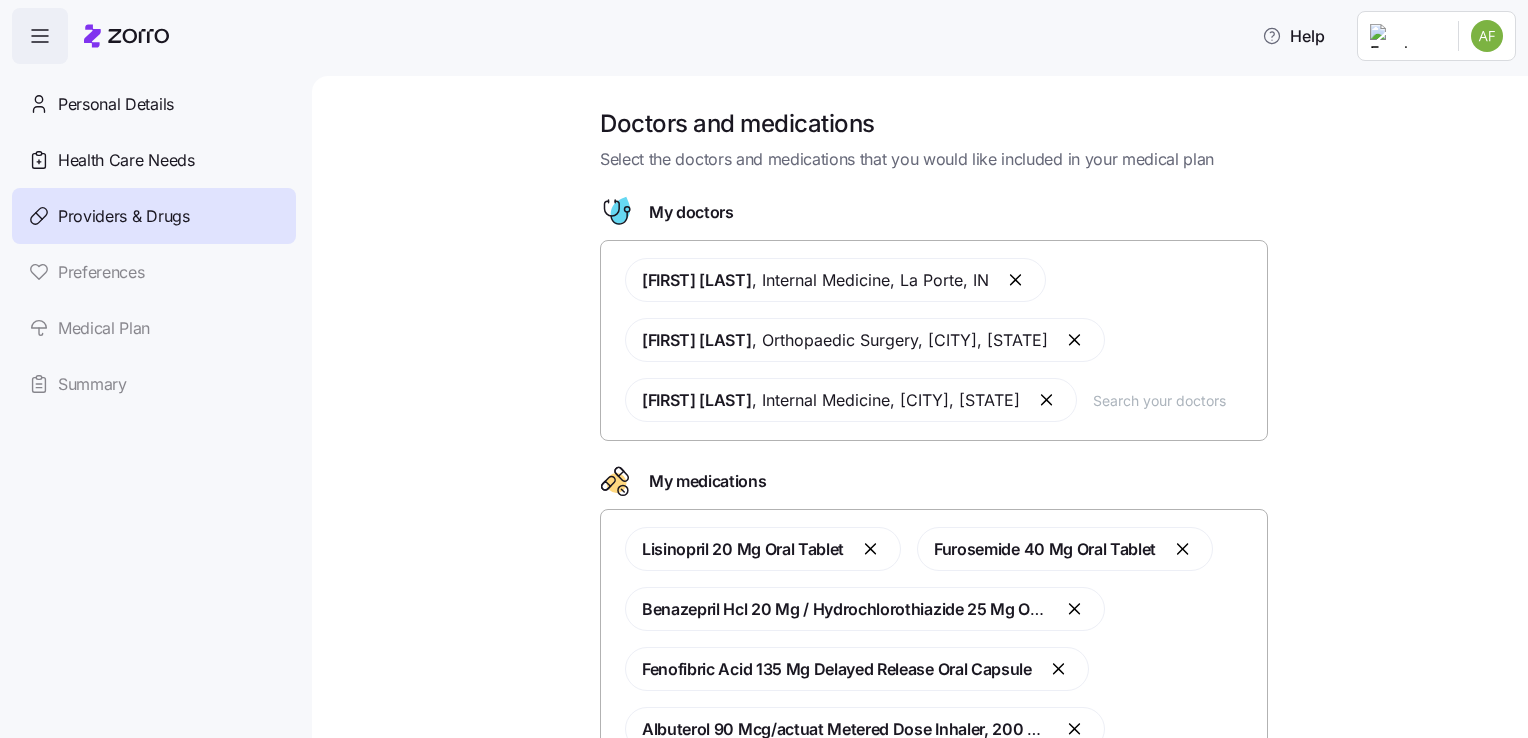 click at bounding box center (1174, 400) 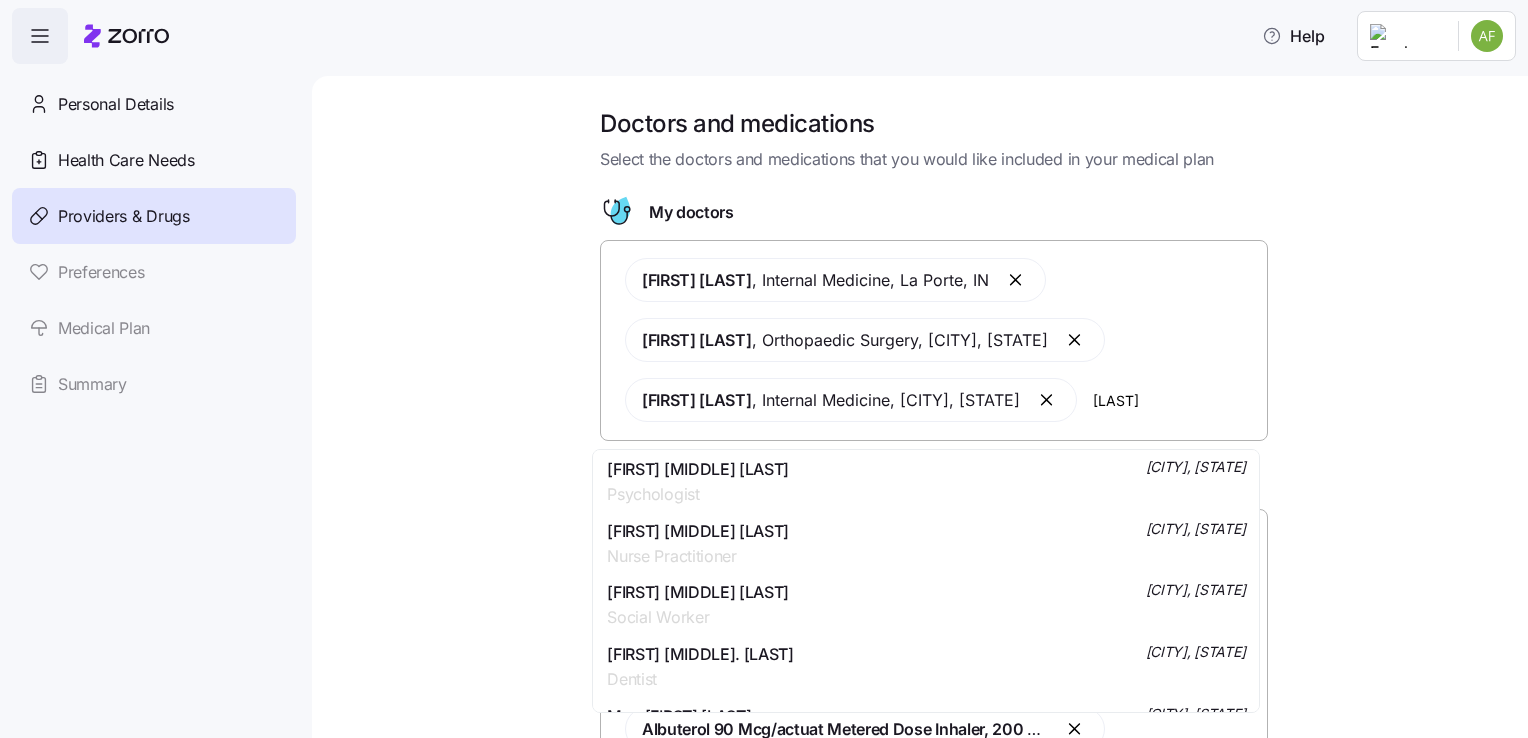 scroll, scrollTop: 0, scrollLeft: 0, axis: both 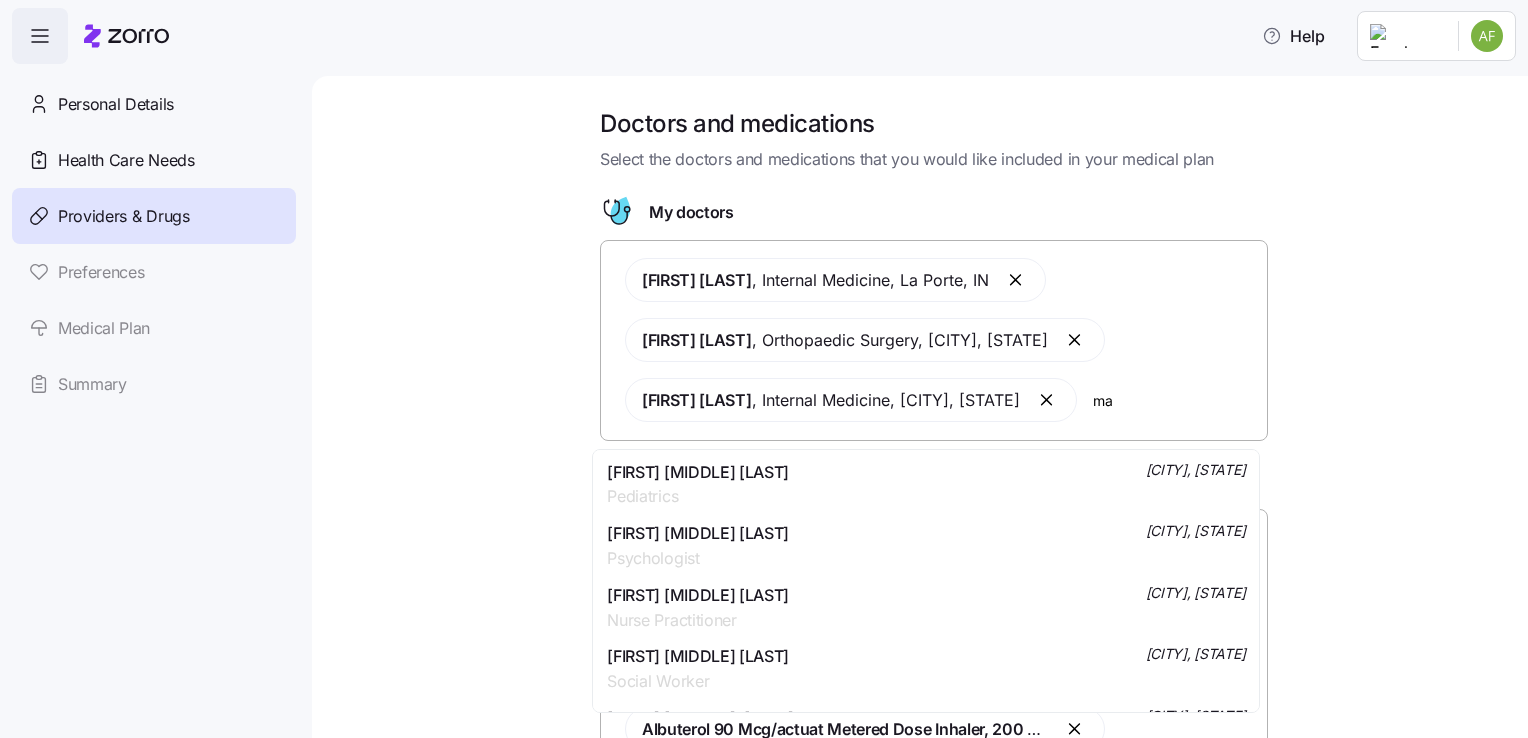 type on "m" 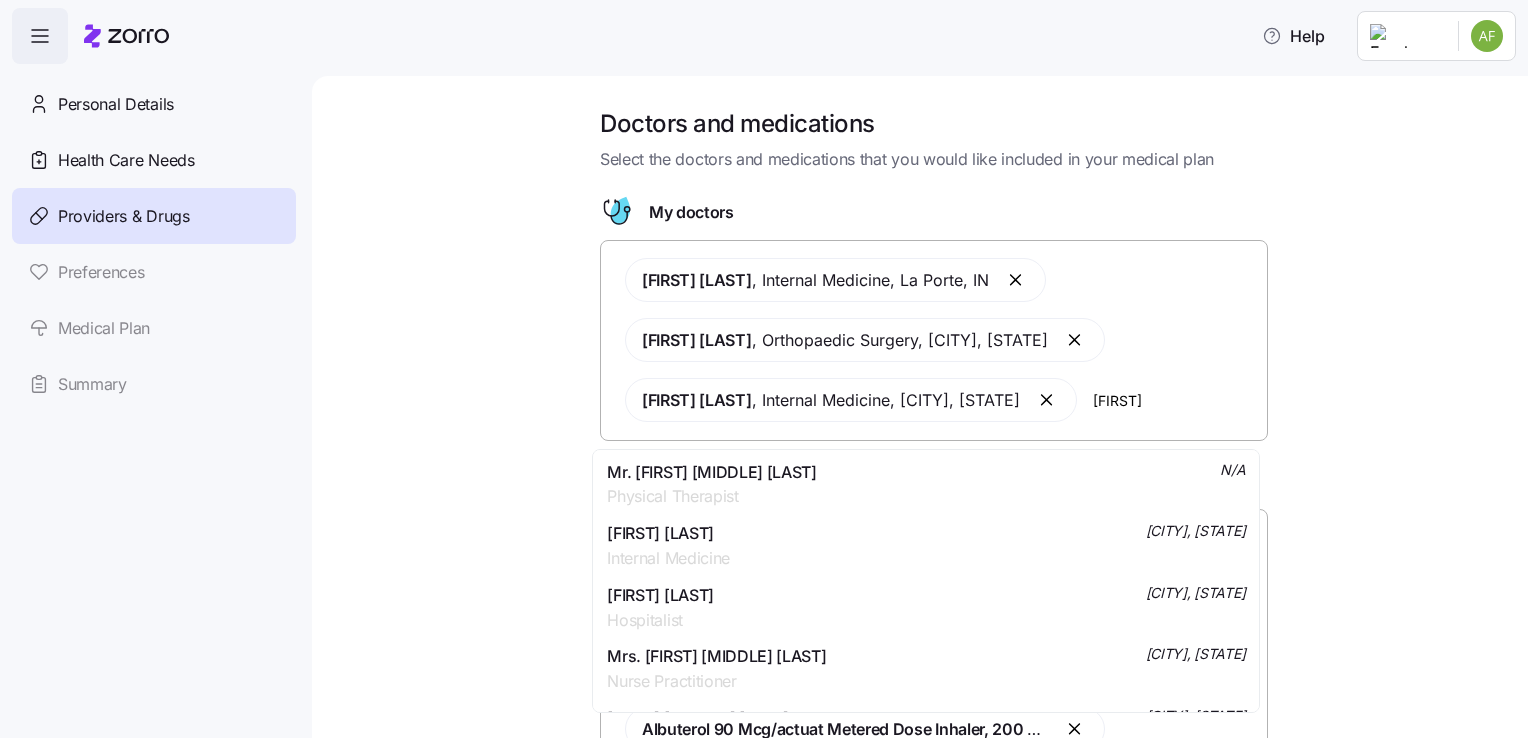 type on "[FIRST]" 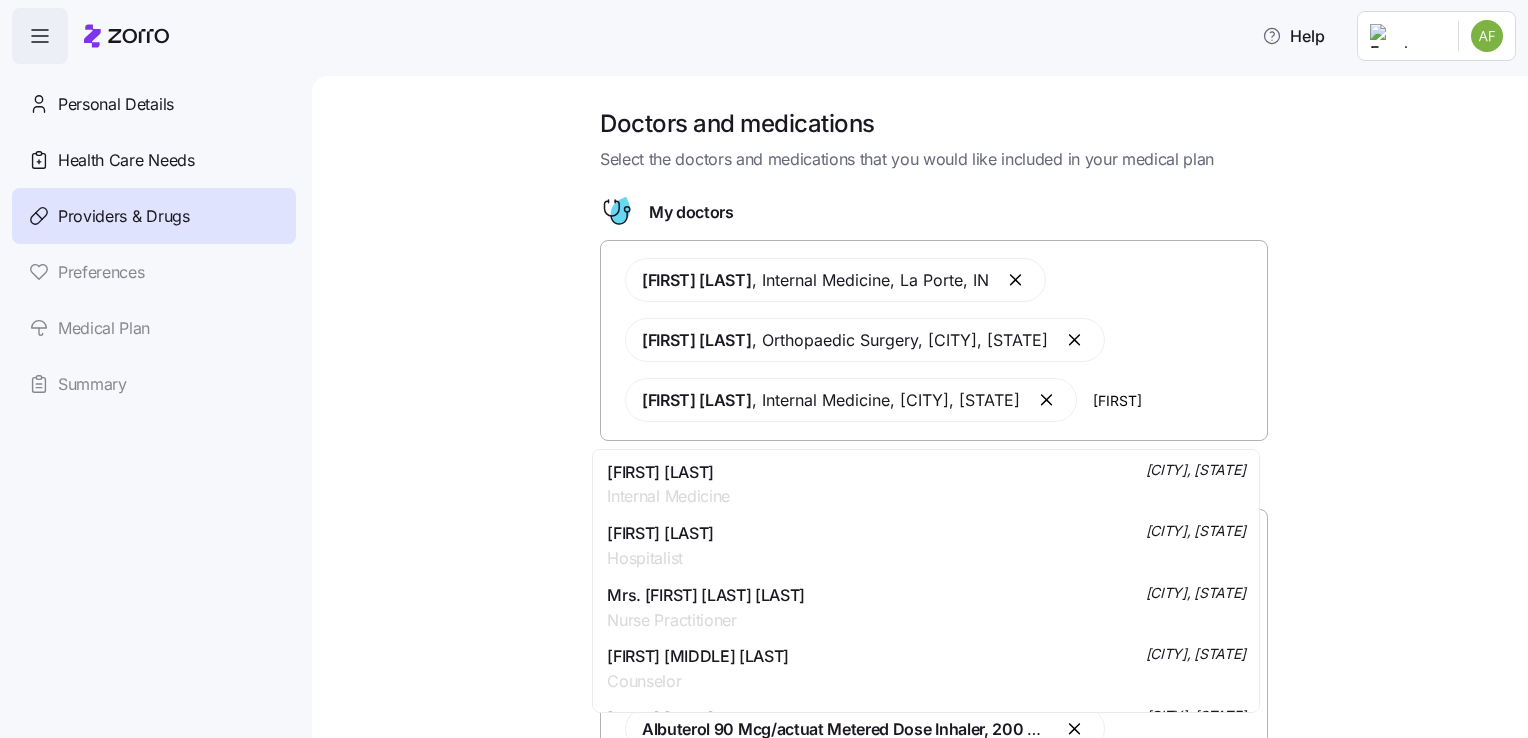 click on "[FIRST] [LAST] Internal Medicine [CITY], [STATE]" at bounding box center (926, 485) 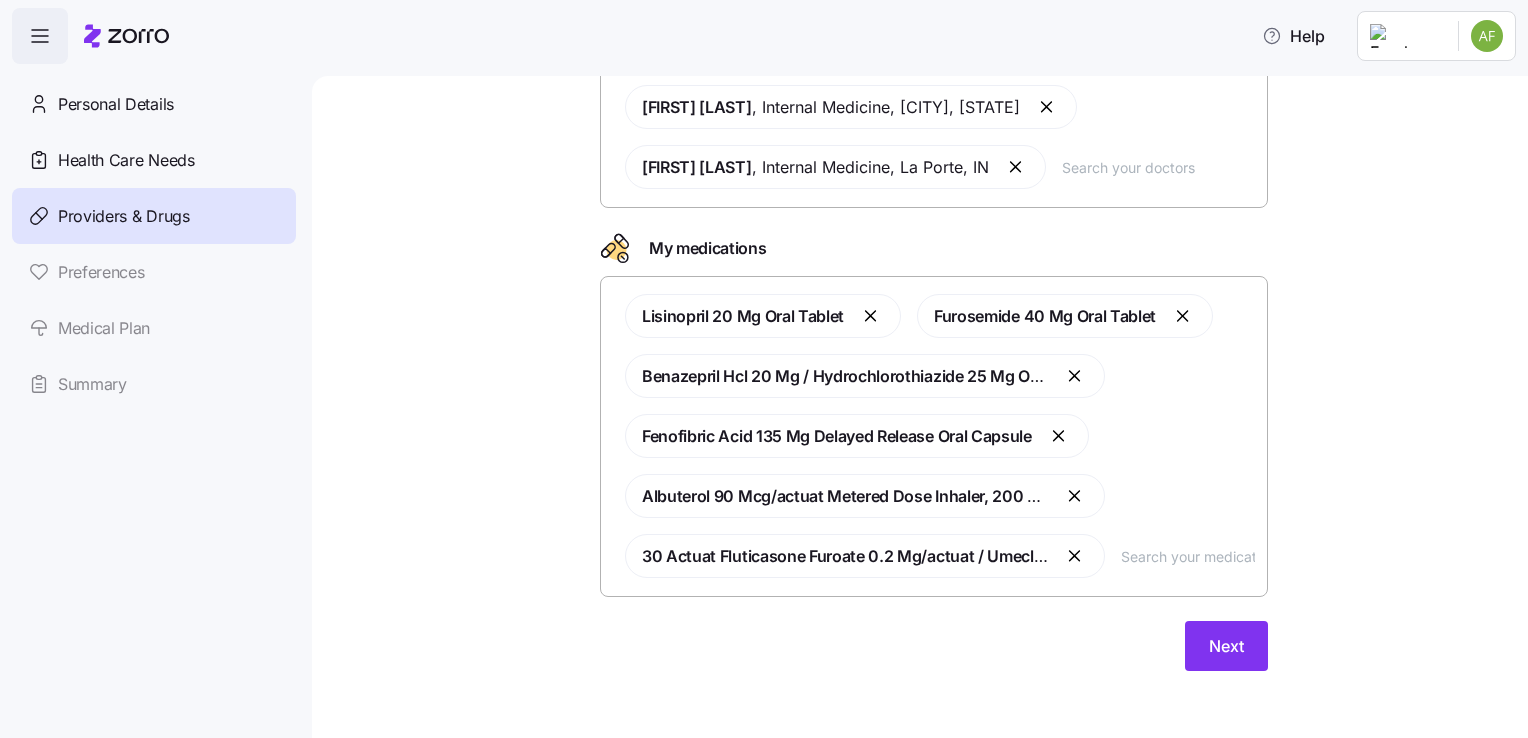 scroll, scrollTop: 296, scrollLeft: 0, axis: vertical 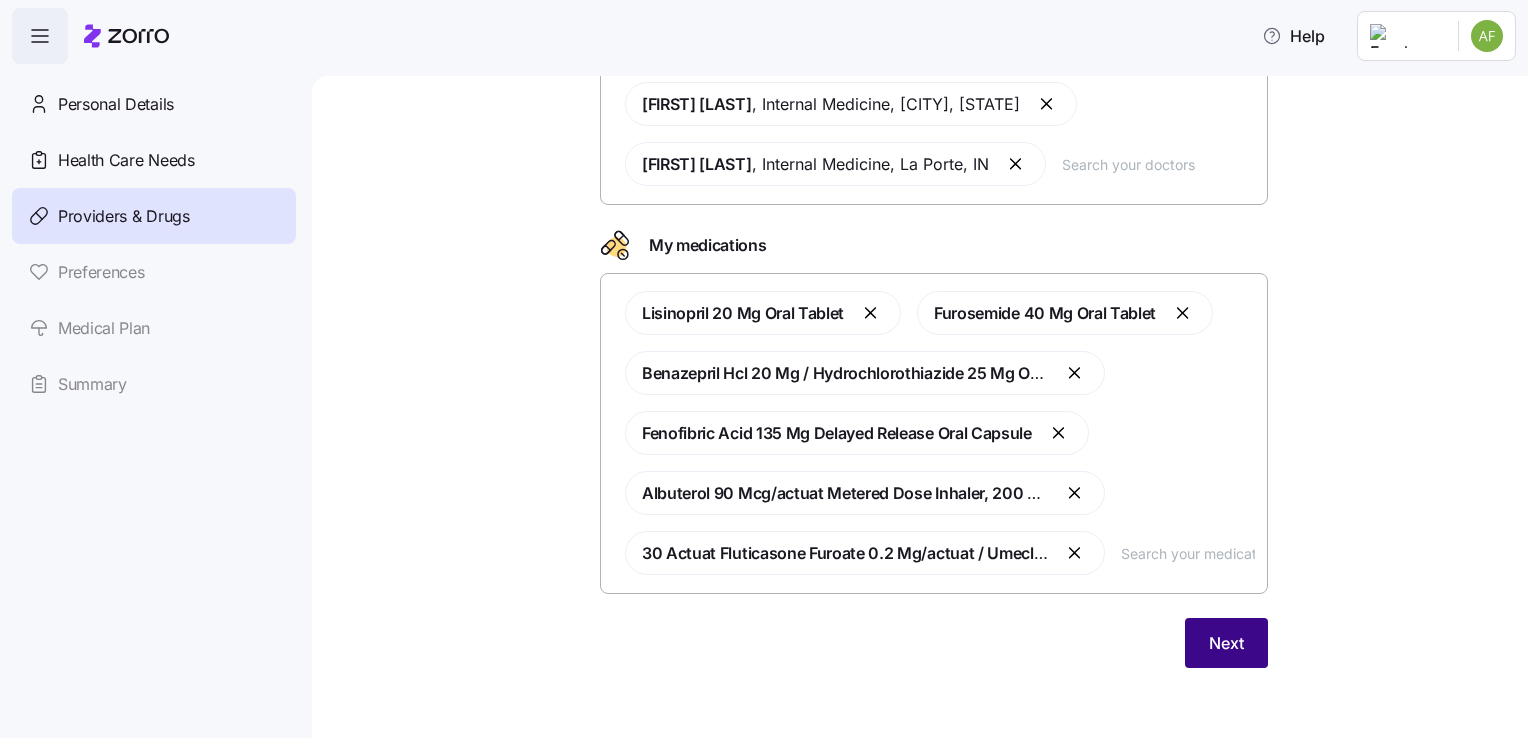 click on "Next" at bounding box center (1226, 643) 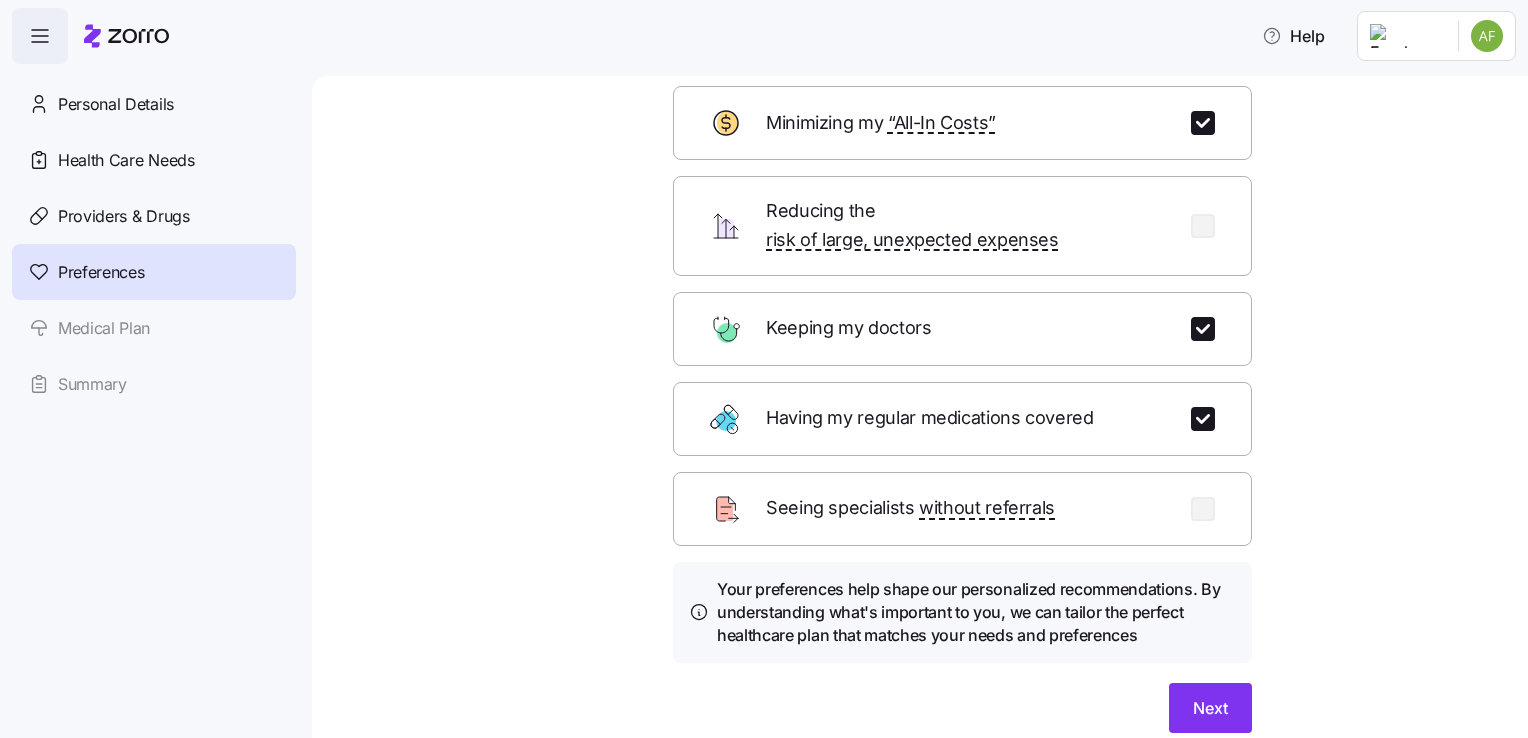 scroll, scrollTop: 173, scrollLeft: 0, axis: vertical 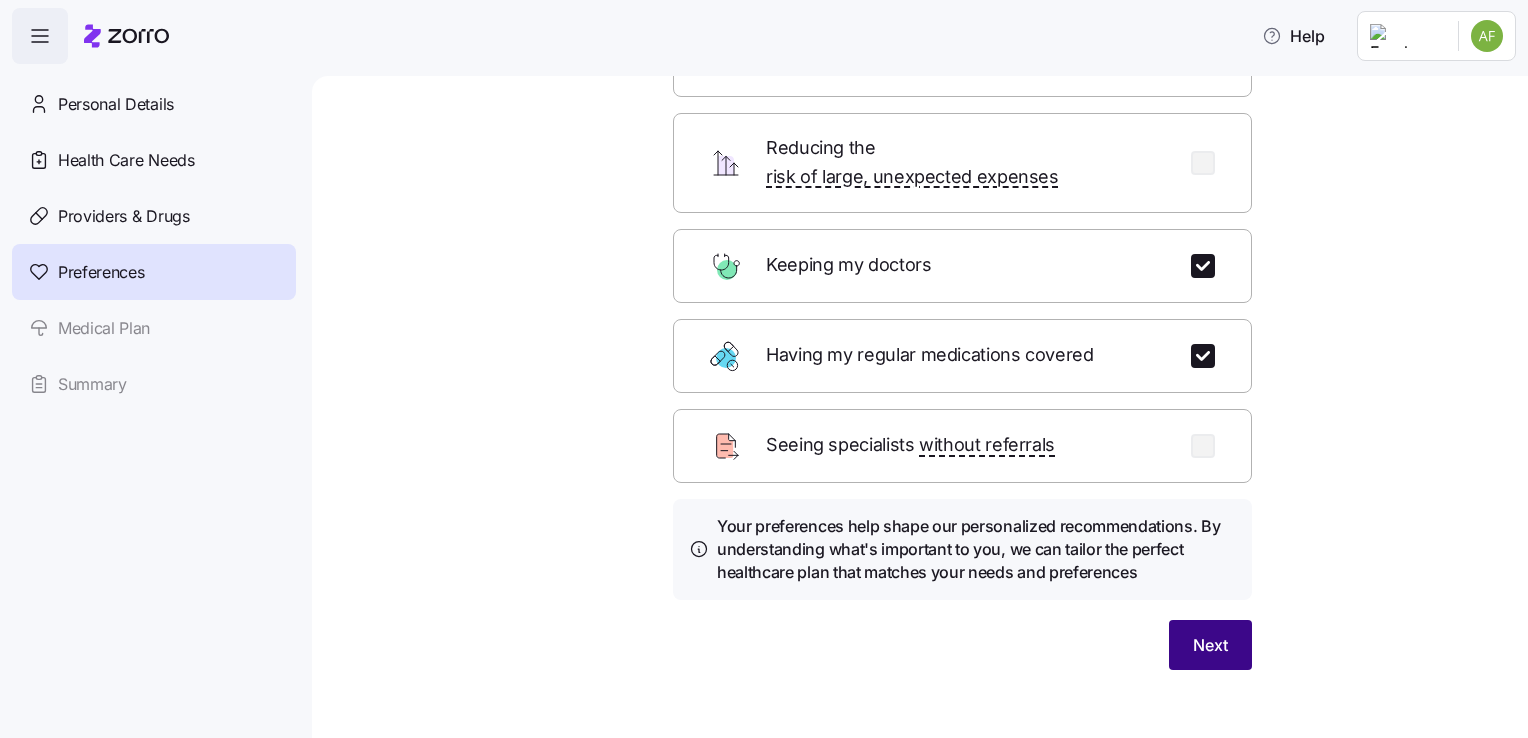 click on "Next" at bounding box center (1210, 645) 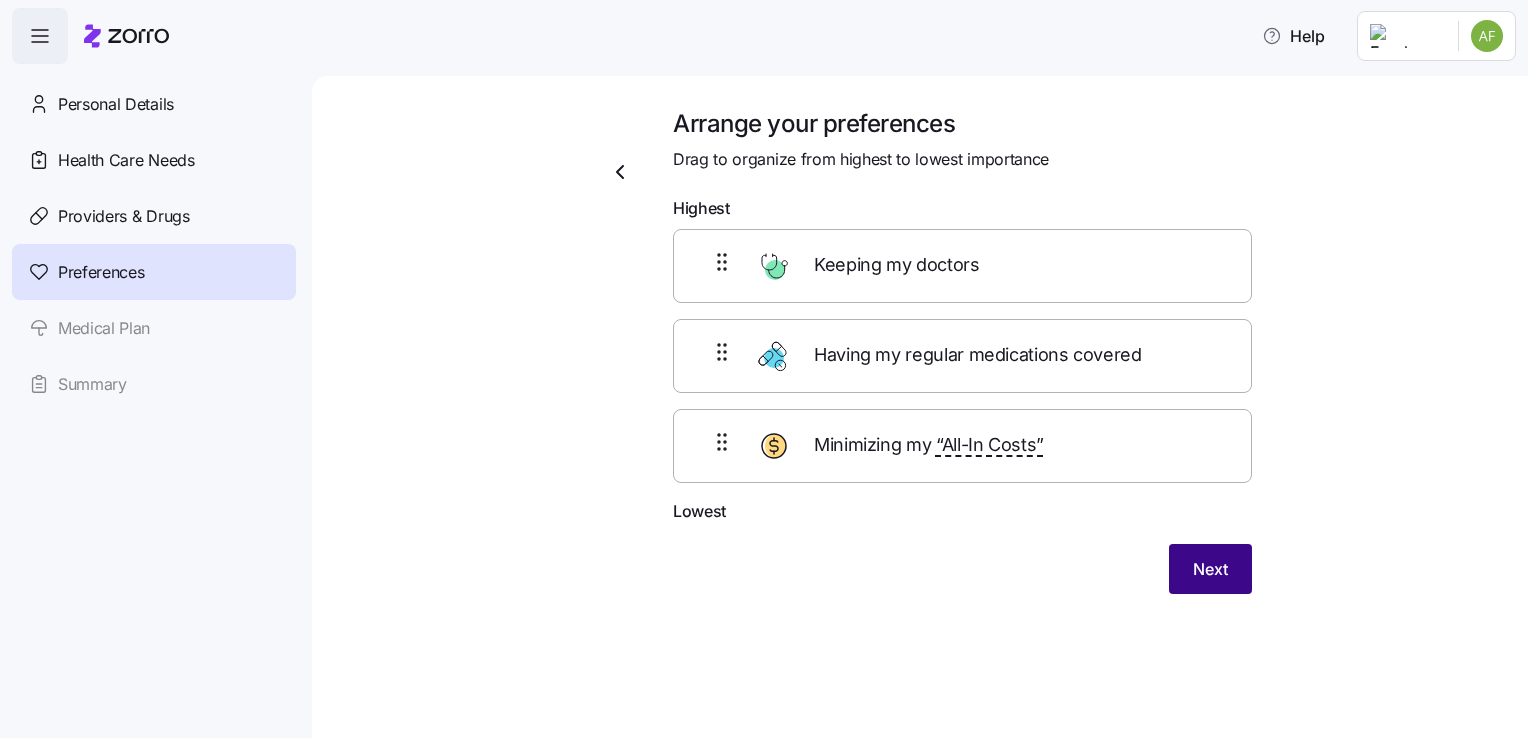 scroll, scrollTop: 0, scrollLeft: 0, axis: both 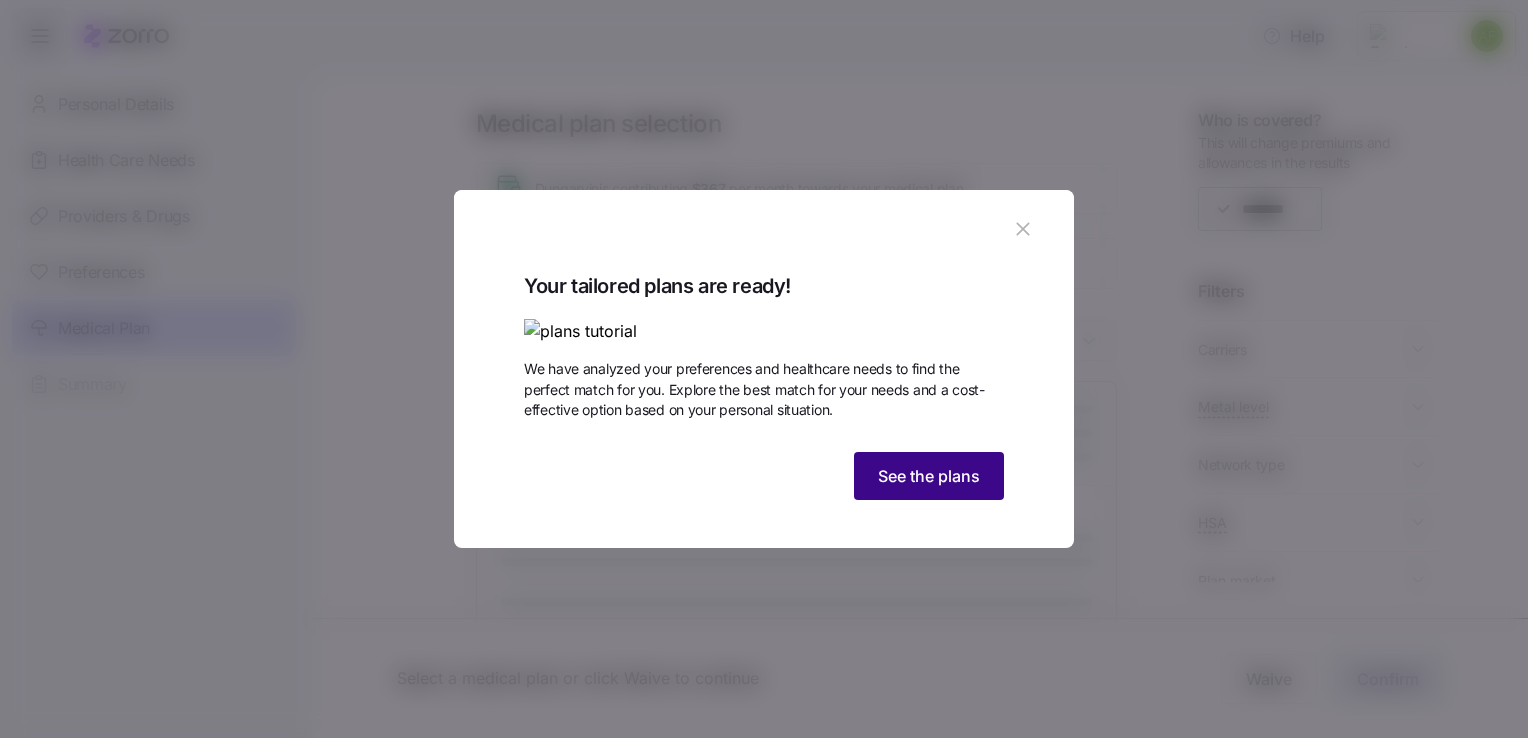 click on "See the plans" at bounding box center [929, 476] 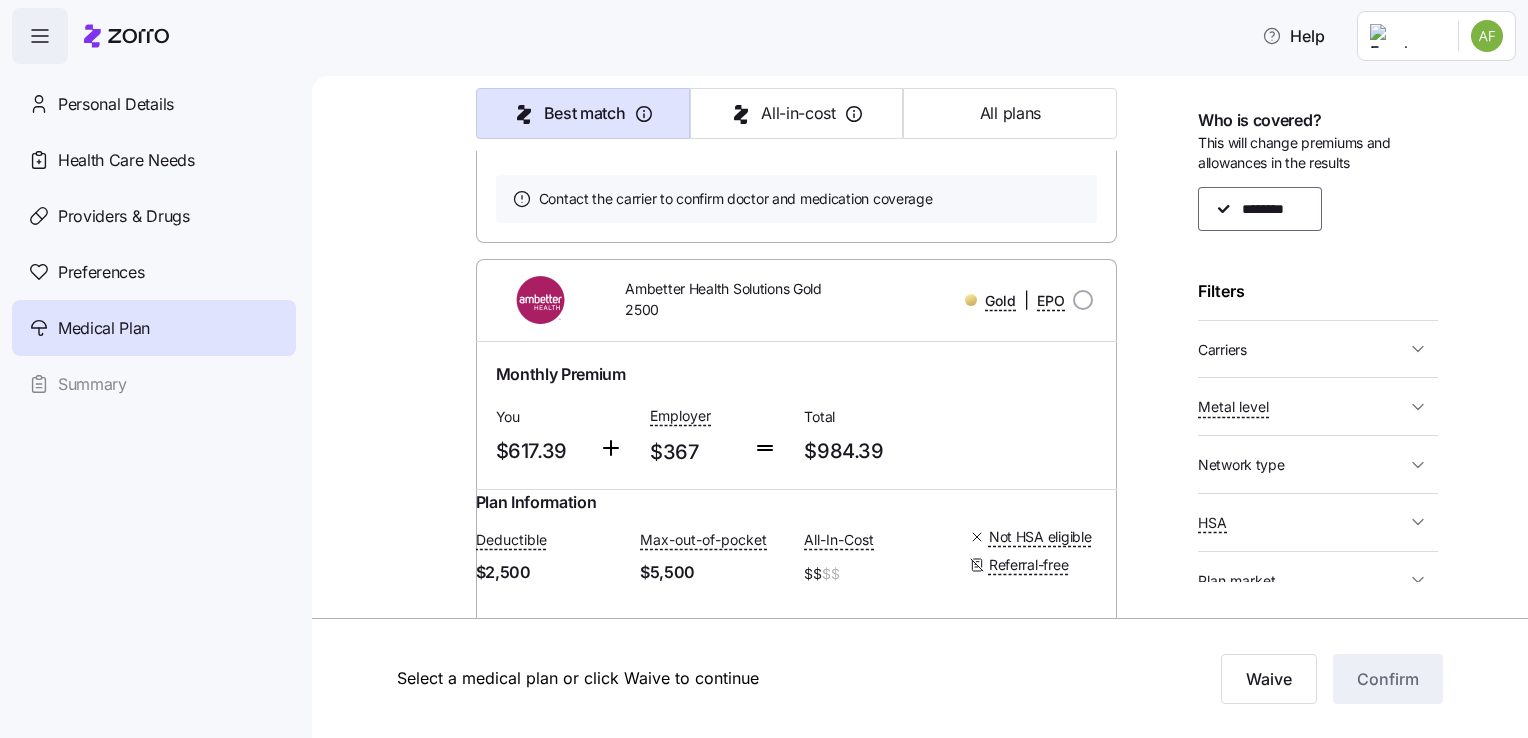 scroll, scrollTop: 7072, scrollLeft: 0, axis: vertical 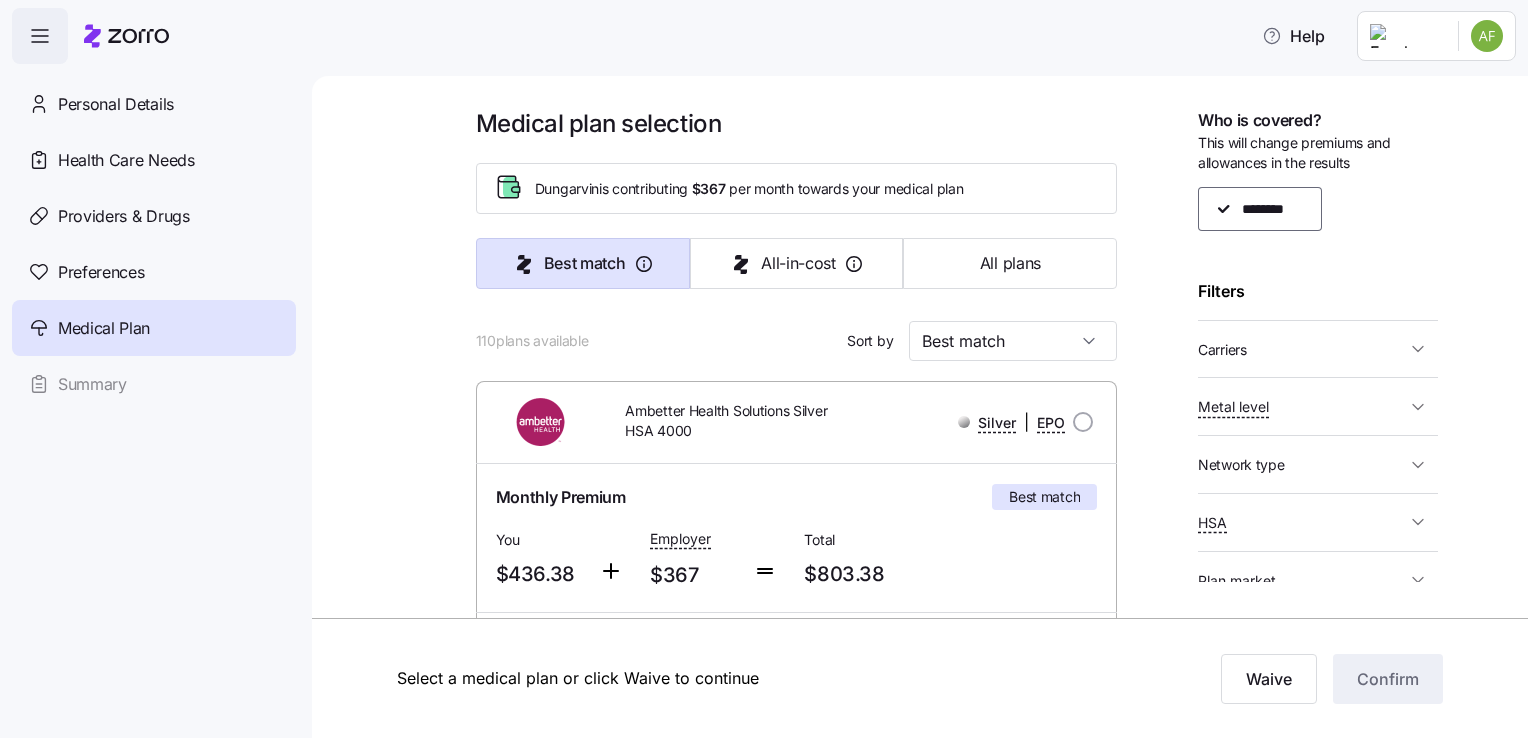 click 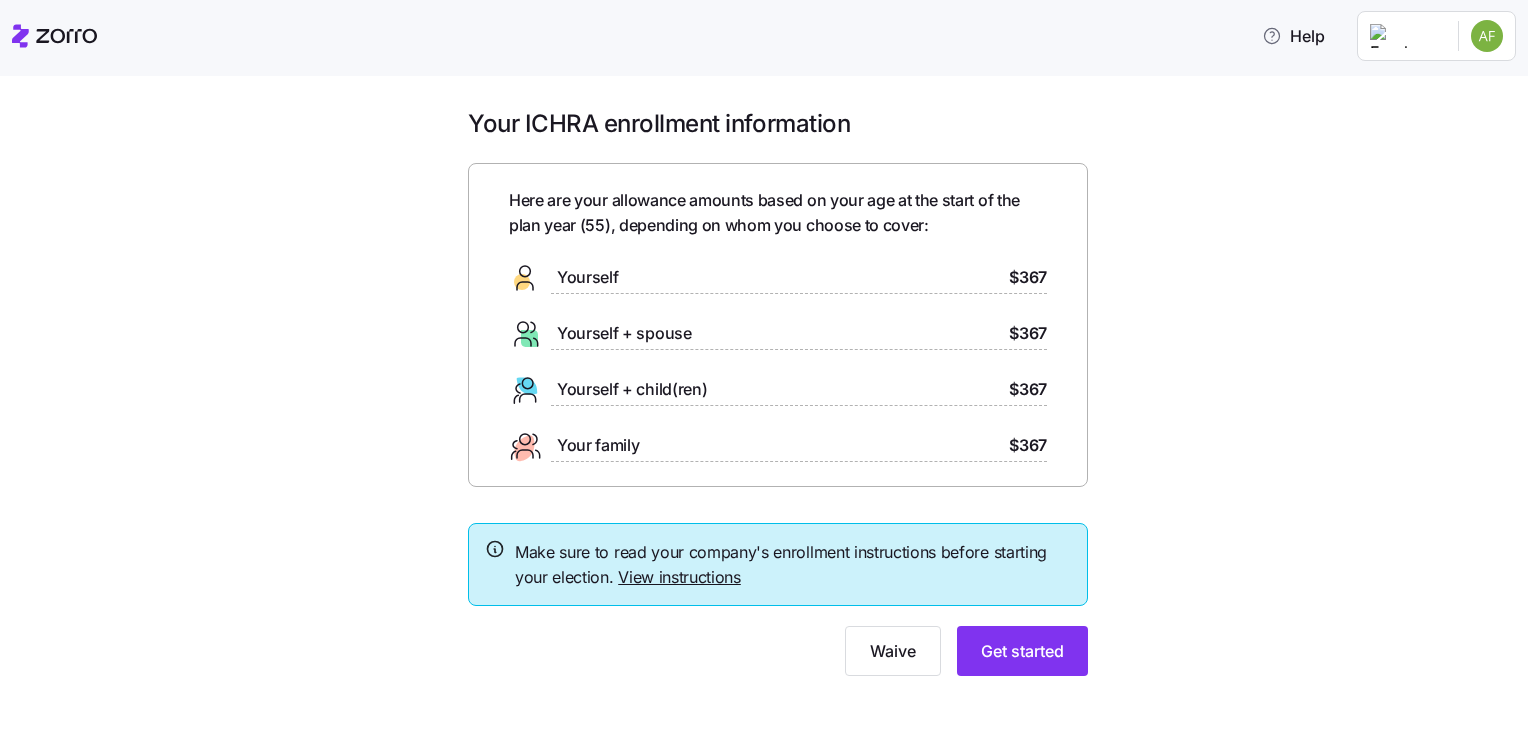 click 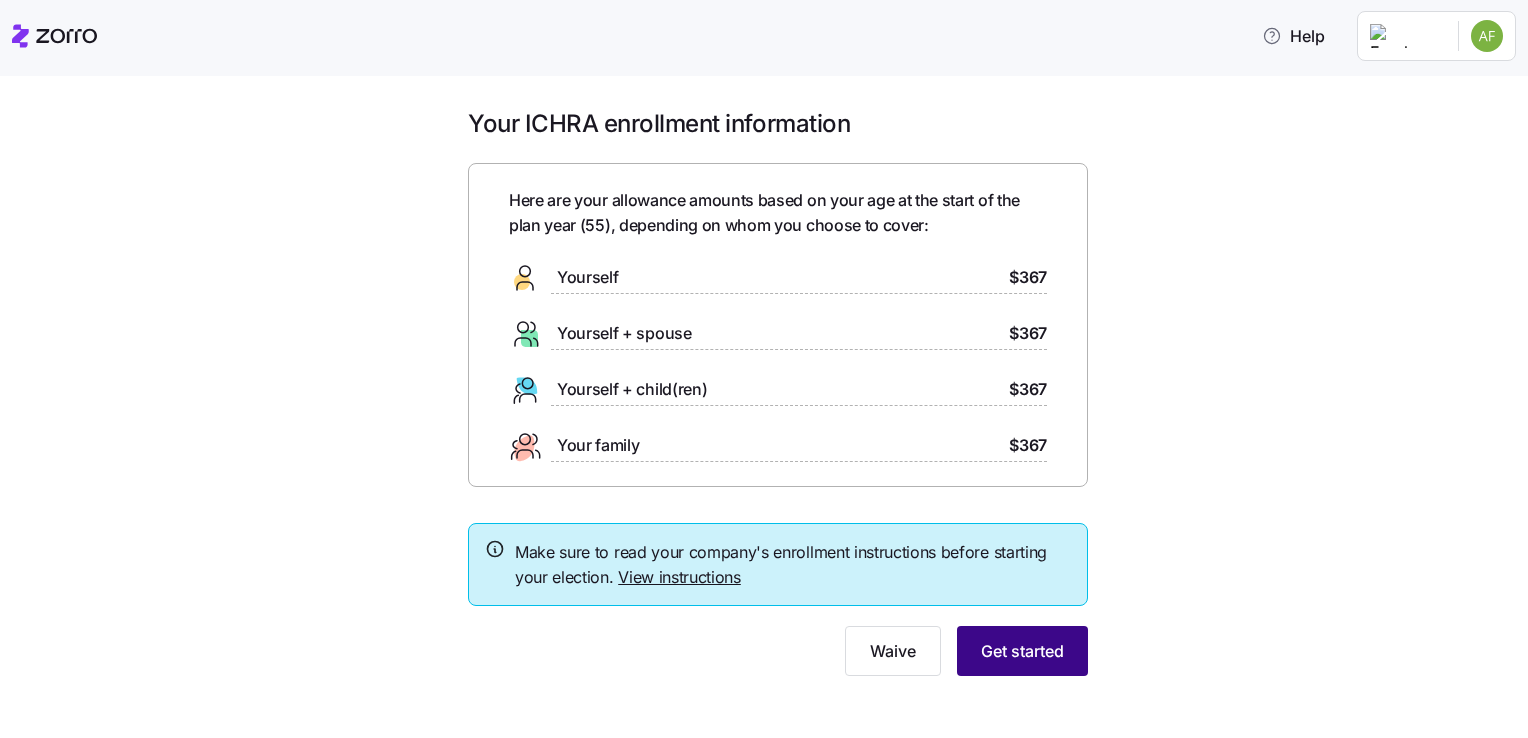click on "Get started" at bounding box center [1022, 651] 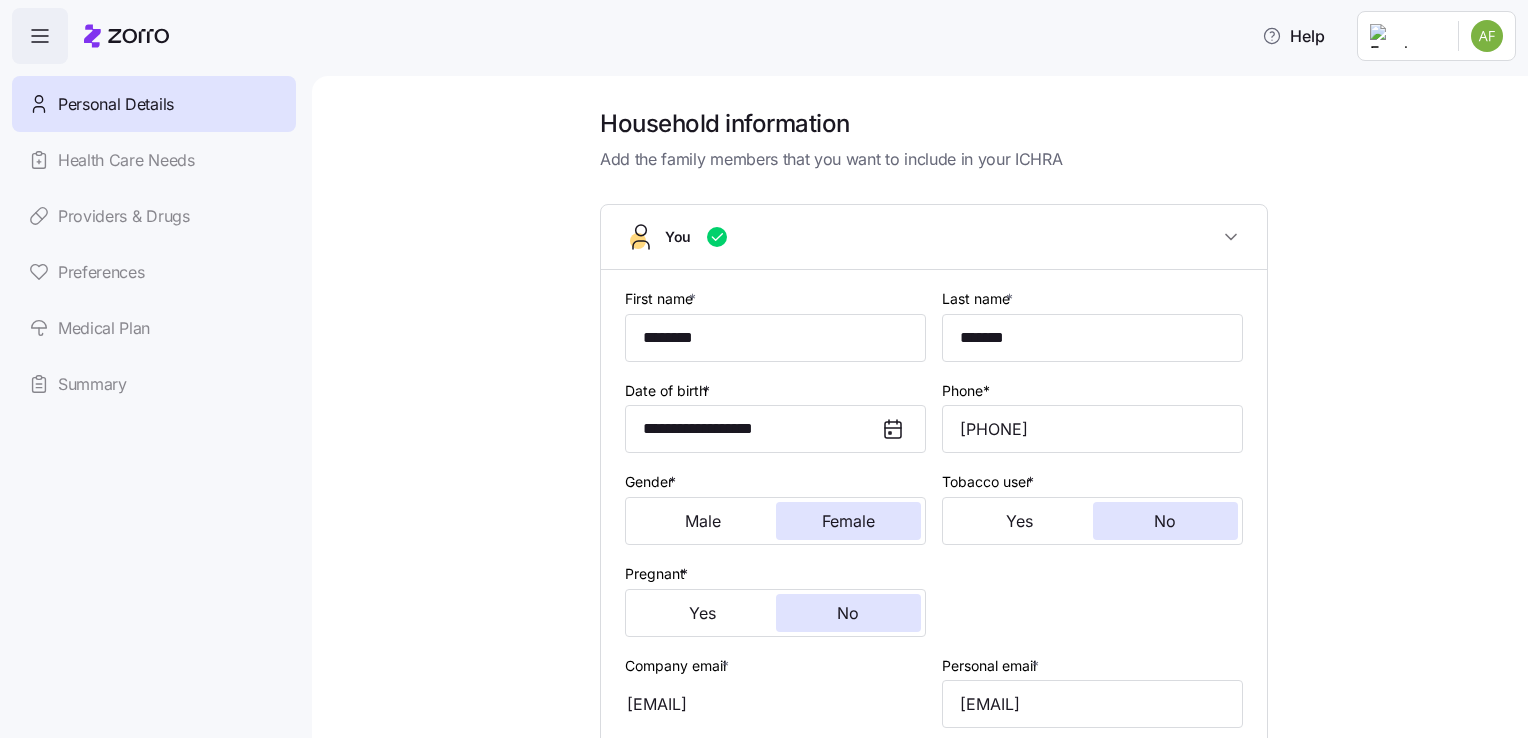 click 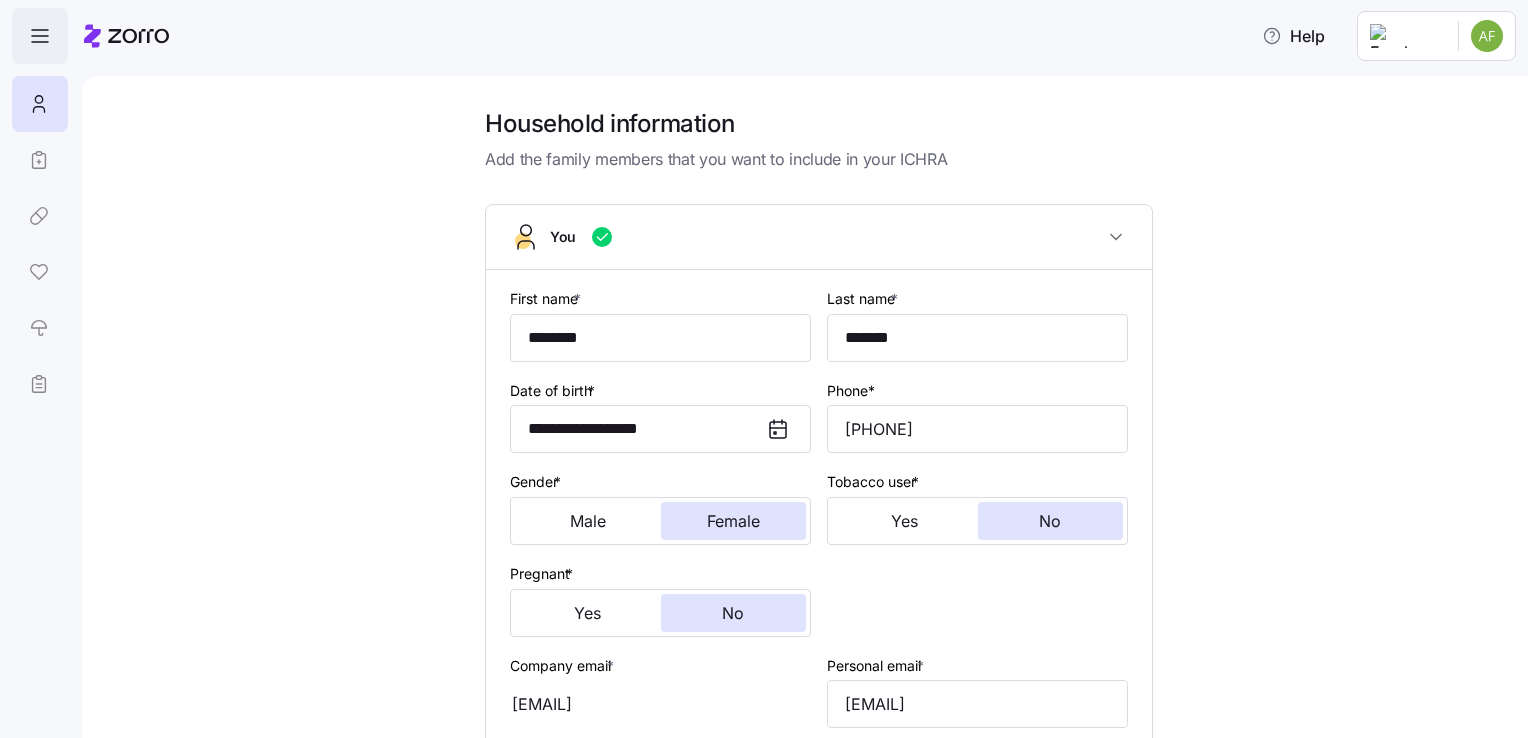 click 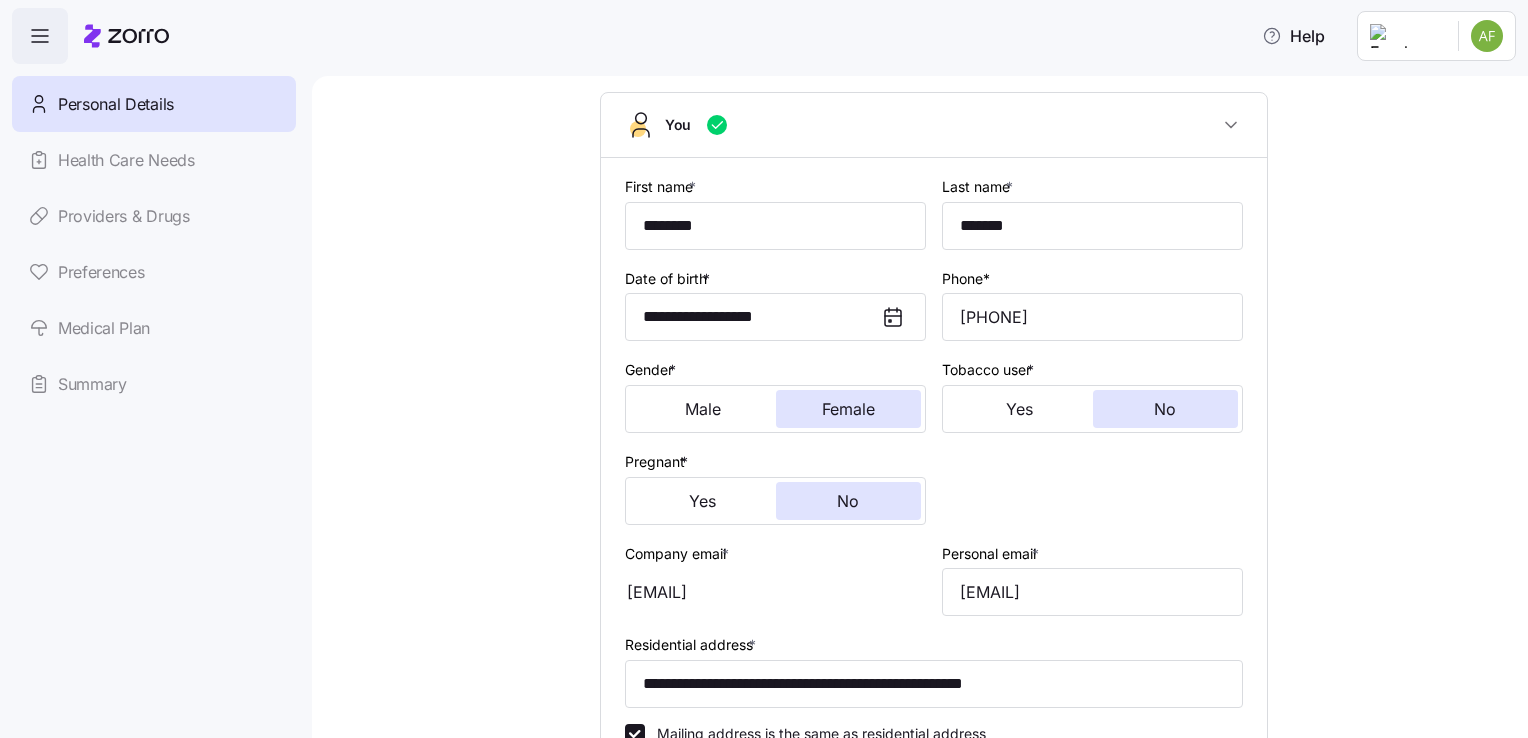 scroll, scrollTop: 111, scrollLeft: 0, axis: vertical 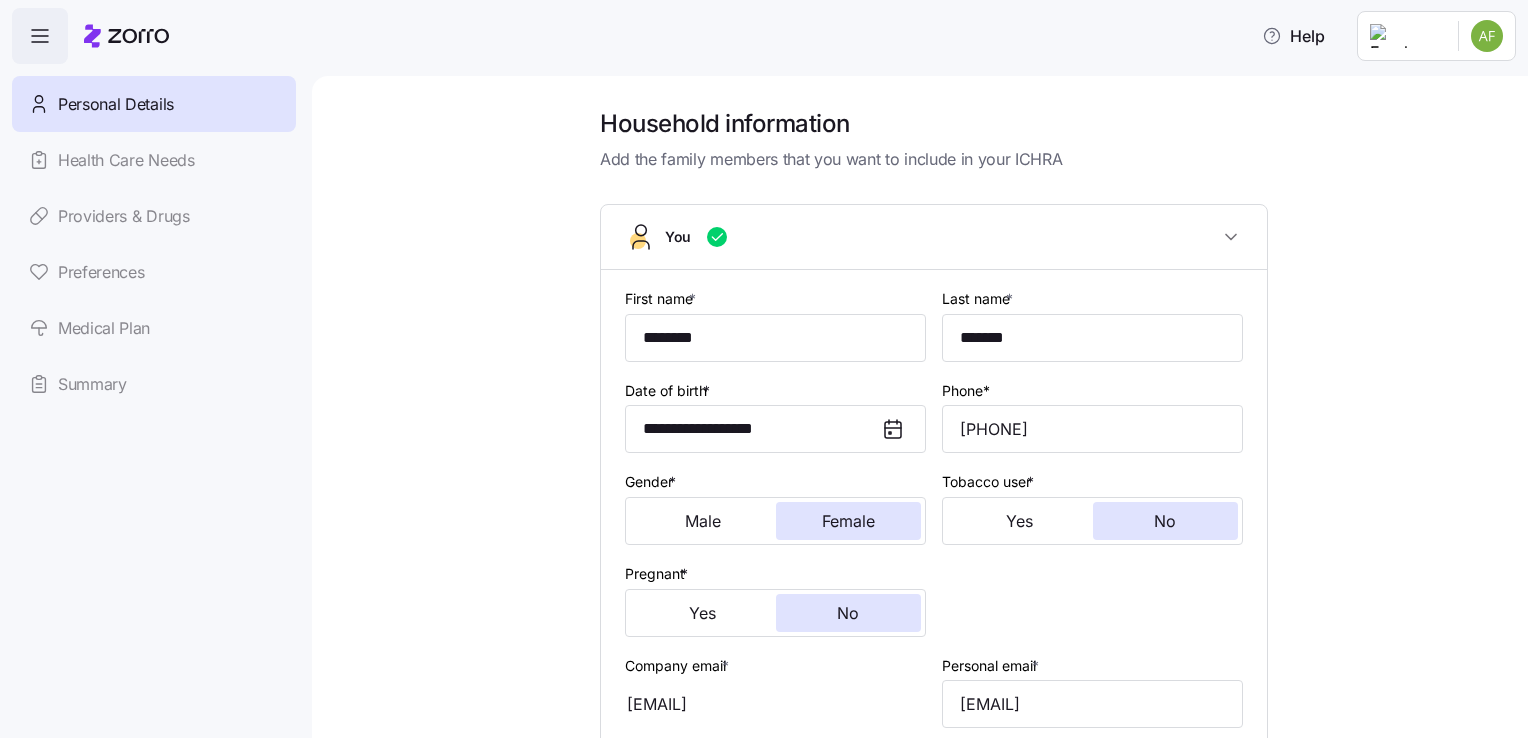 click 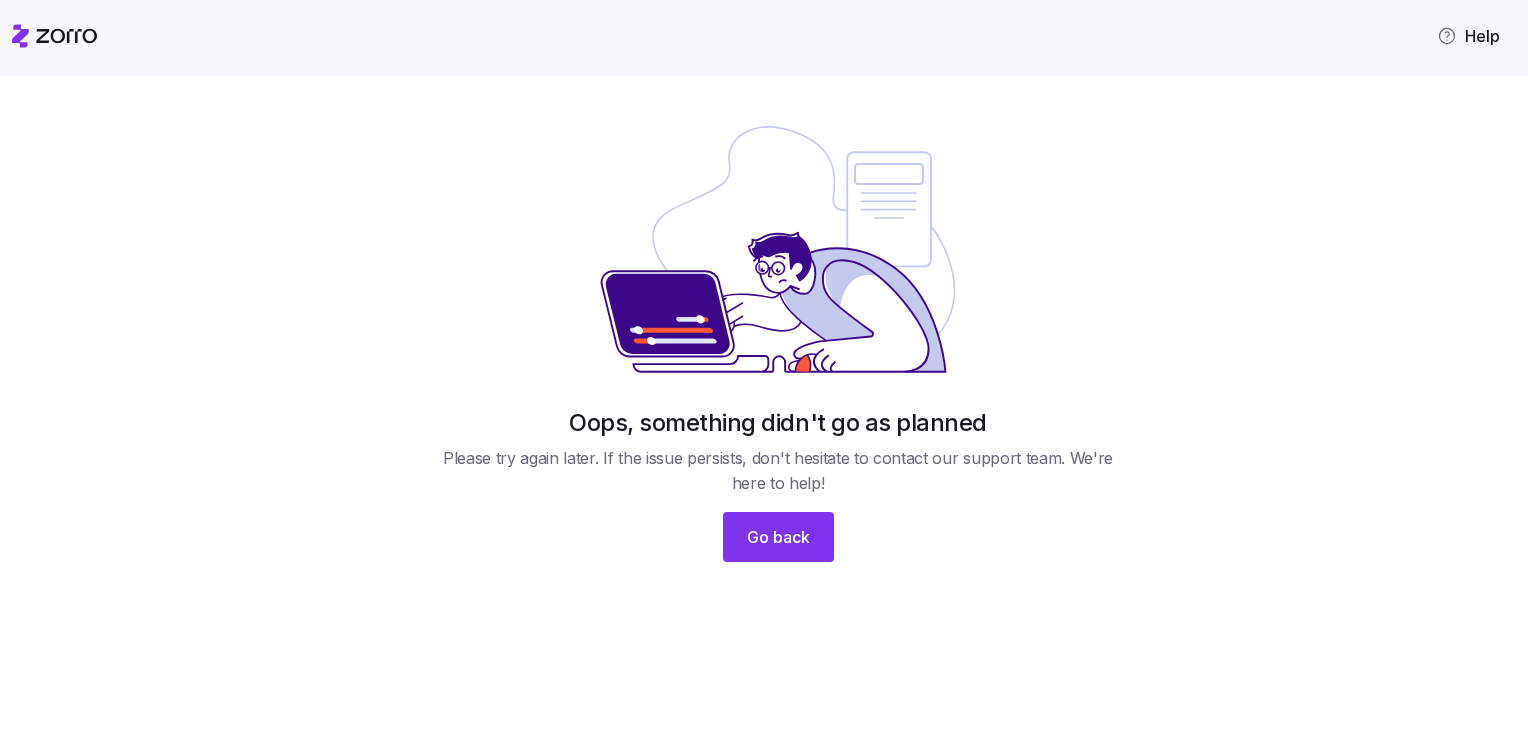 scroll, scrollTop: 0, scrollLeft: 0, axis: both 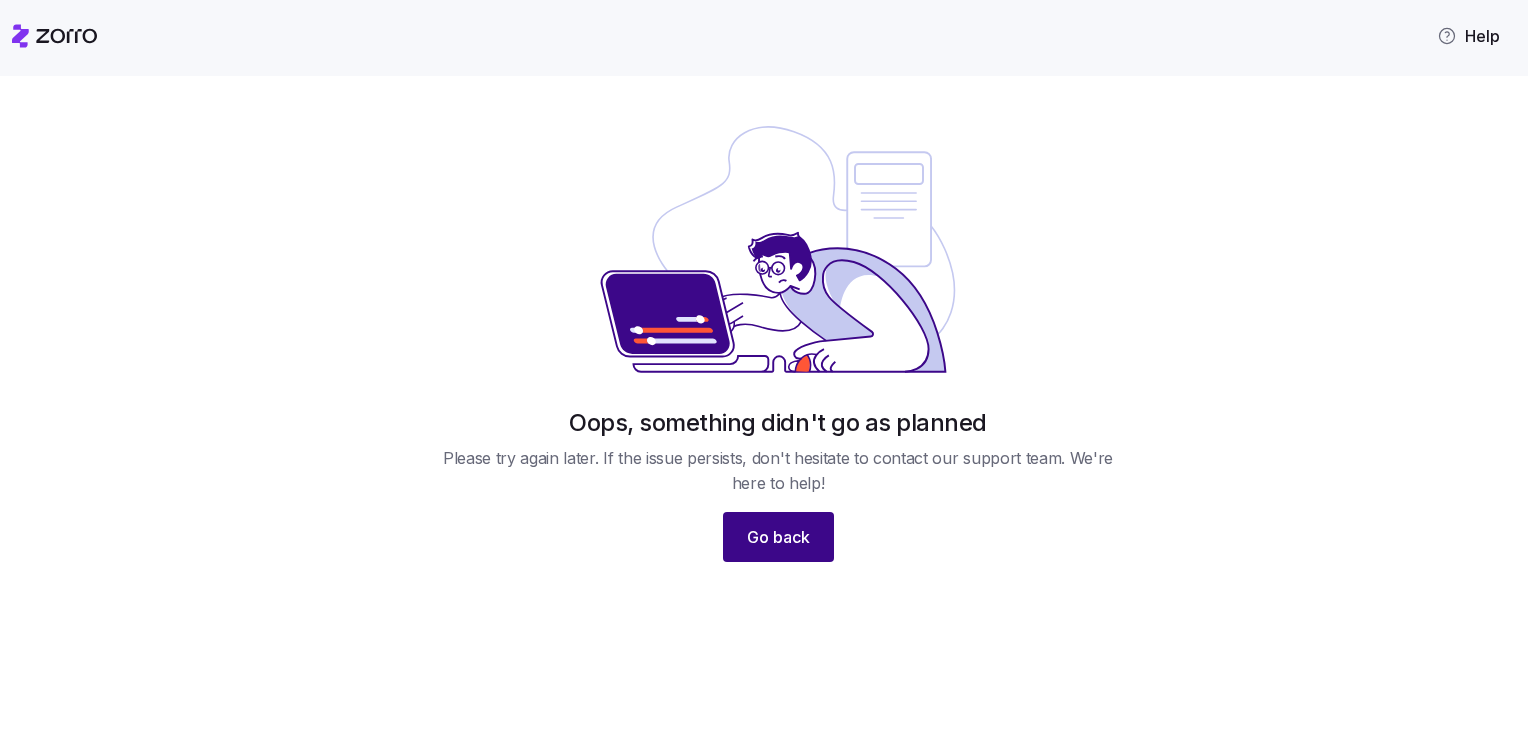 click on "Go back" at bounding box center [778, 537] 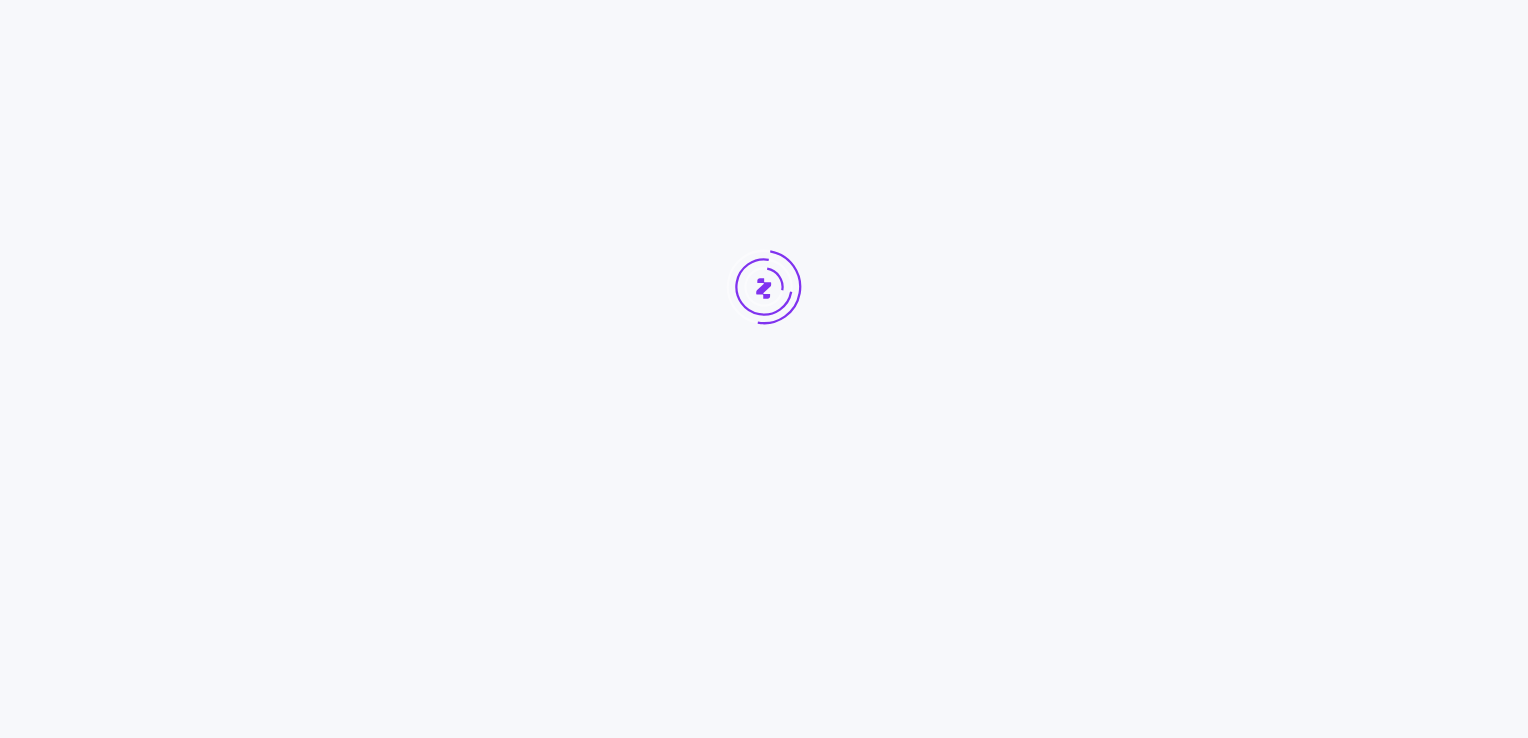 scroll, scrollTop: 0, scrollLeft: 0, axis: both 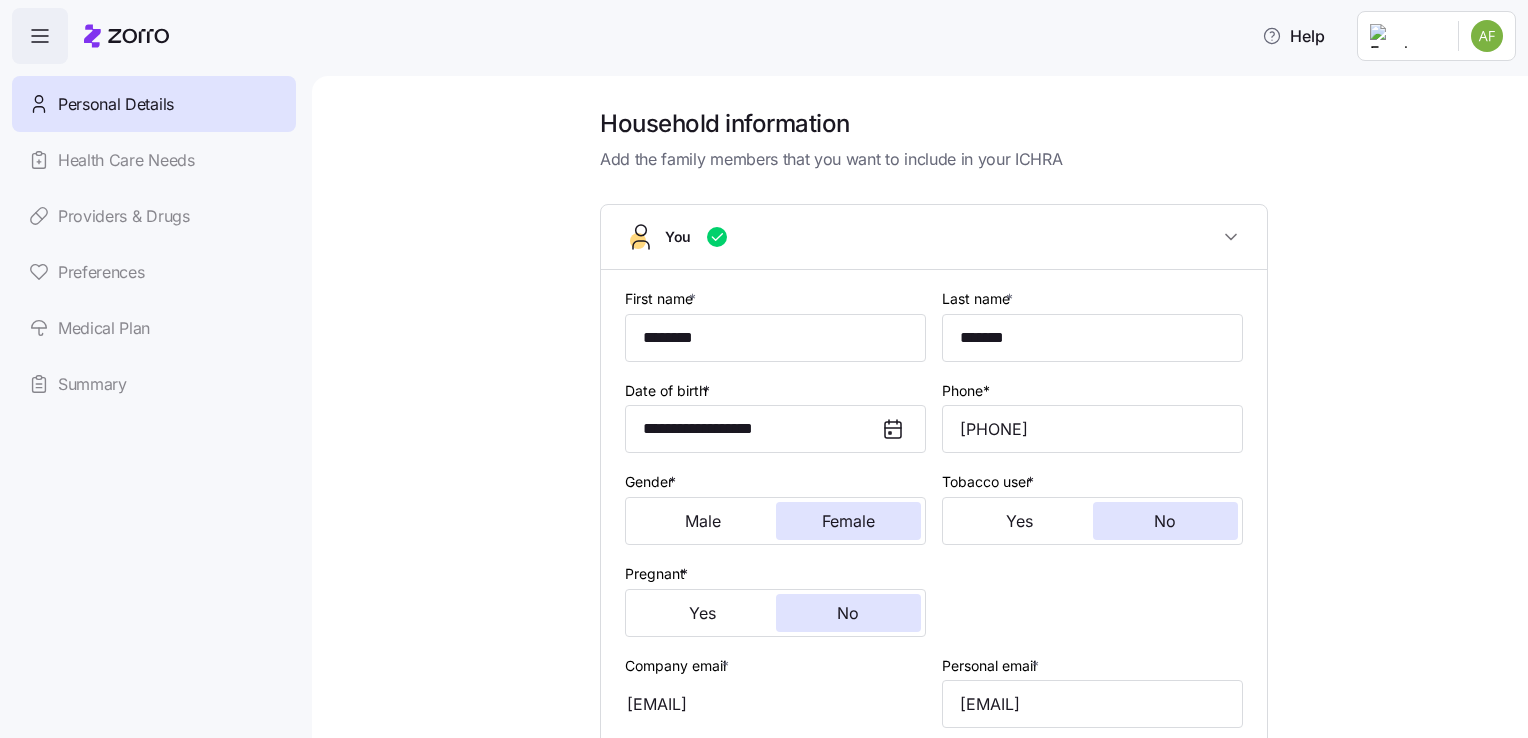 click 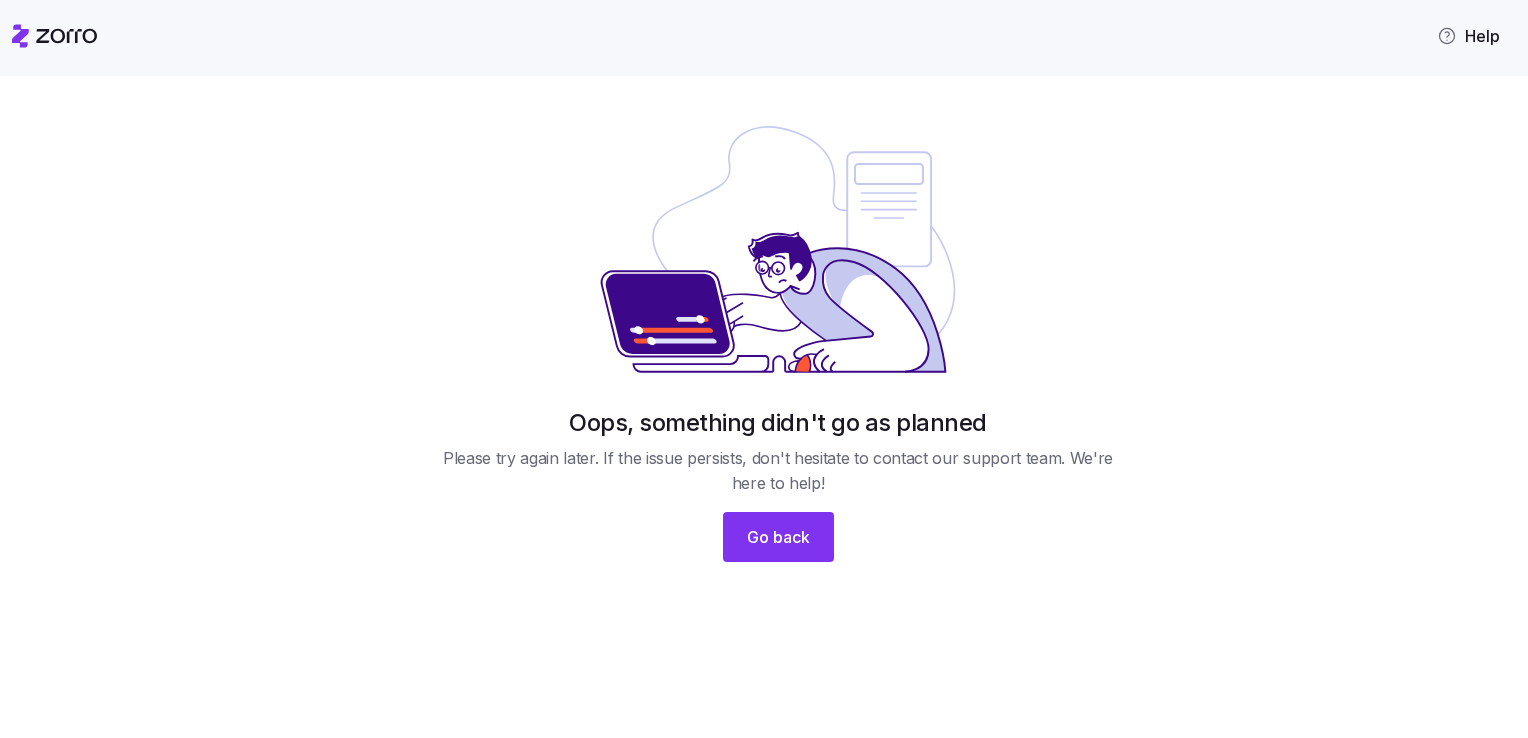 scroll, scrollTop: 0, scrollLeft: 0, axis: both 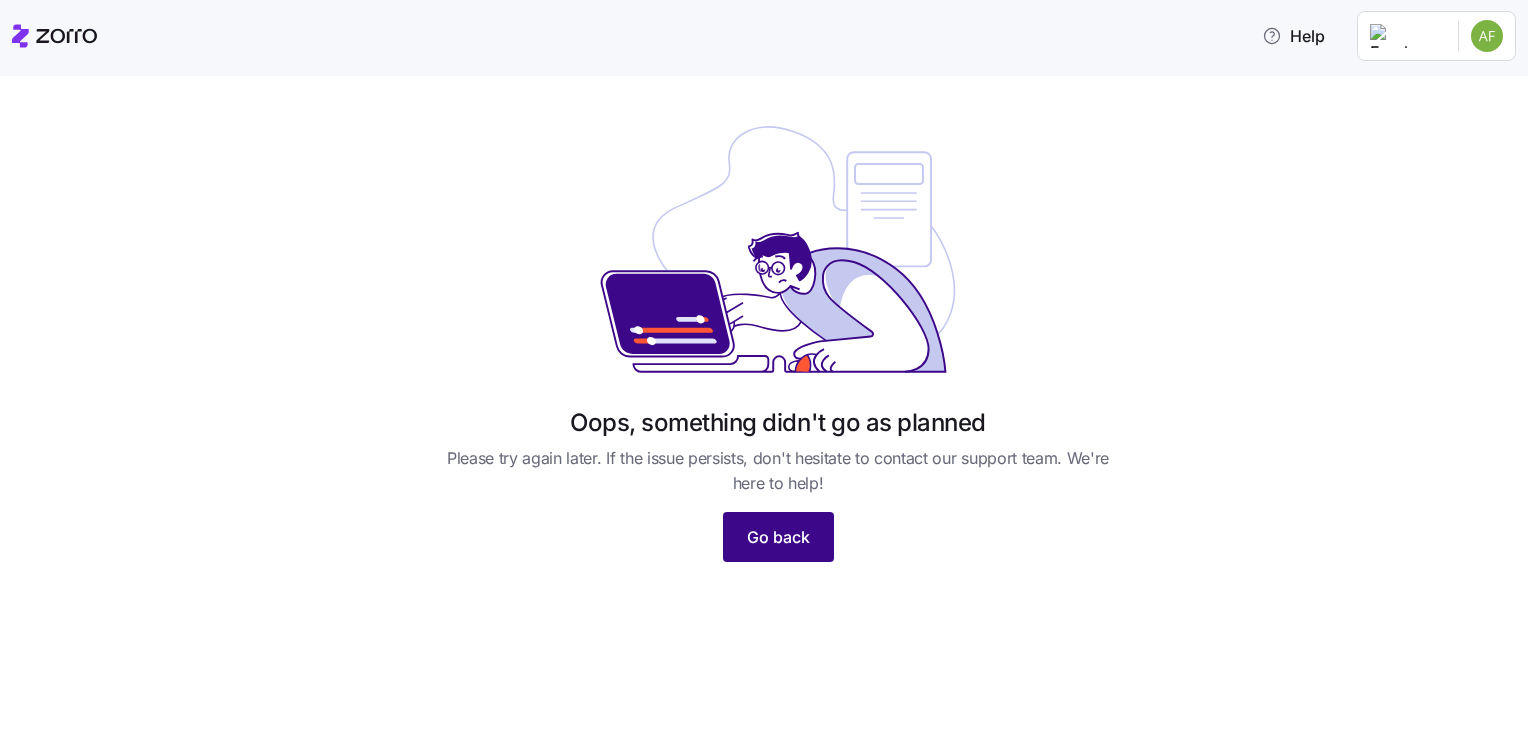 click on "Go back" at bounding box center [778, 537] 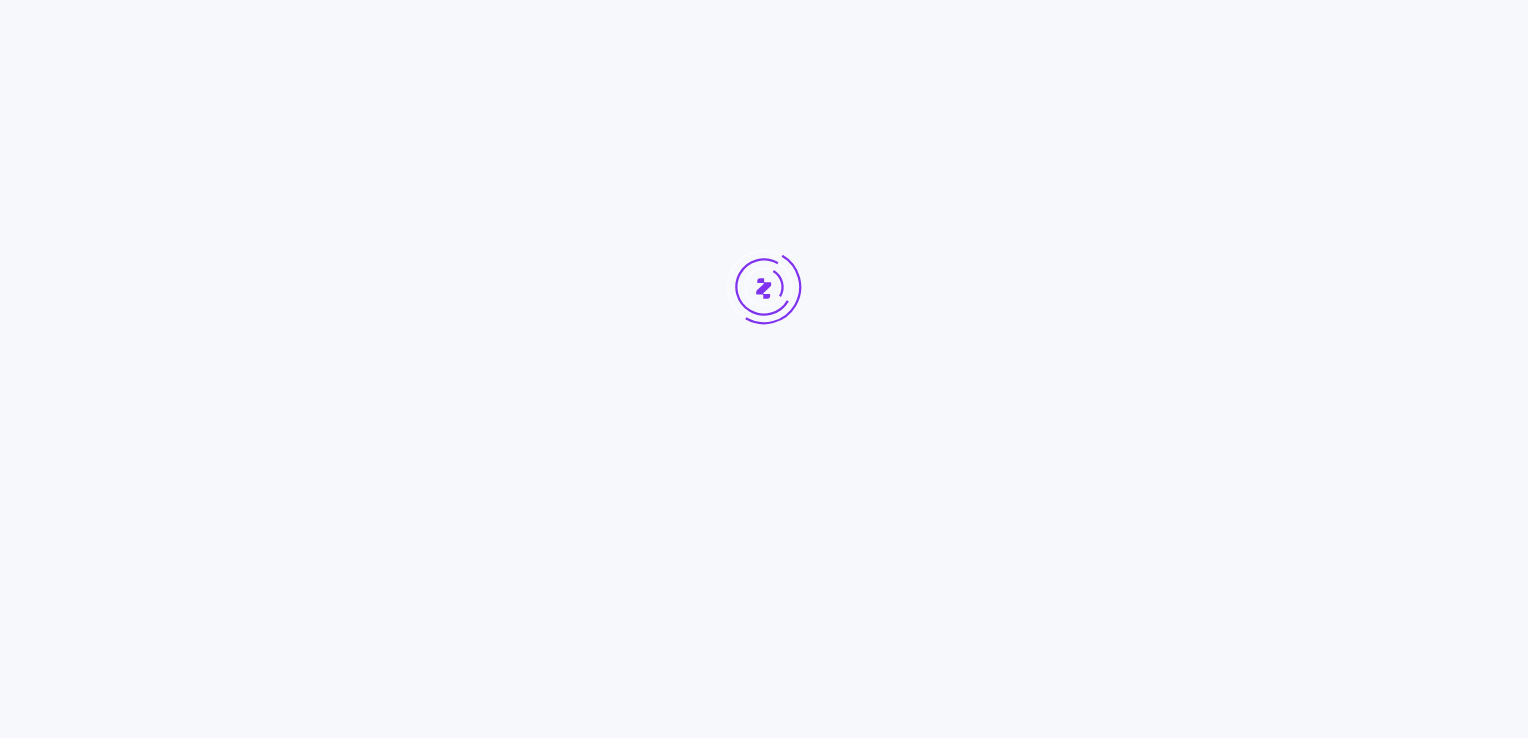 scroll, scrollTop: 0, scrollLeft: 0, axis: both 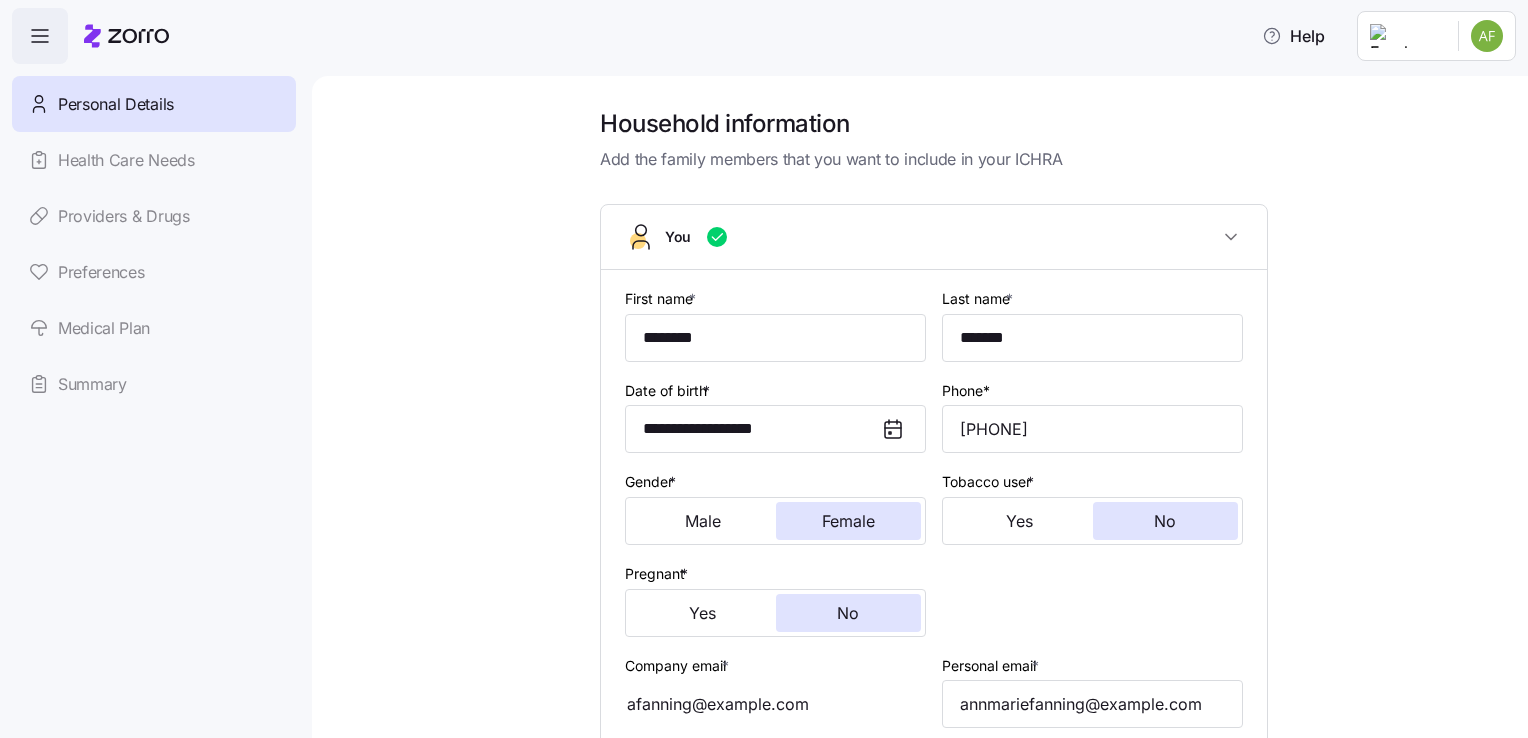 click 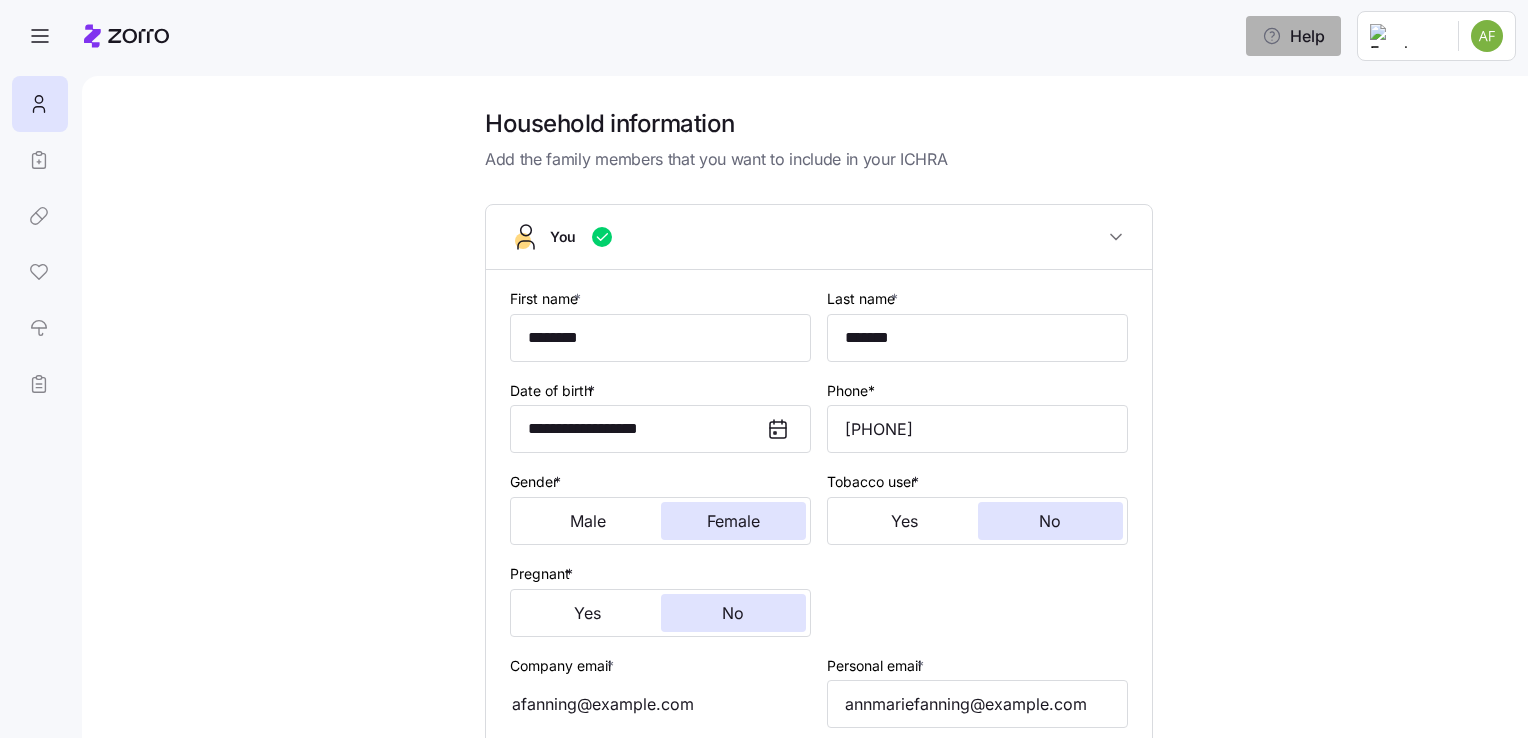 click on "Help" at bounding box center [1293, 36] 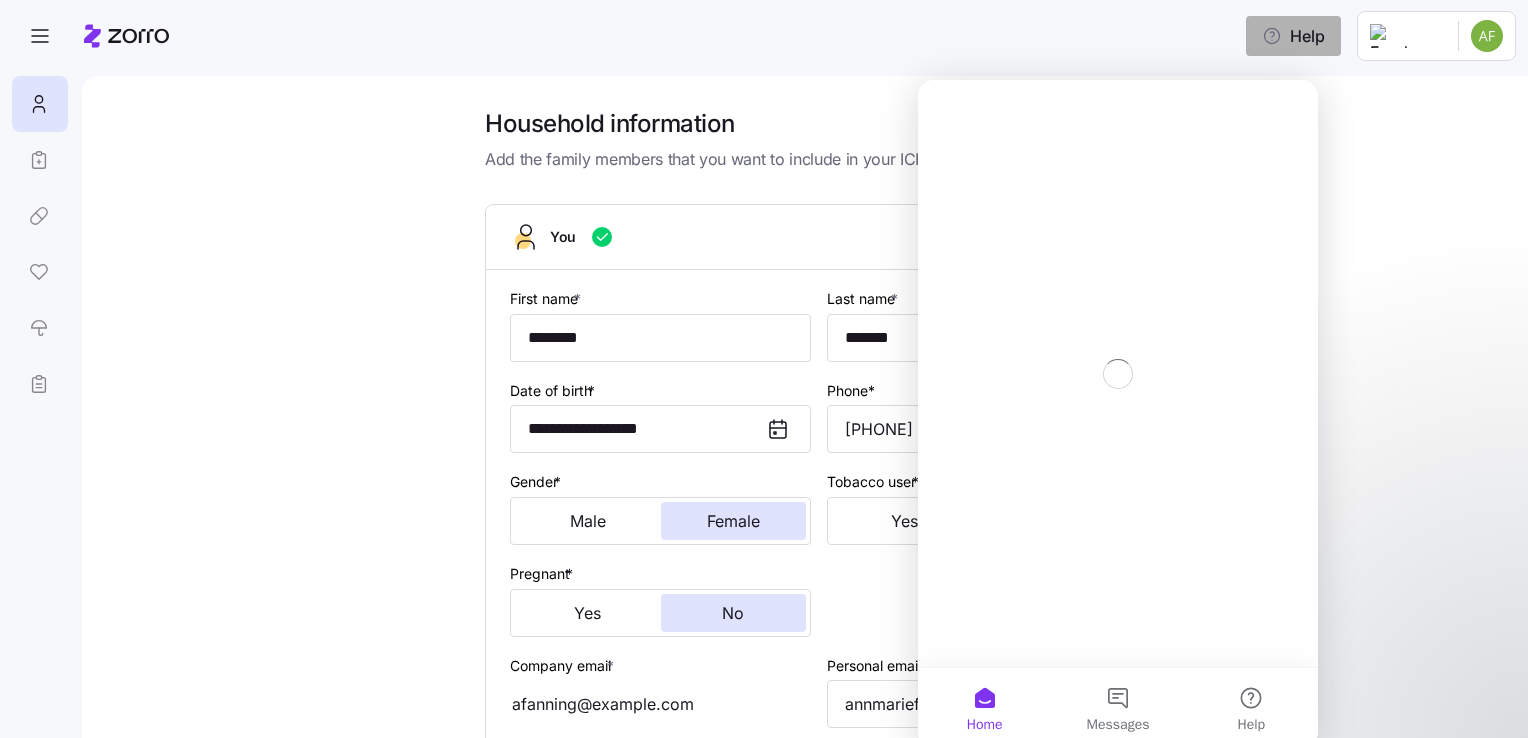 scroll, scrollTop: 0, scrollLeft: 0, axis: both 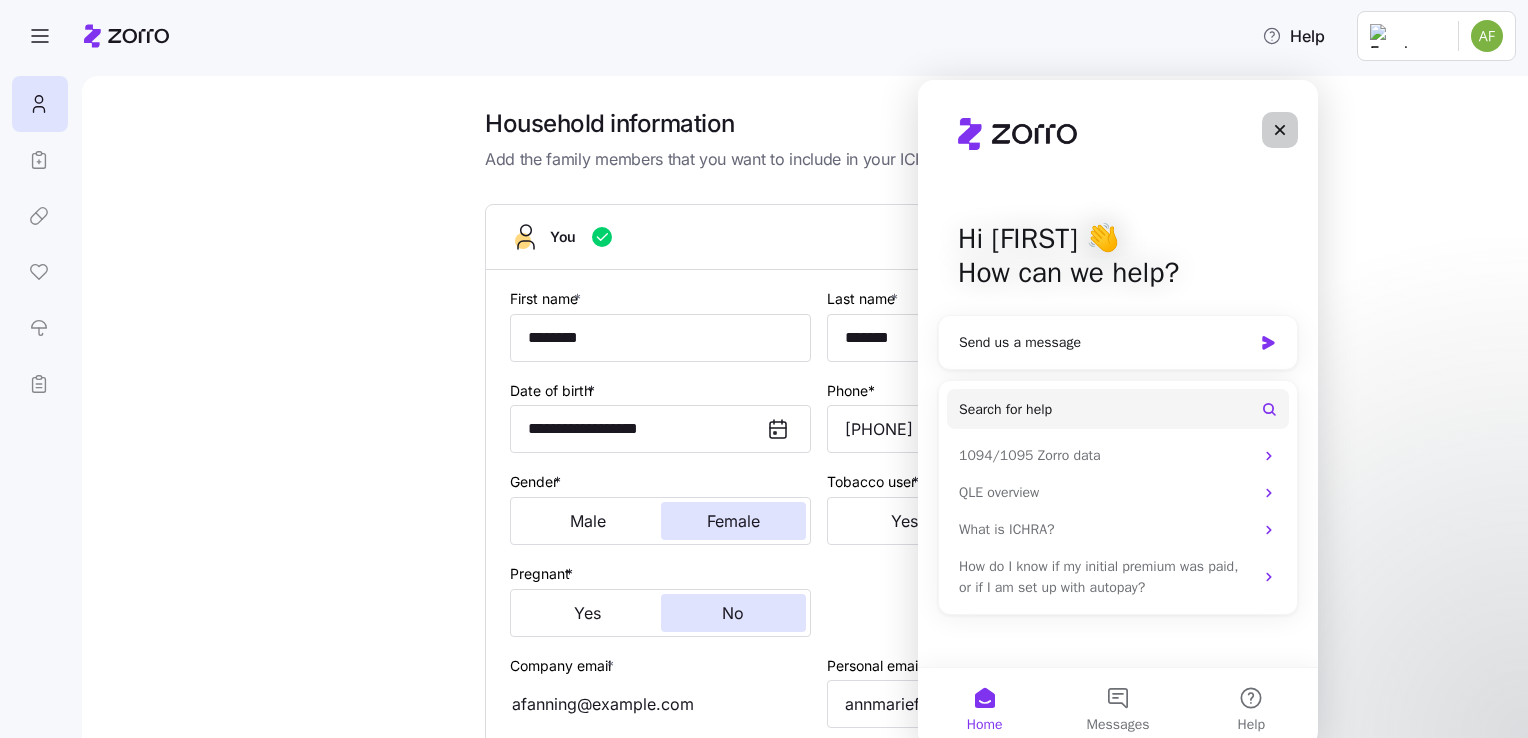 click at bounding box center [1280, 130] 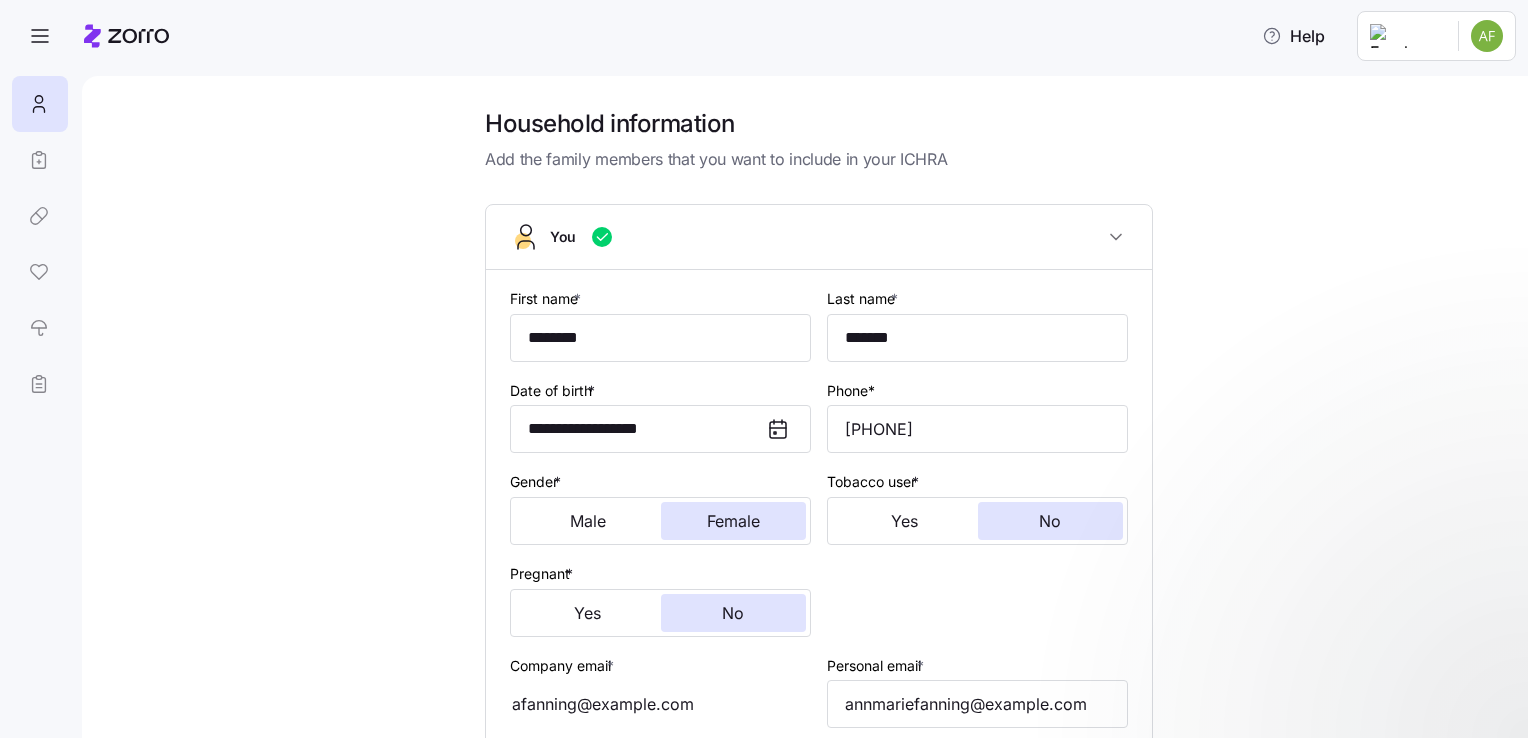 scroll, scrollTop: 0, scrollLeft: 0, axis: both 